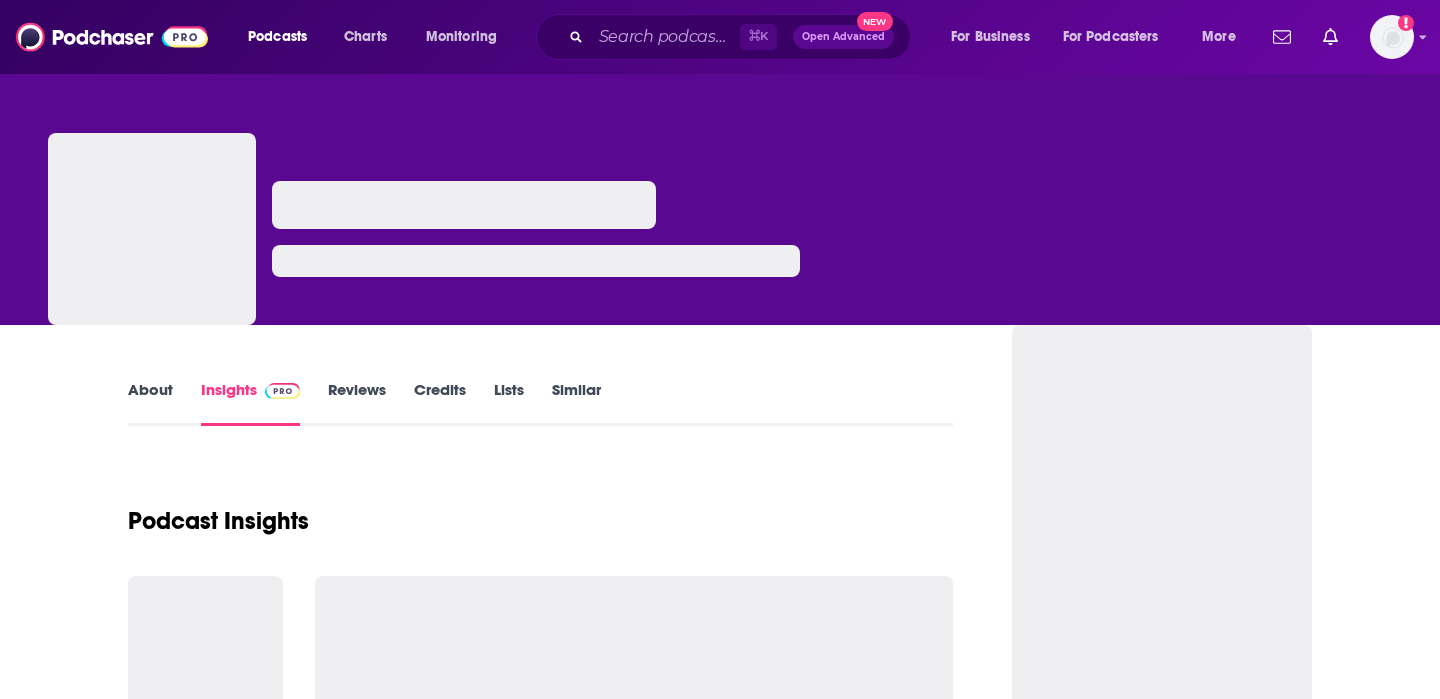 scroll, scrollTop: 0, scrollLeft: 0, axis: both 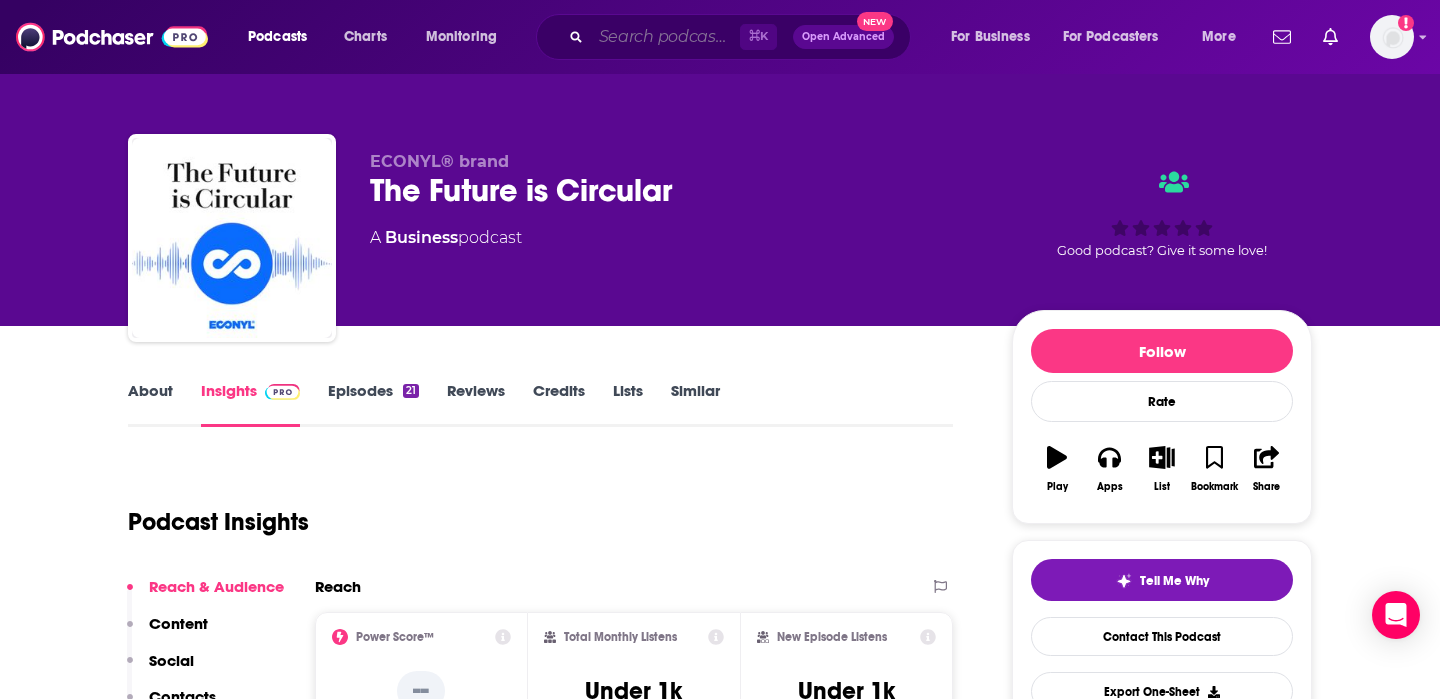 click at bounding box center [665, 37] 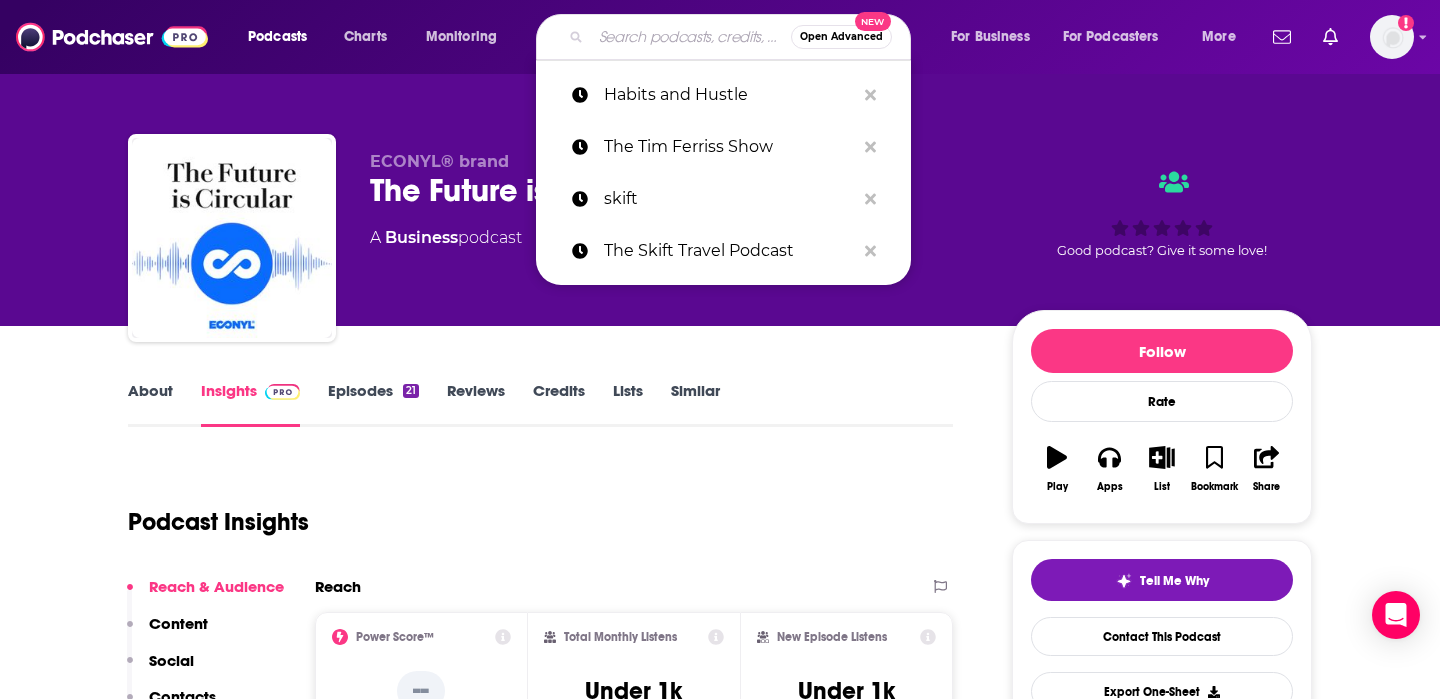 paste on "A Life of Greatness" 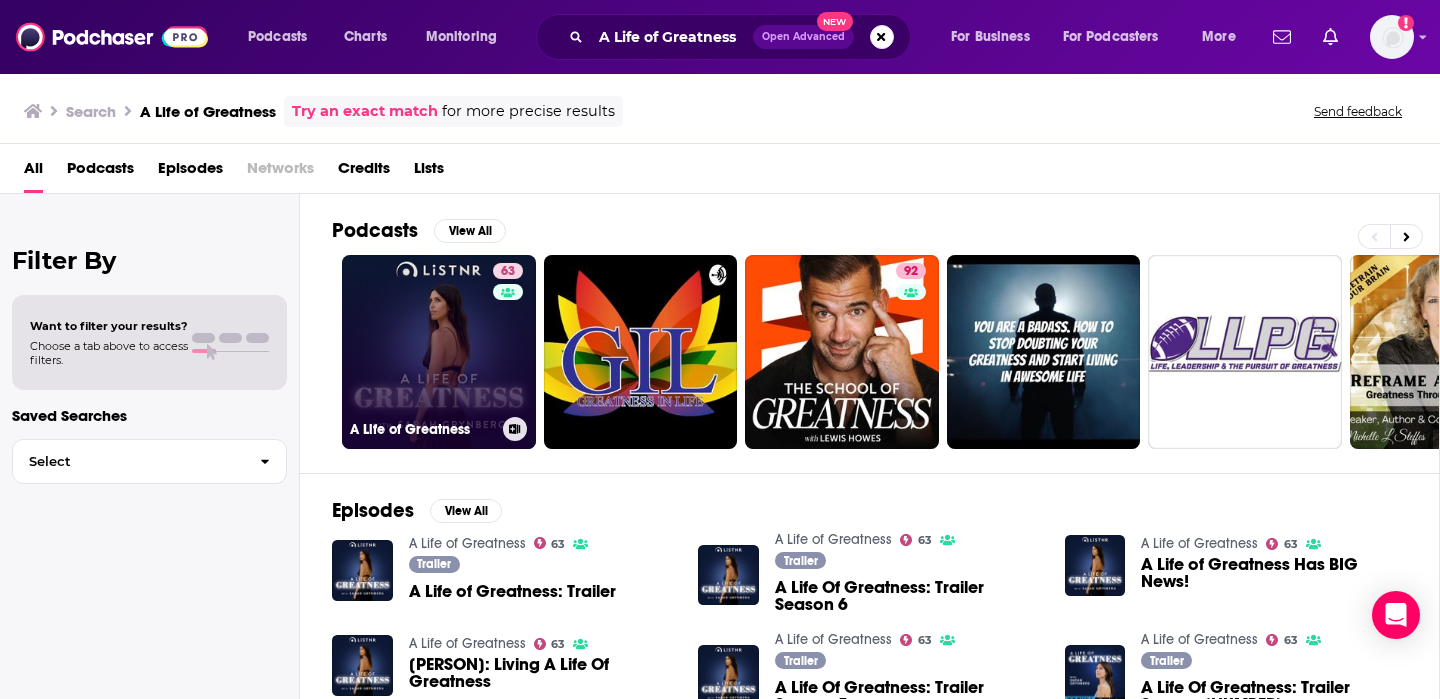 click on "[NUMBER] A Life of Greatness" at bounding box center (439, 352) 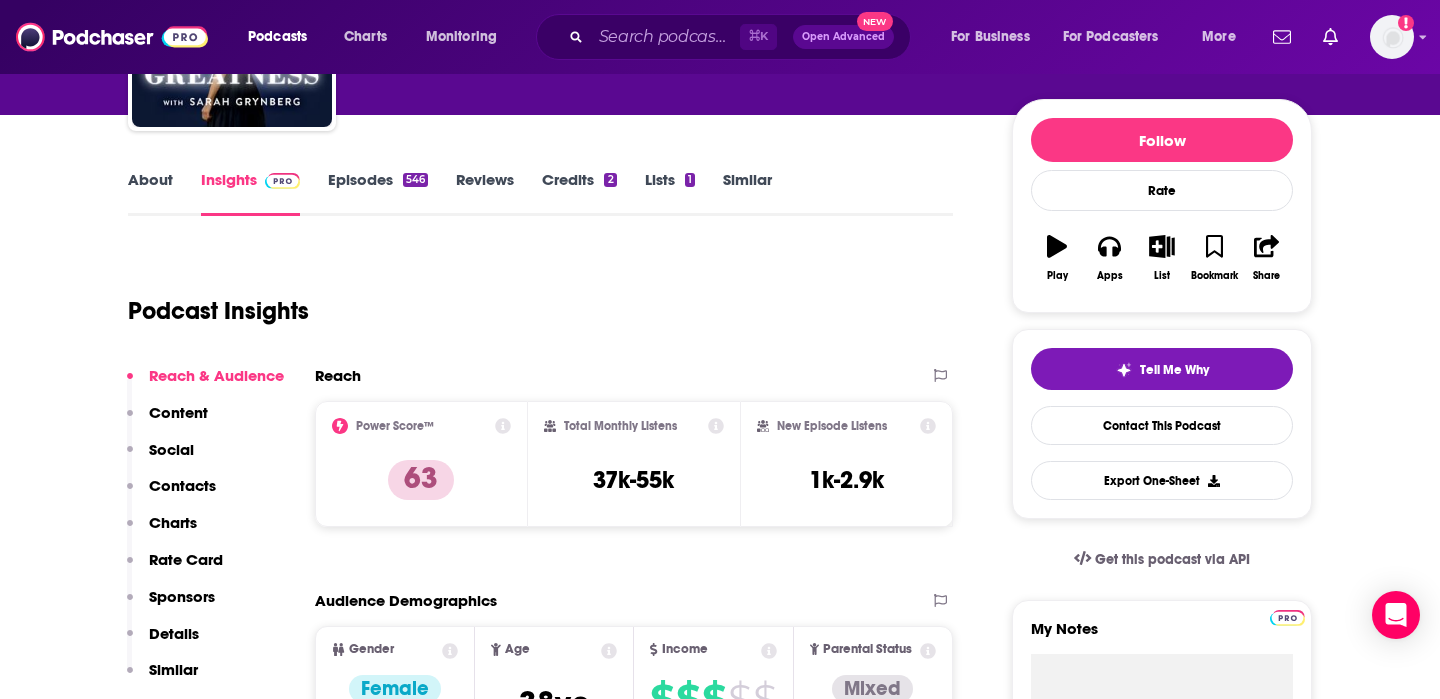 scroll, scrollTop: 219, scrollLeft: 0, axis: vertical 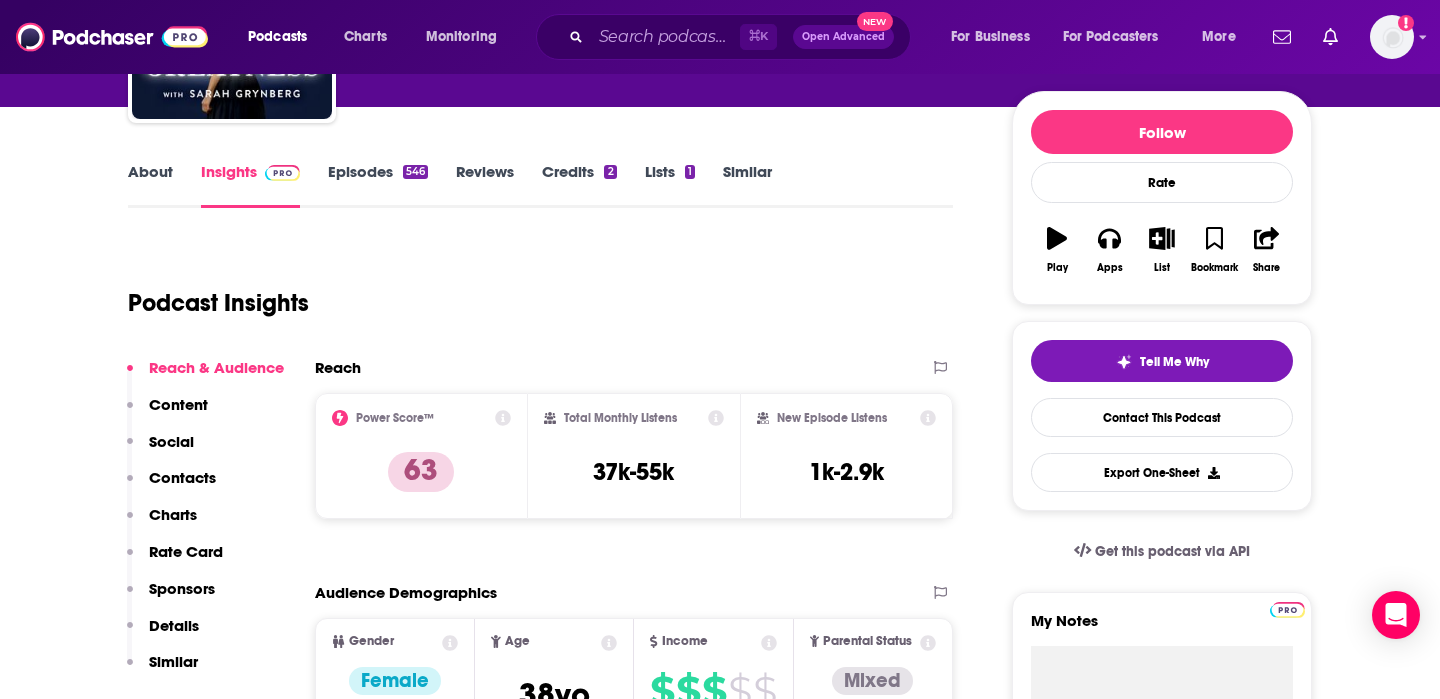 click on "37k-55k" at bounding box center (633, 472) 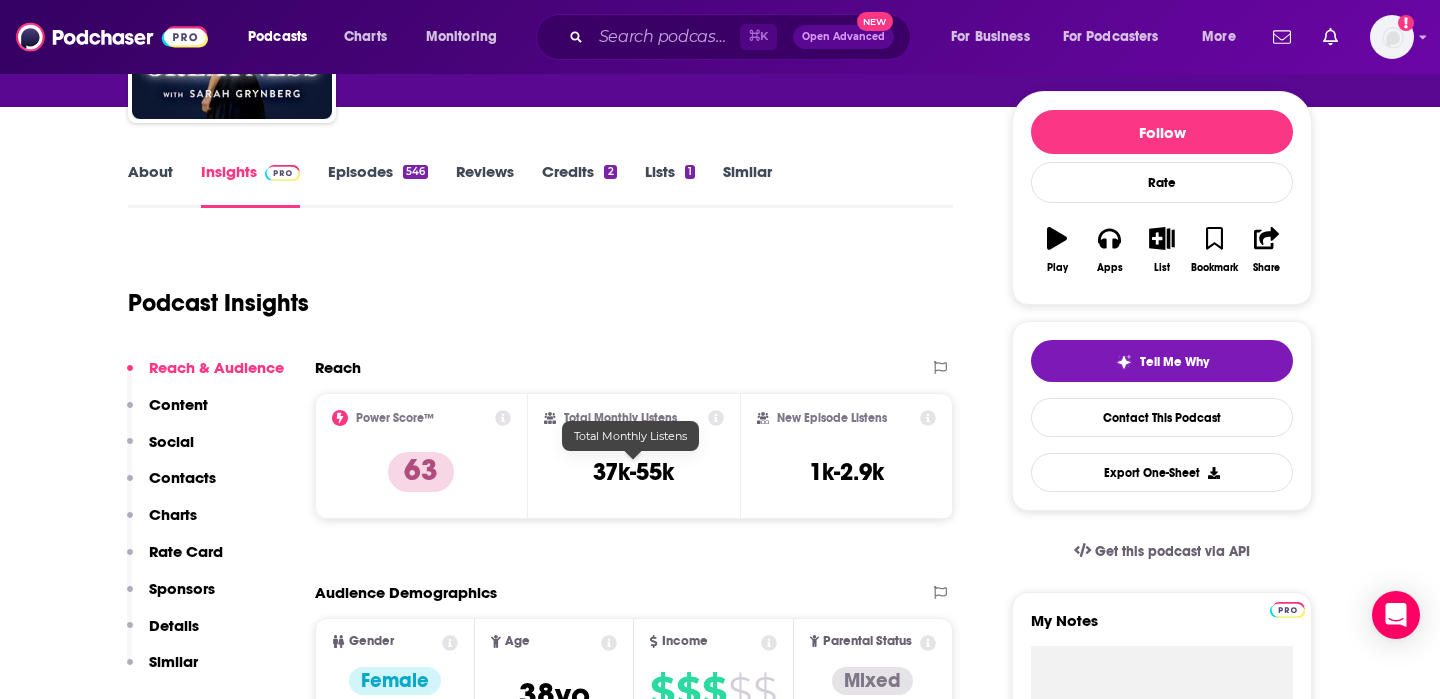 click on "37k-55k" at bounding box center [633, 472] 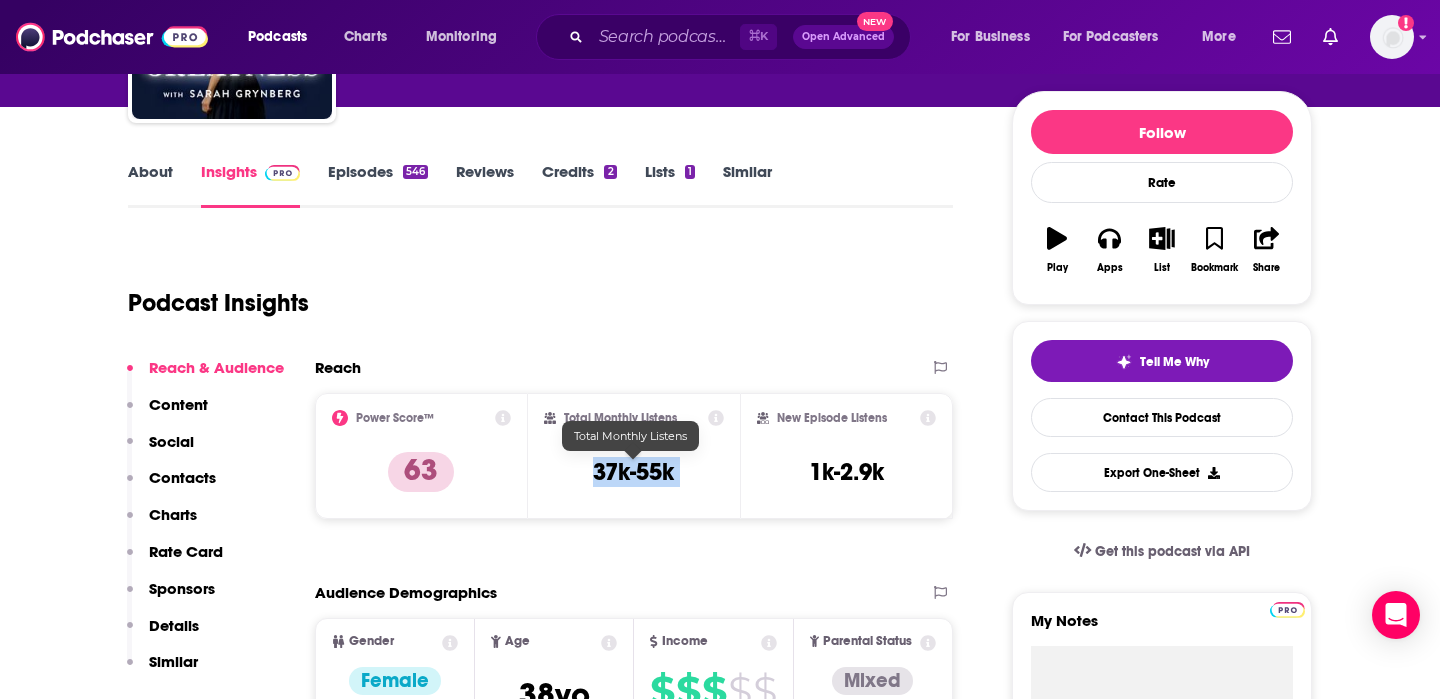 click on "37k-55k" at bounding box center (633, 472) 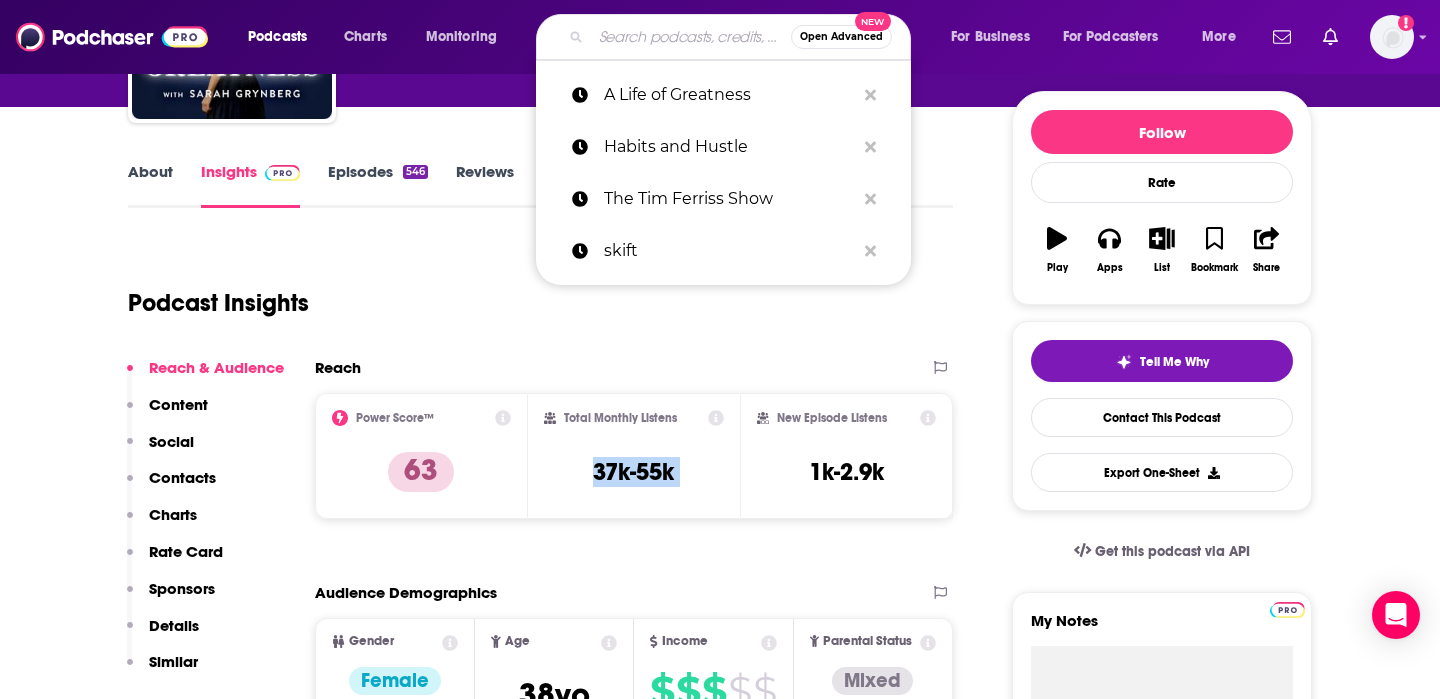 click at bounding box center [691, 37] 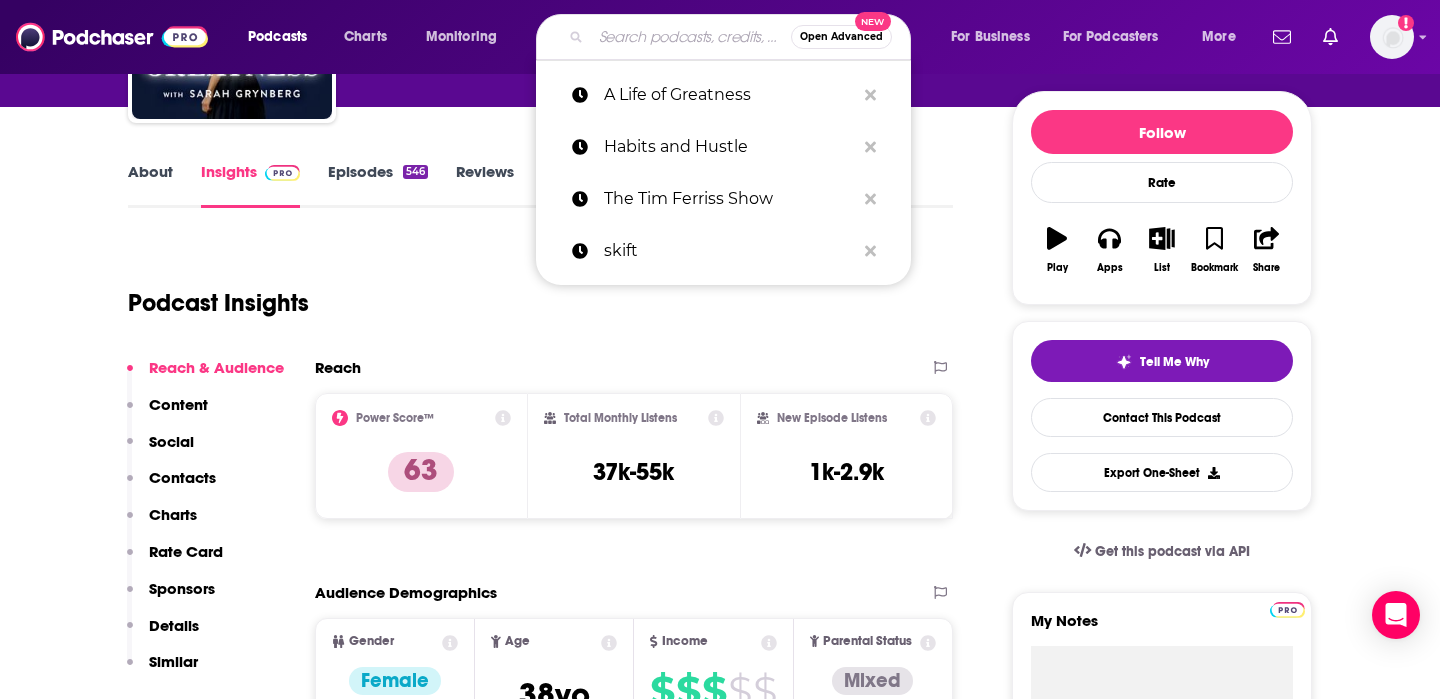 click at bounding box center [691, 37] 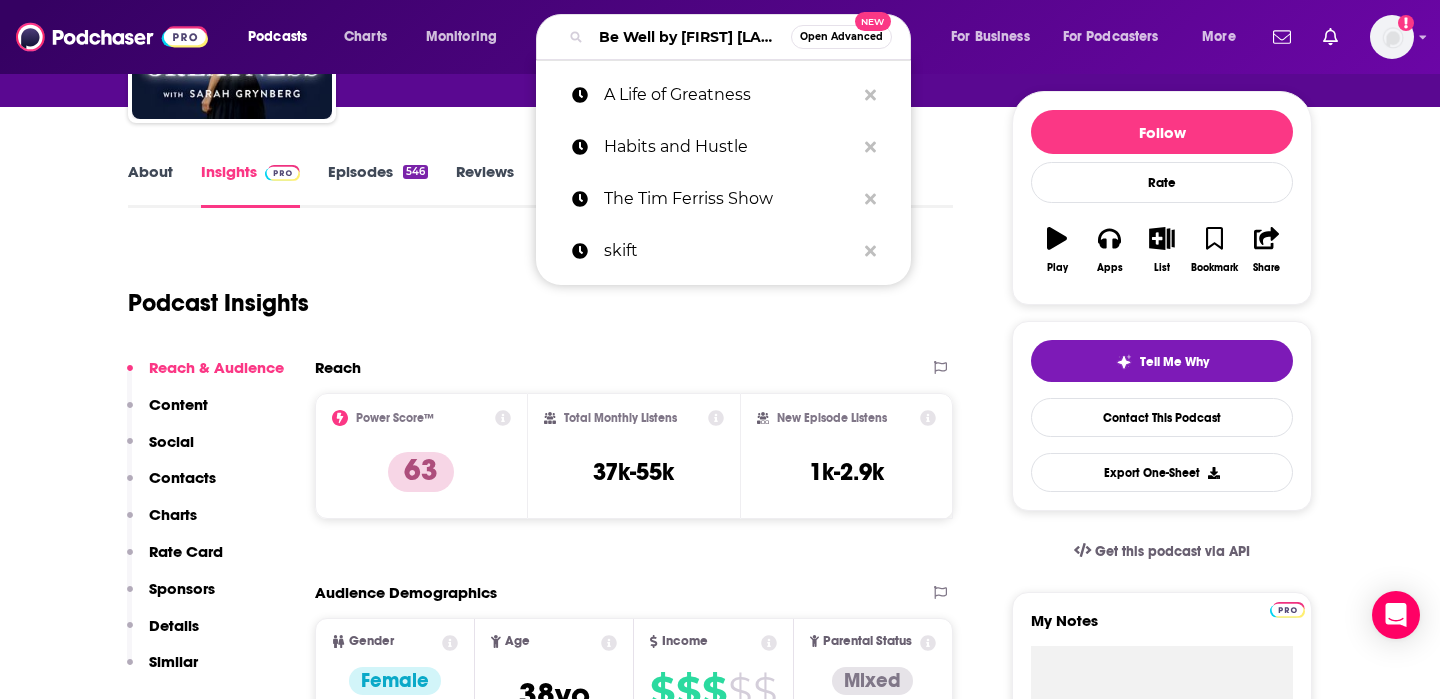 scroll, scrollTop: 0, scrollLeft: 42, axis: horizontal 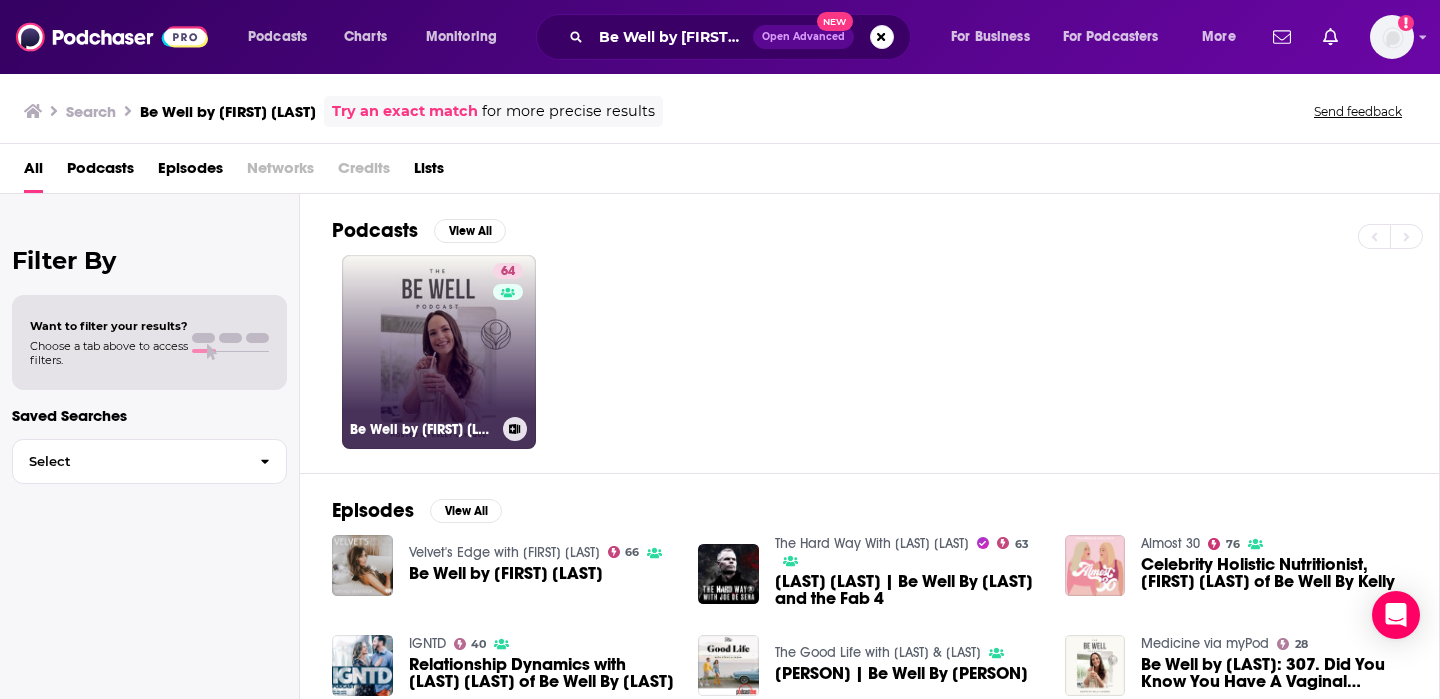 click on "[NUMBER] Be Well by [PERSON]" at bounding box center (439, 352) 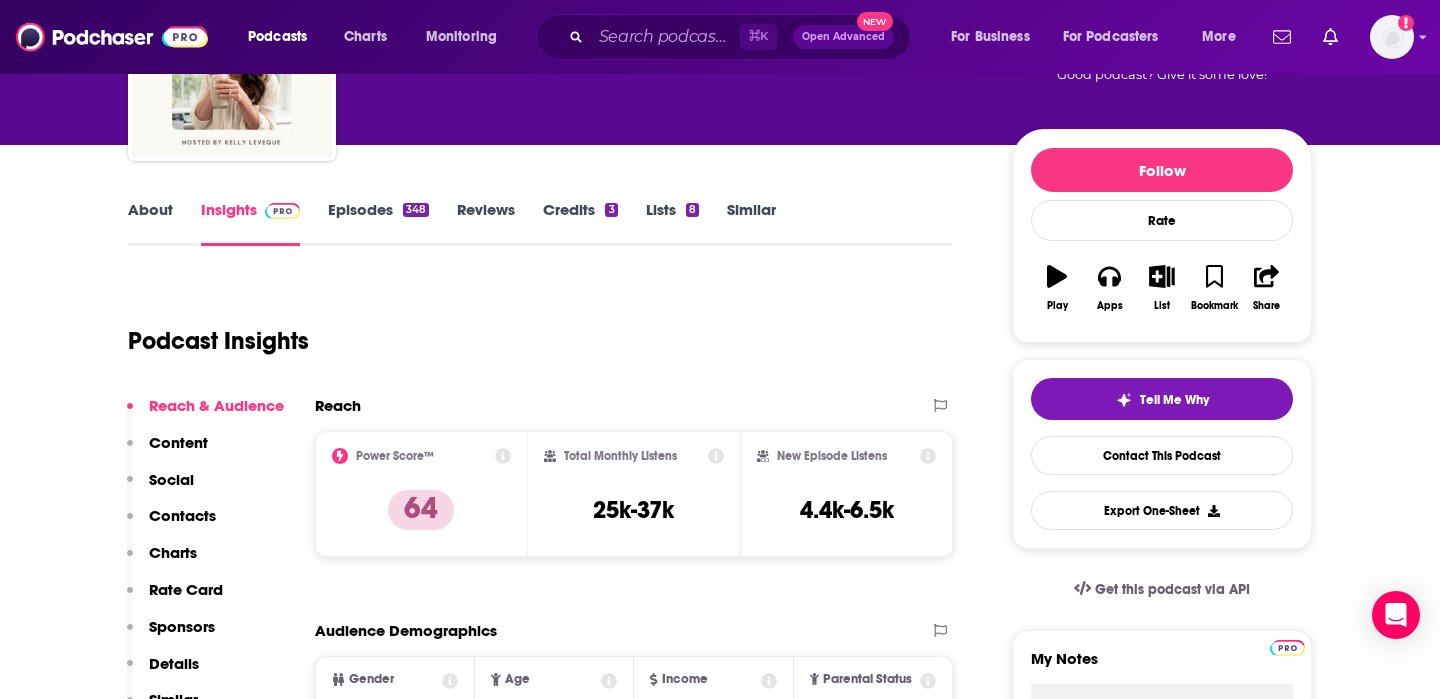scroll, scrollTop: 185, scrollLeft: 0, axis: vertical 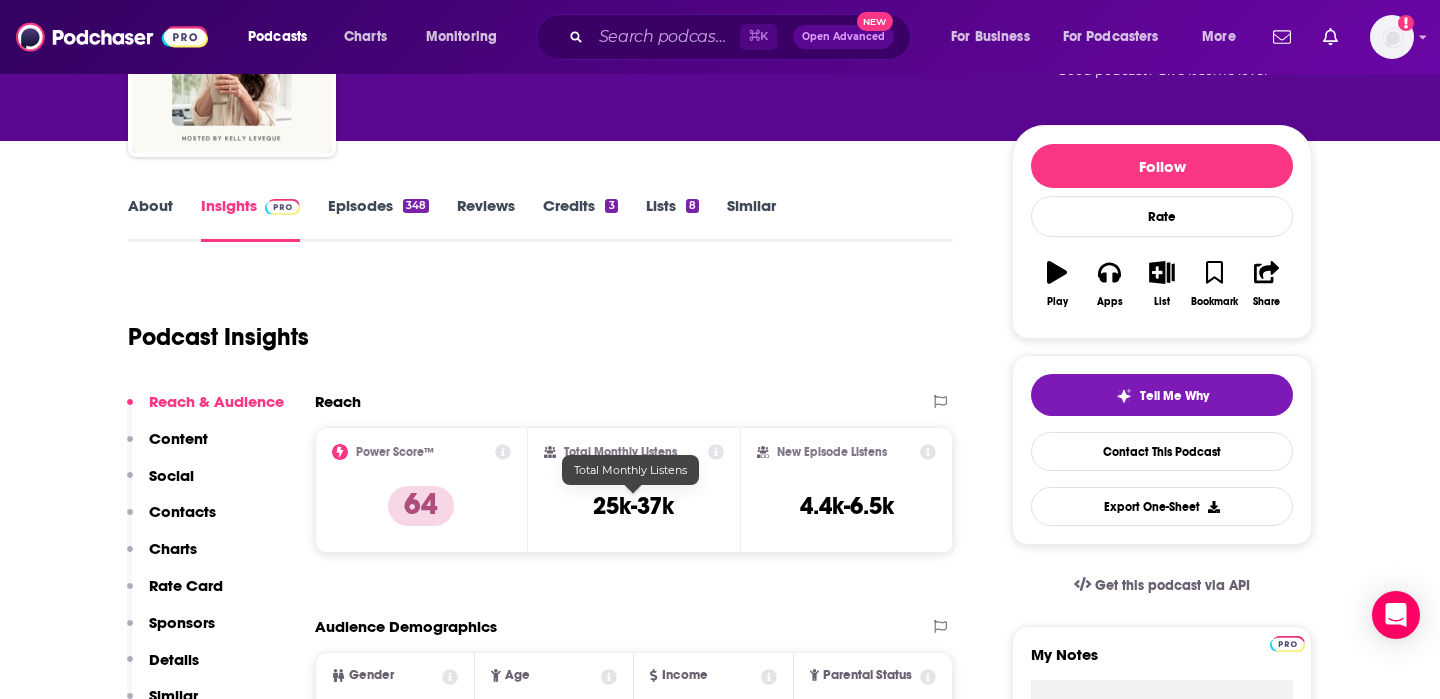 click on "Total Monthly Listens 25k-37k" at bounding box center (634, 490) 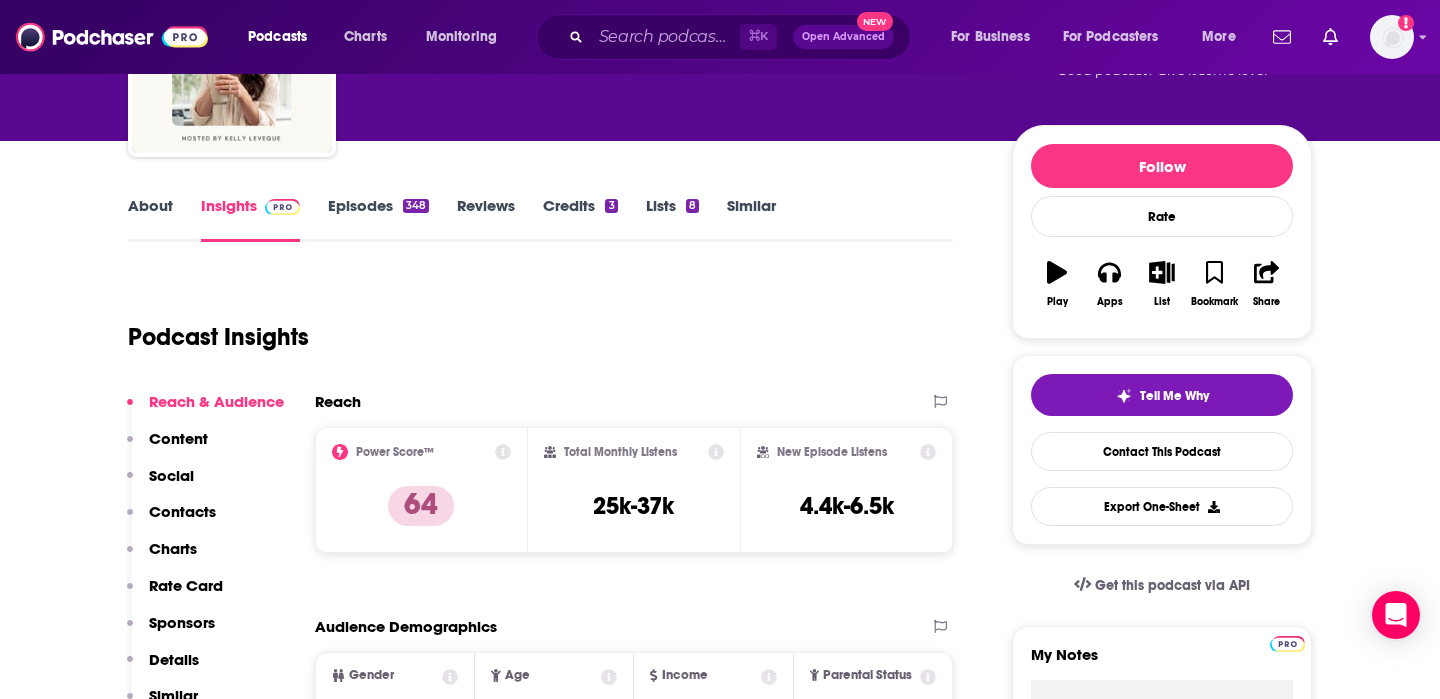 click on "Total Monthly Listens 25k-37k" at bounding box center (634, 490) 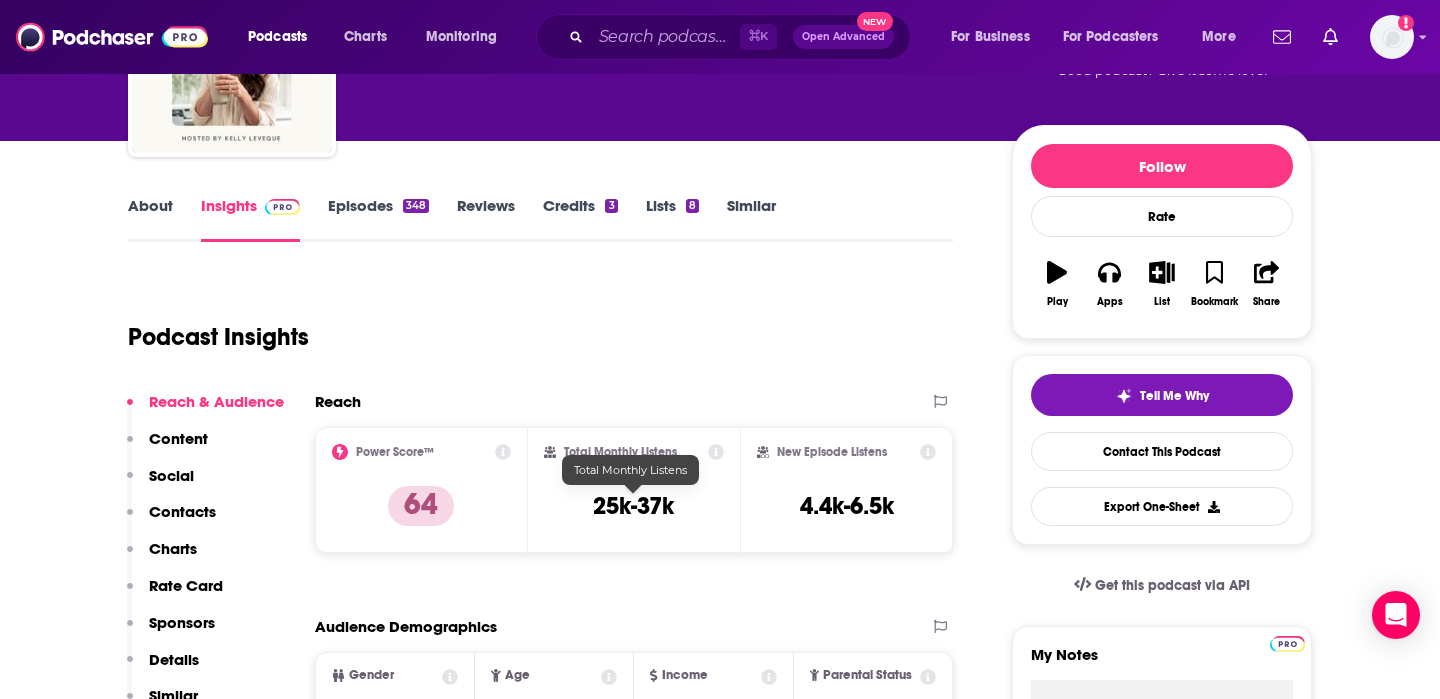 click on "25k-37k" at bounding box center (633, 506) 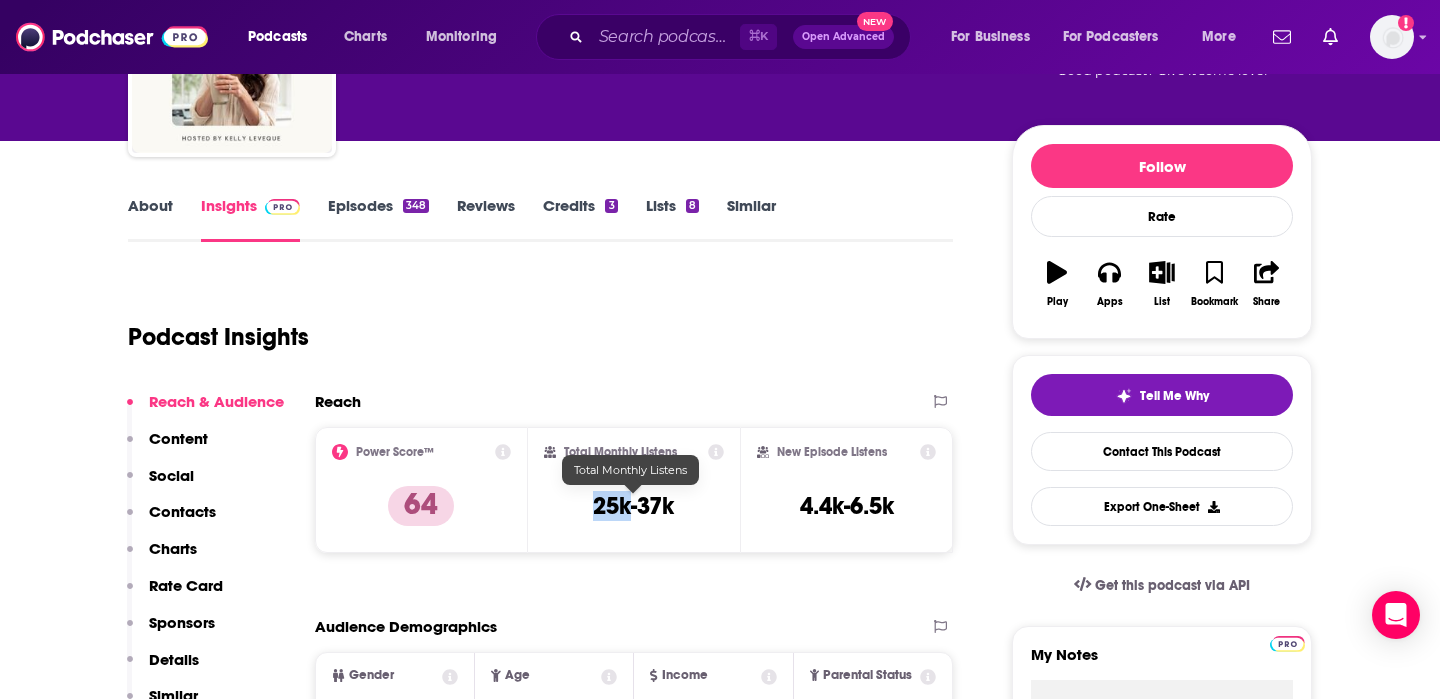 click on "25k-37k" at bounding box center (633, 506) 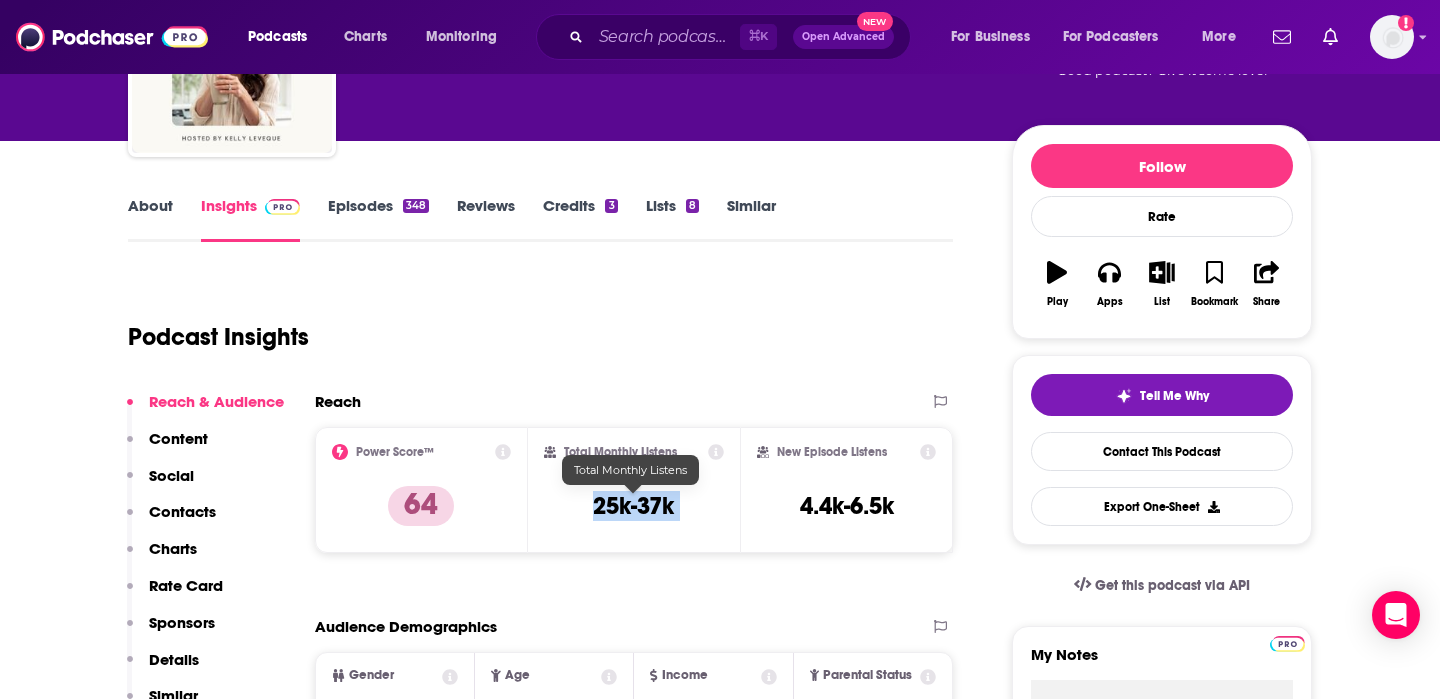copy on "25k-37k" 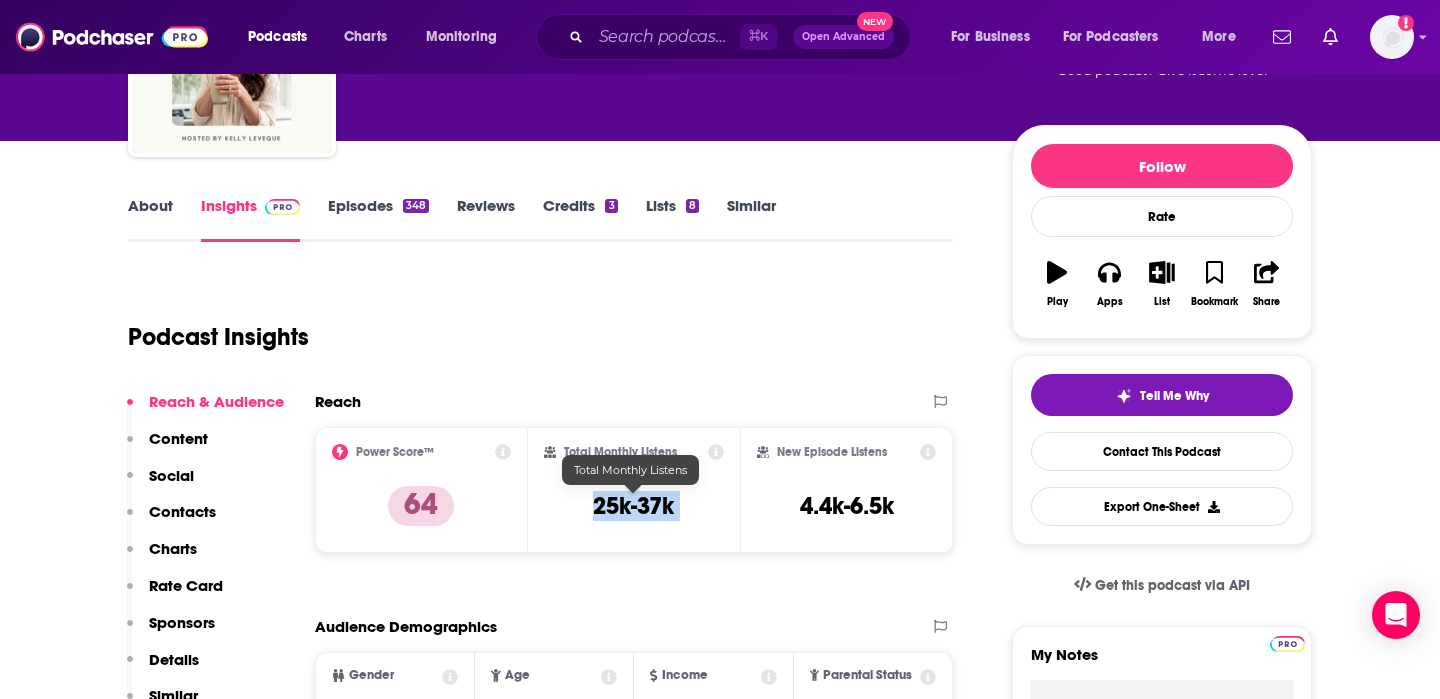 click on "25k-37k" at bounding box center (633, 506) 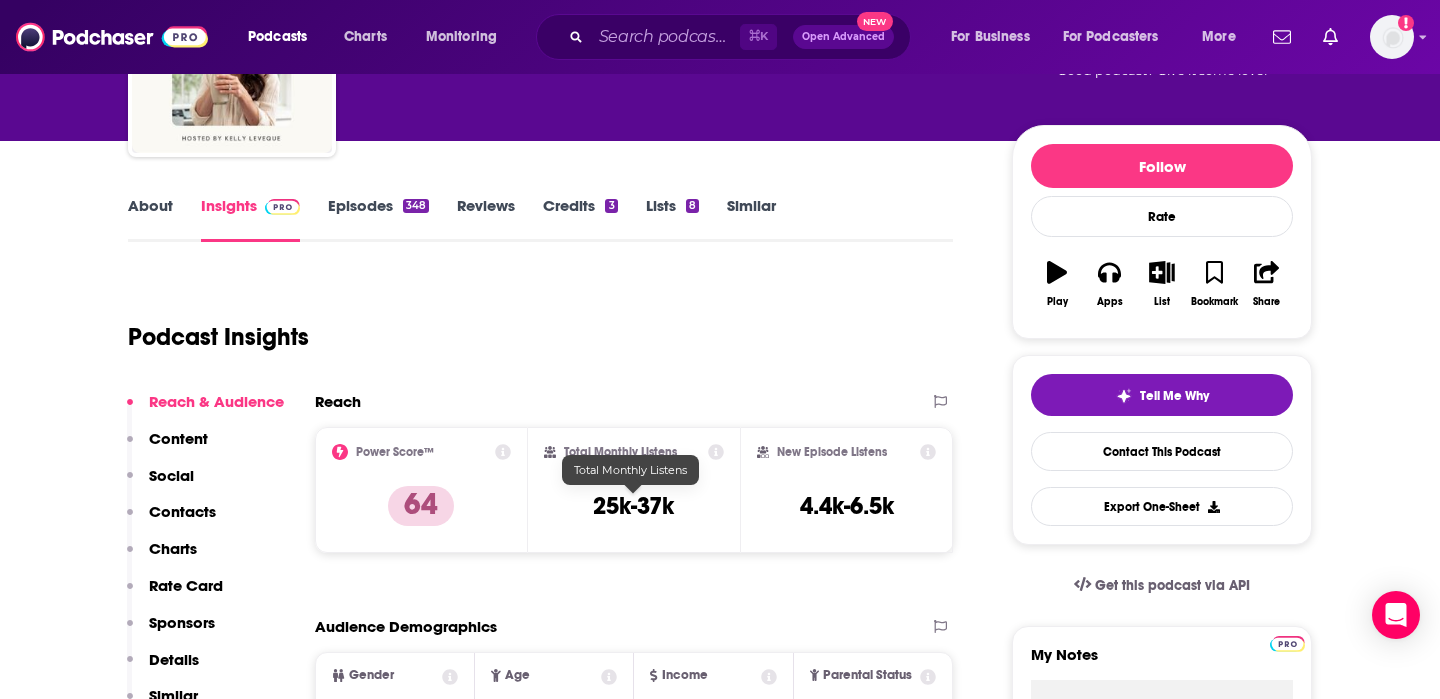 click on "25k-37k" at bounding box center [633, 506] 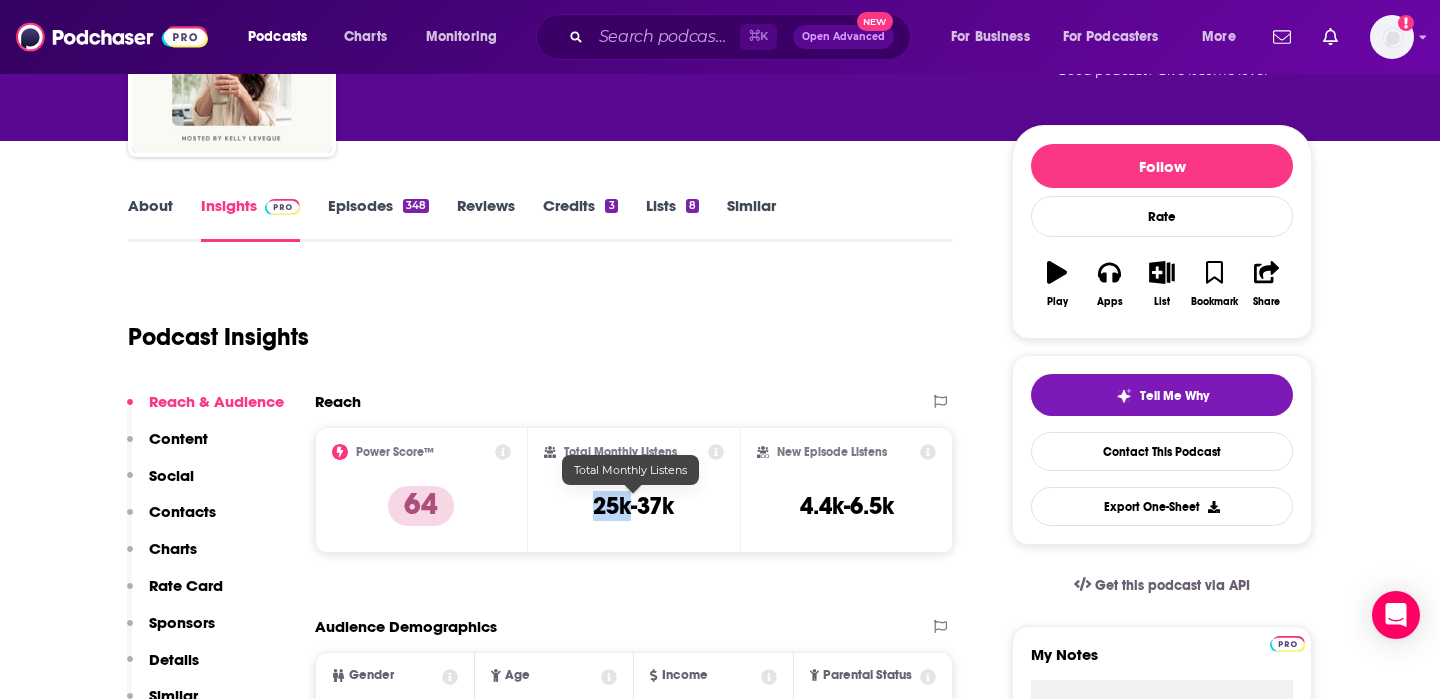 click on "25k-37k" at bounding box center [633, 506] 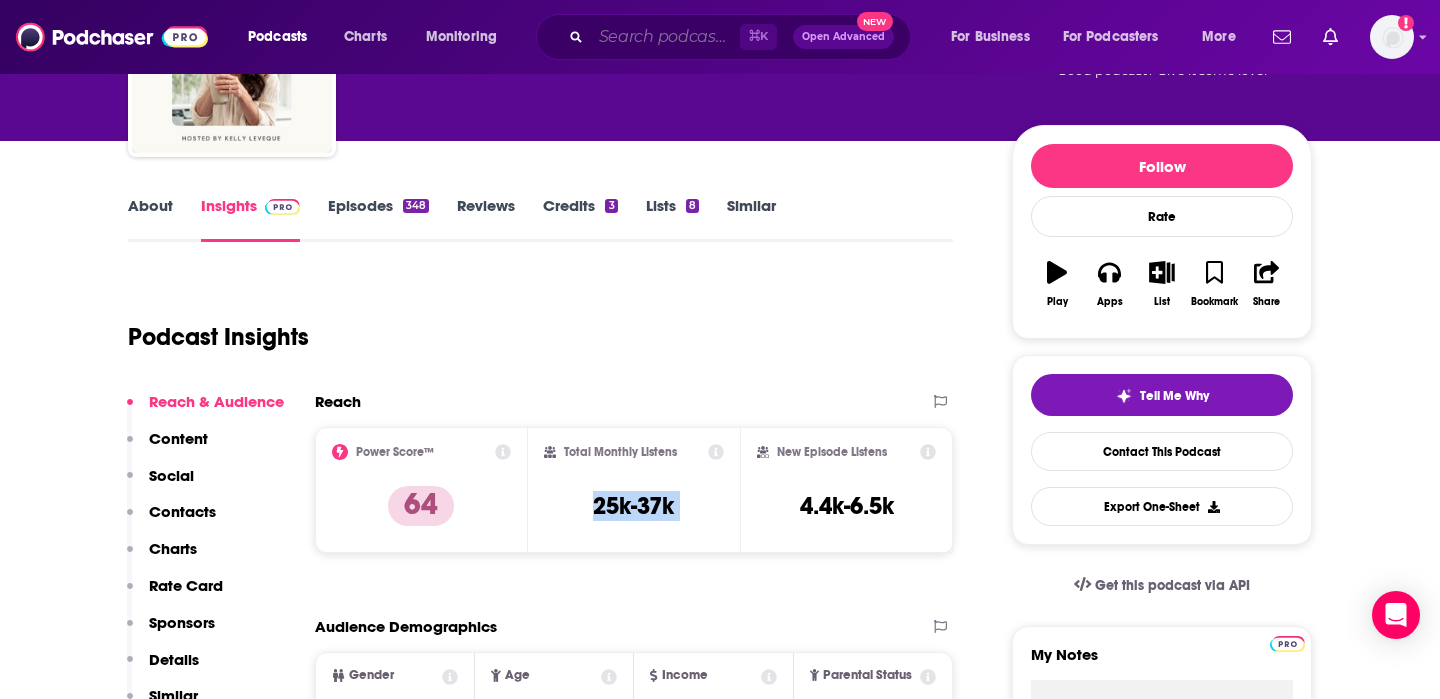 click at bounding box center (665, 37) 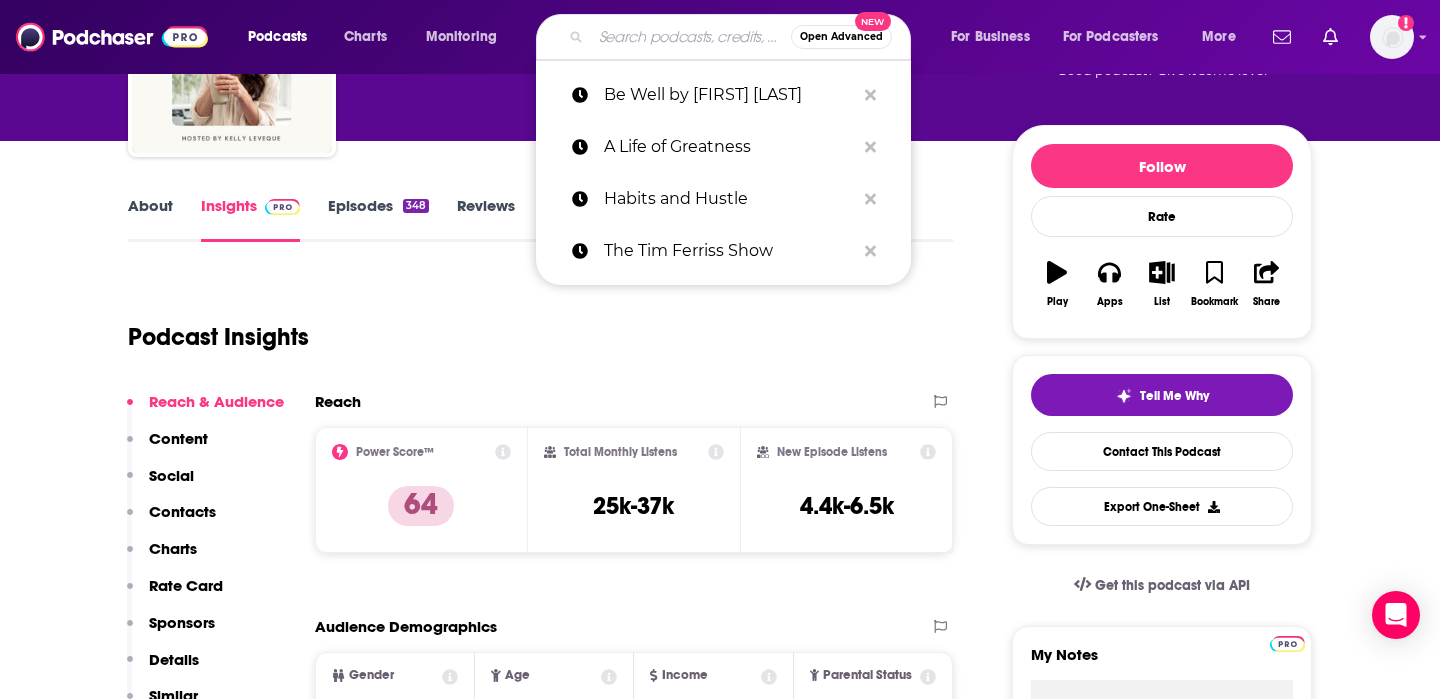 paste on "Better! with Dr. Stephanie" 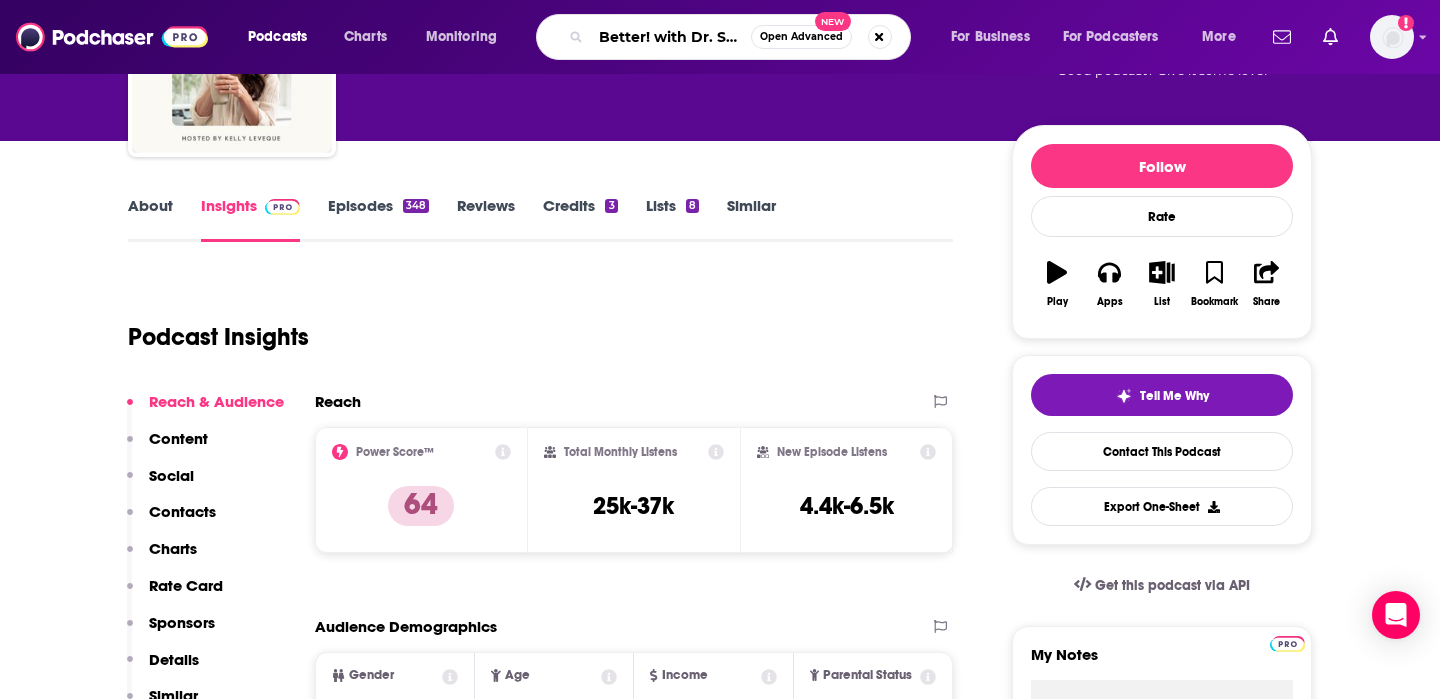 scroll, scrollTop: 0, scrollLeft: 48, axis: horizontal 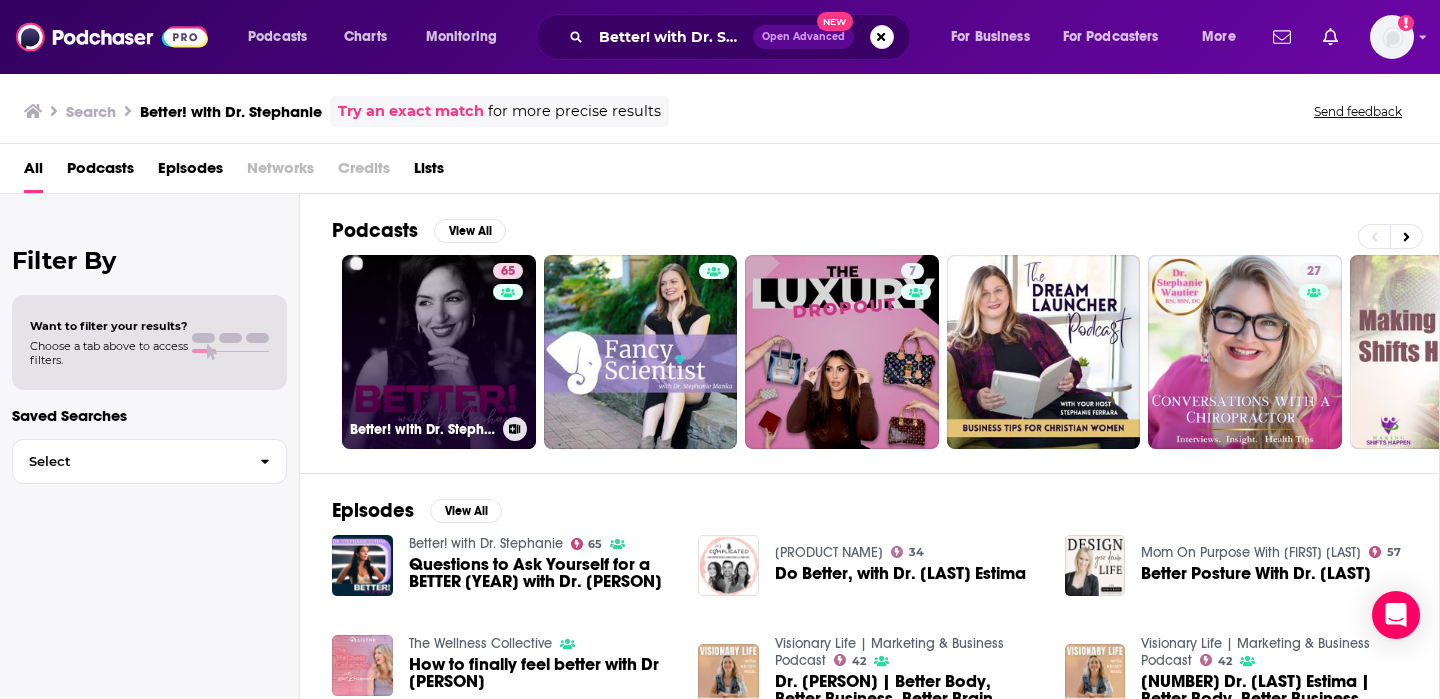 click on "65 Better! with Dr. [LAST]" at bounding box center (439, 352) 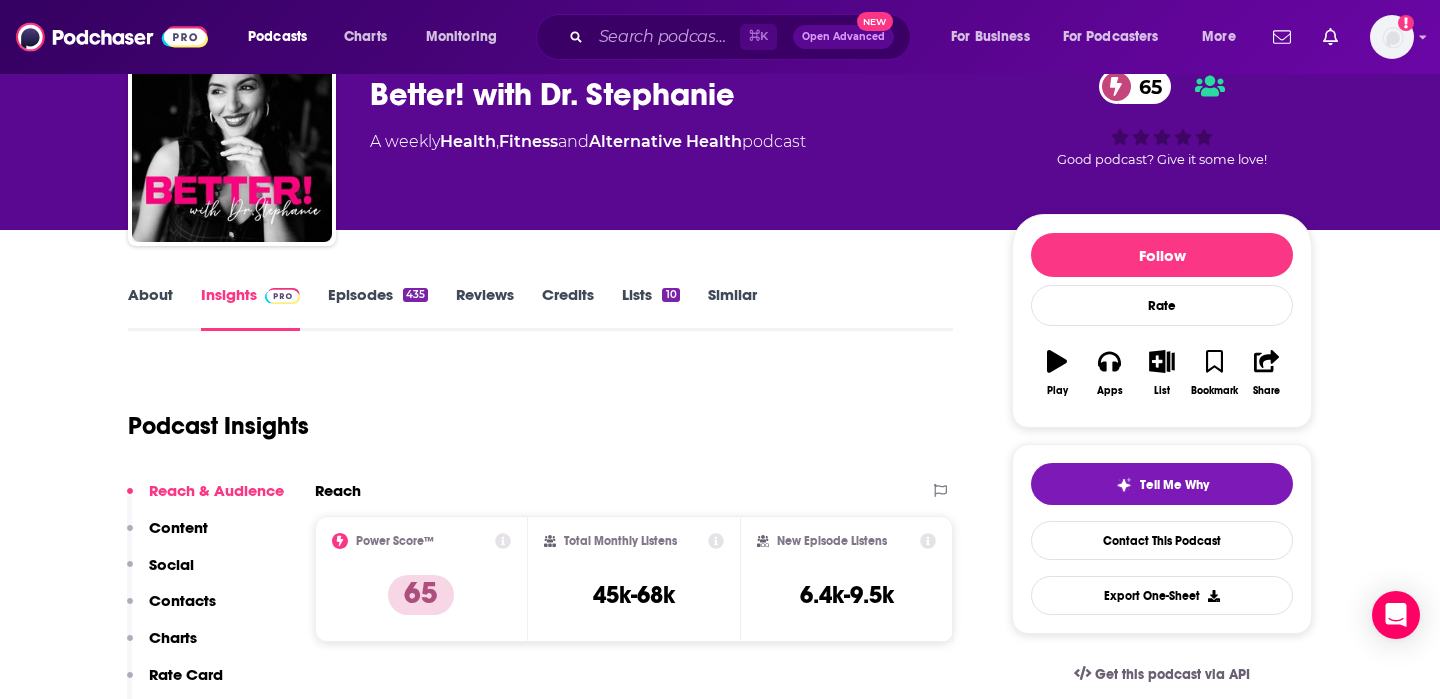 scroll, scrollTop: 100, scrollLeft: 0, axis: vertical 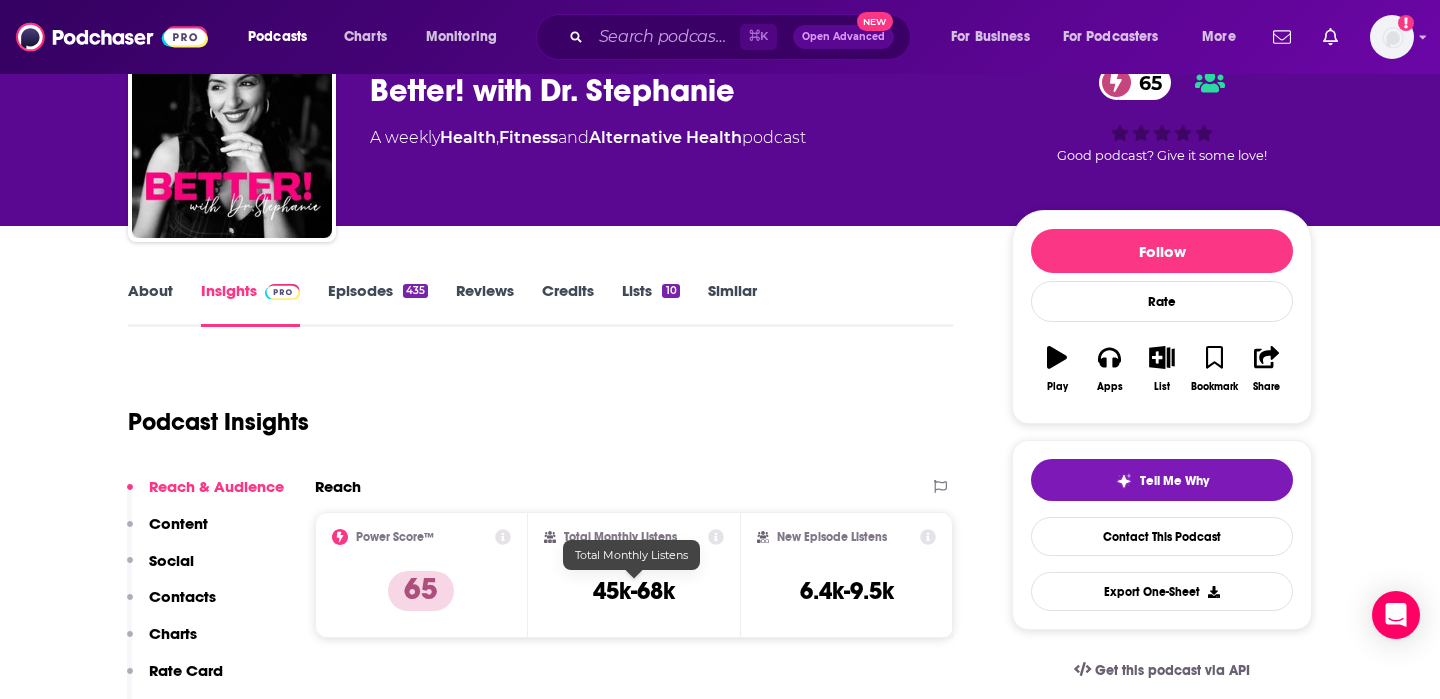 click on "45k-68k" at bounding box center [634, 591] 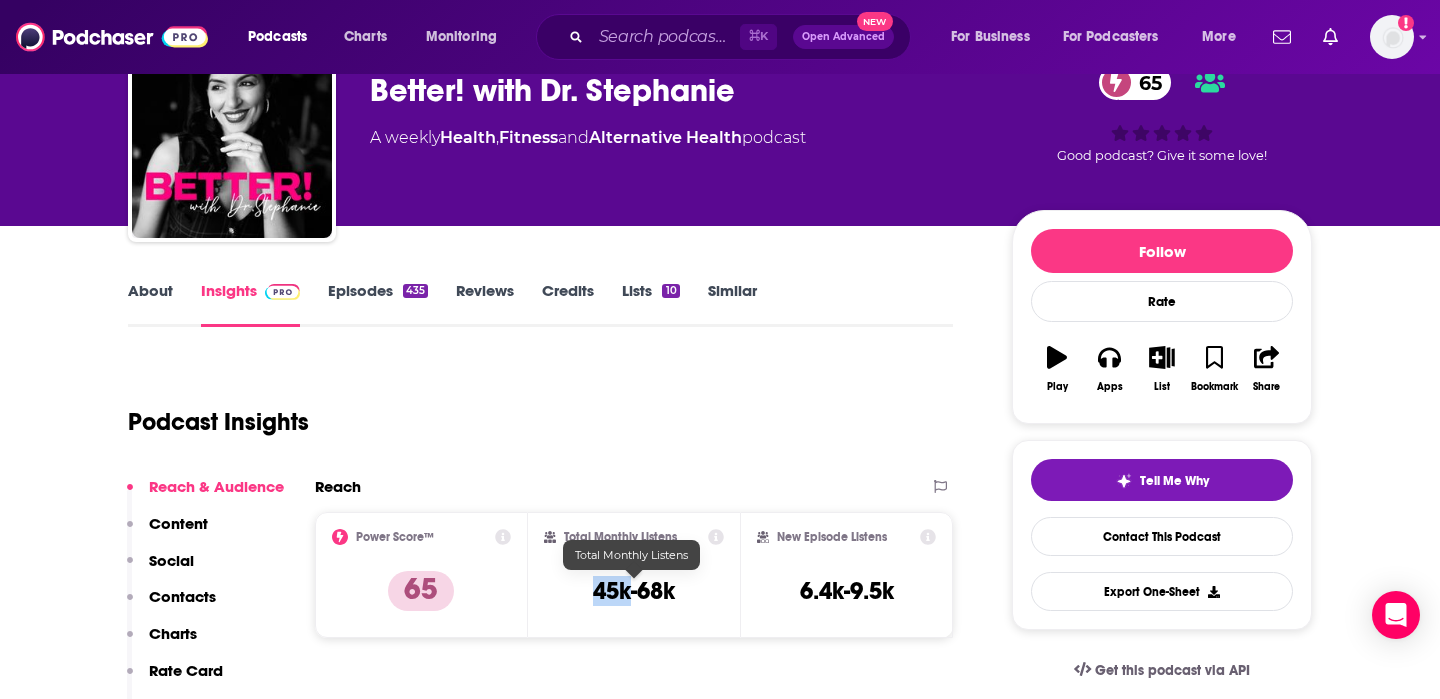 click on "45k-68k" at bounding box center [634, 591] 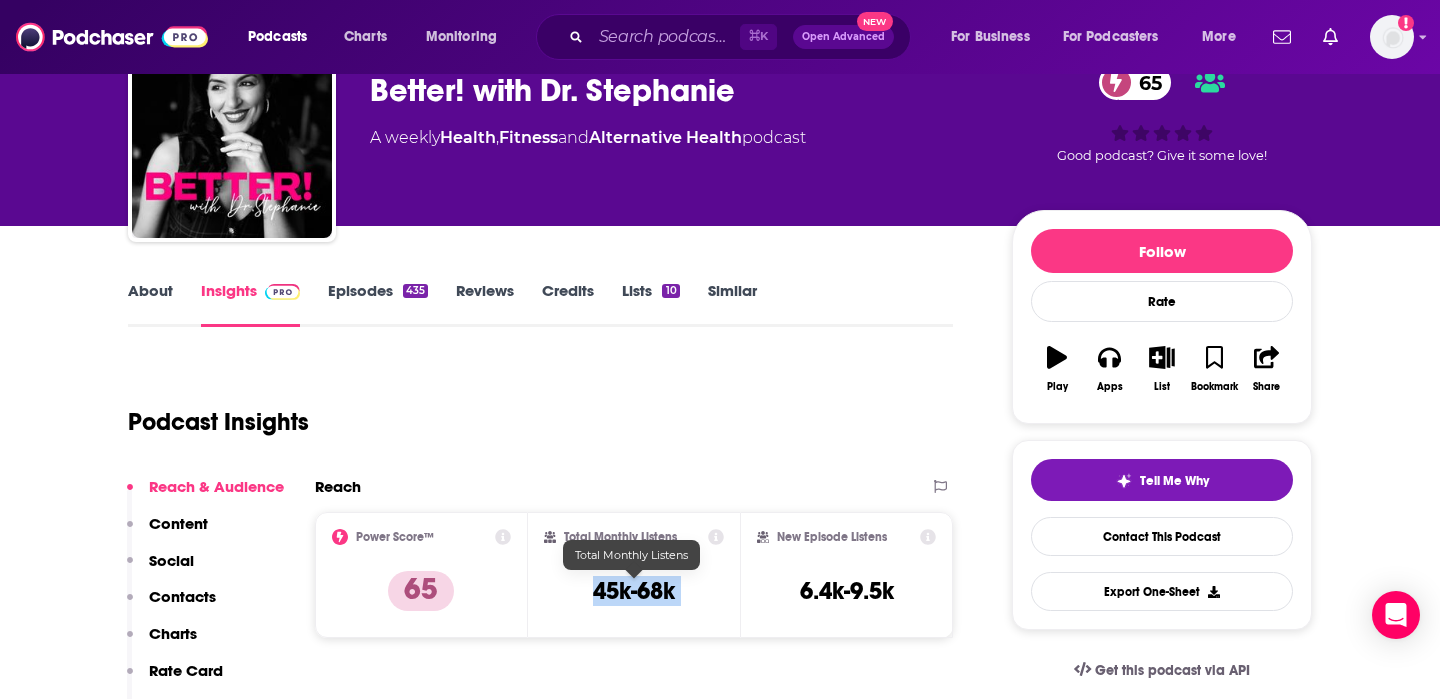 copy on "45k-68k" 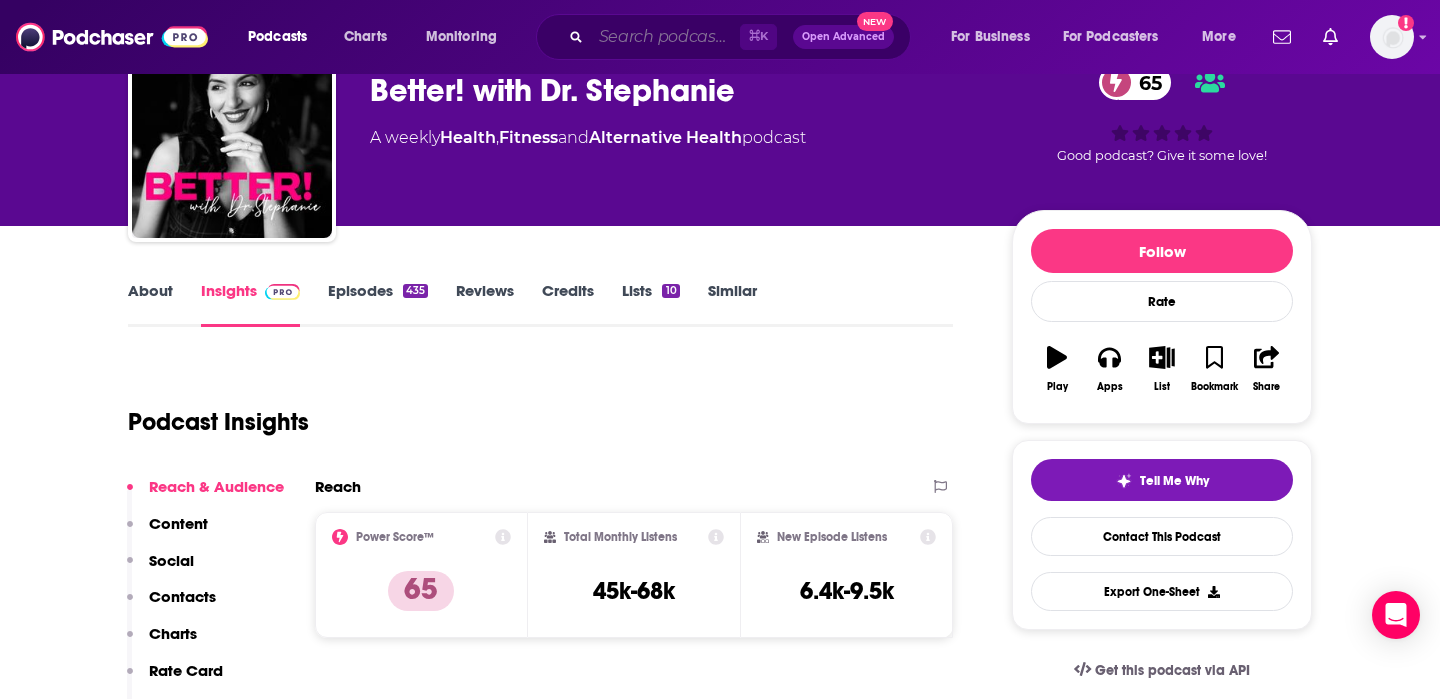 click at bounding box center [665, 37] 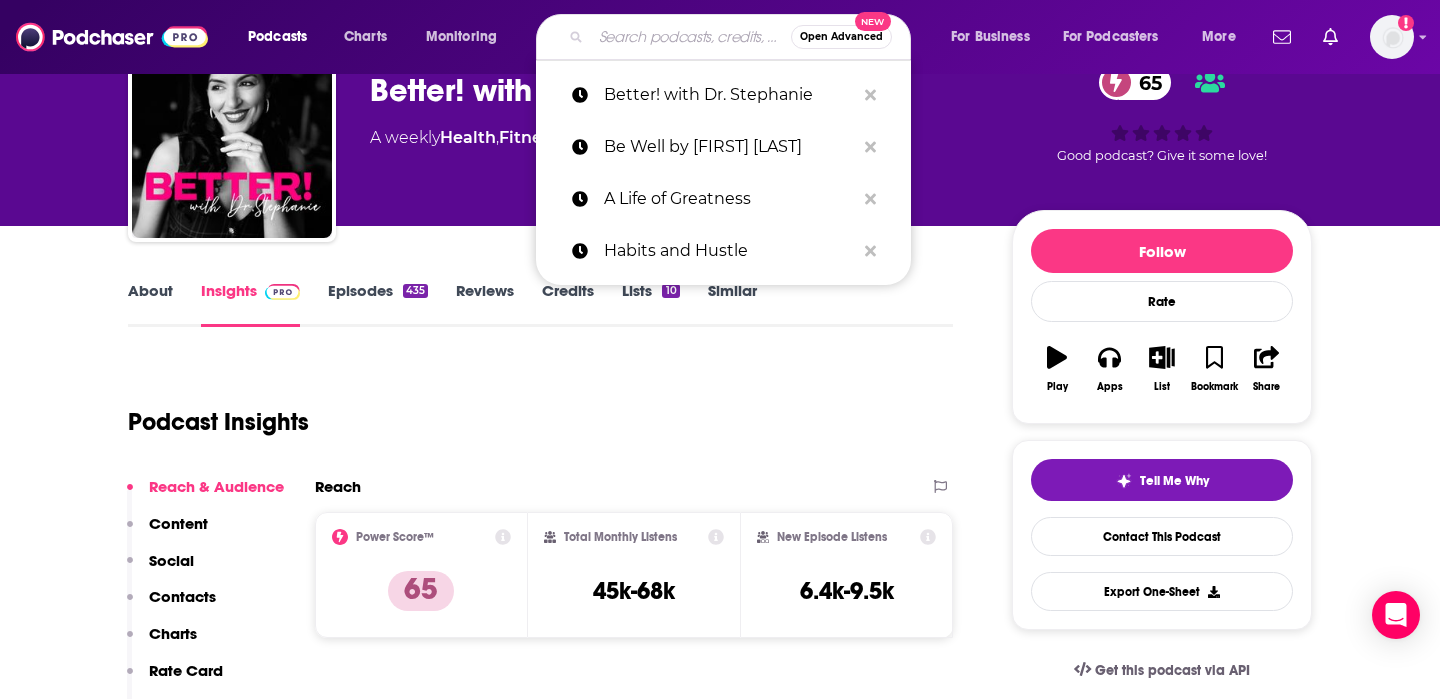 paste on "Energized with Dr. [LAST]" 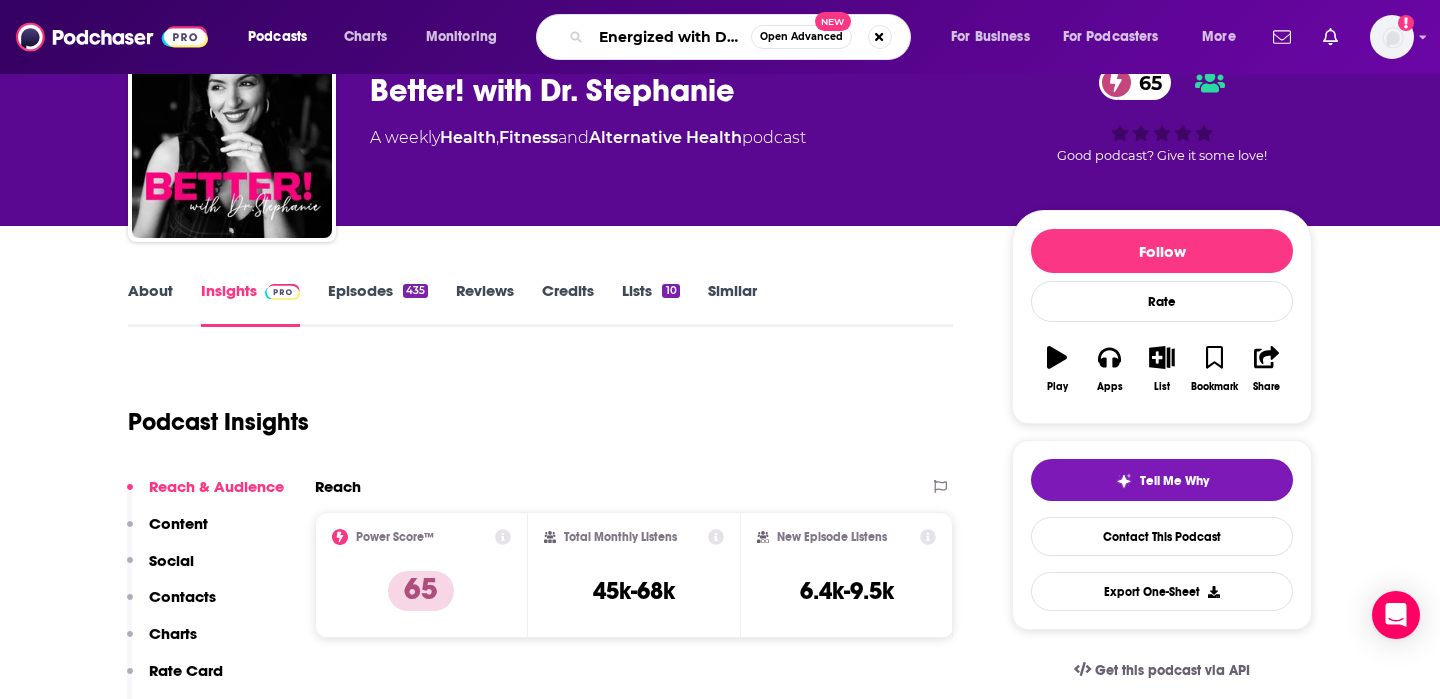 scroll, scrollTop: 0, scrollLeft: 46, axis: horizontal 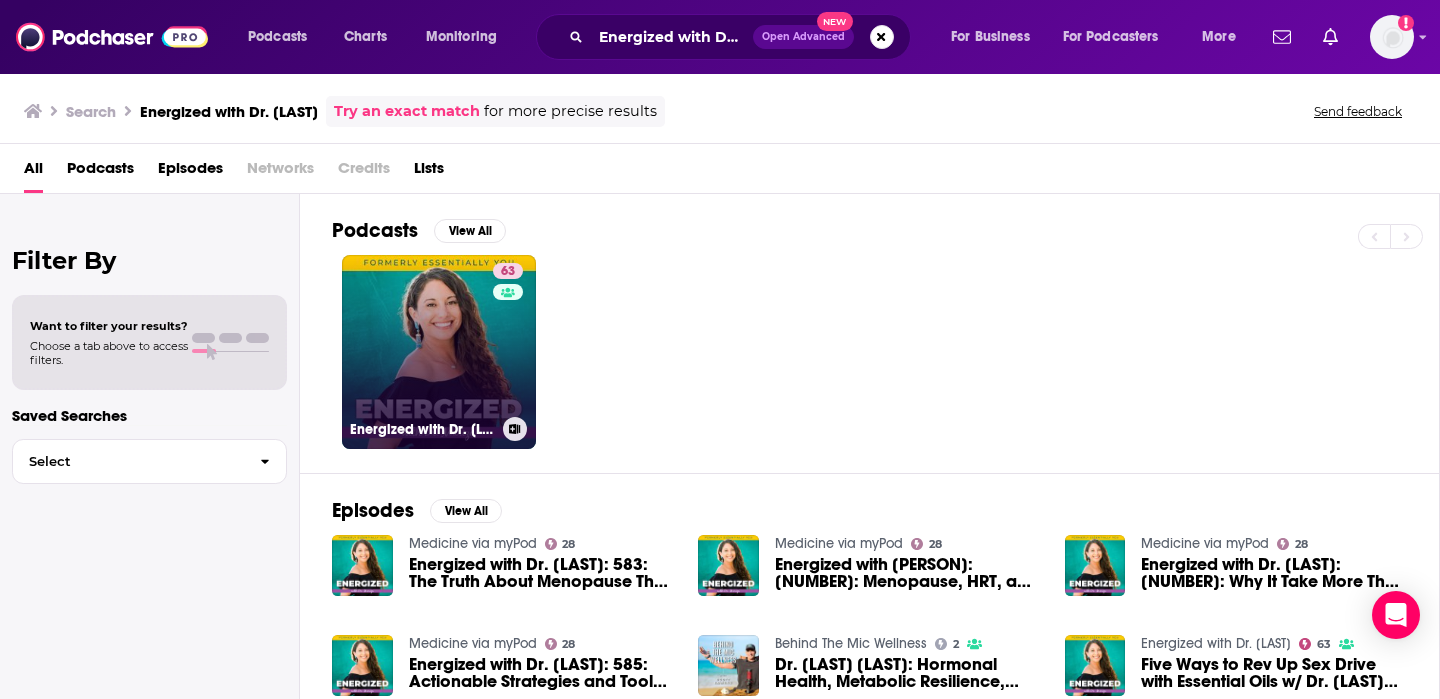 click on "[NUMBER] Energized with Dr. [PERSON]" at bounding box center (439, 352) 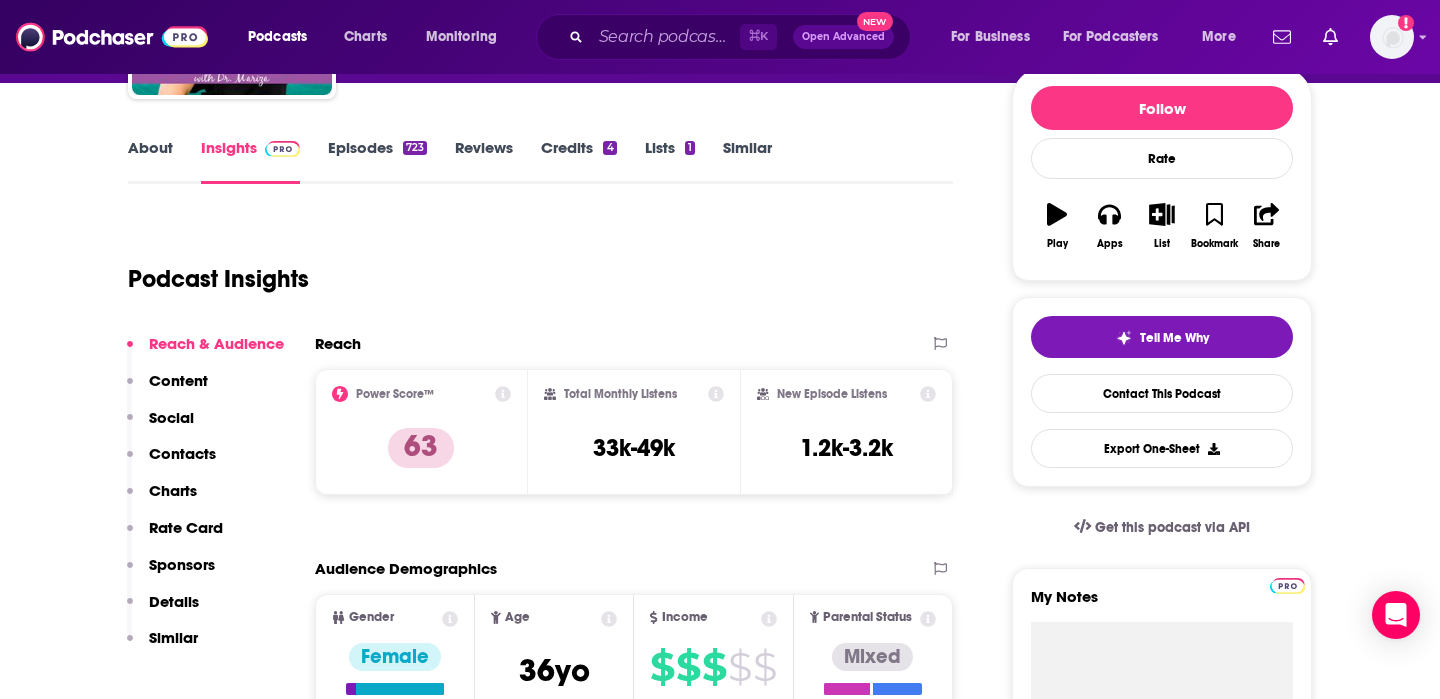 scroll, scrollTop: 248, scrollLeft: 0, axis: vertical 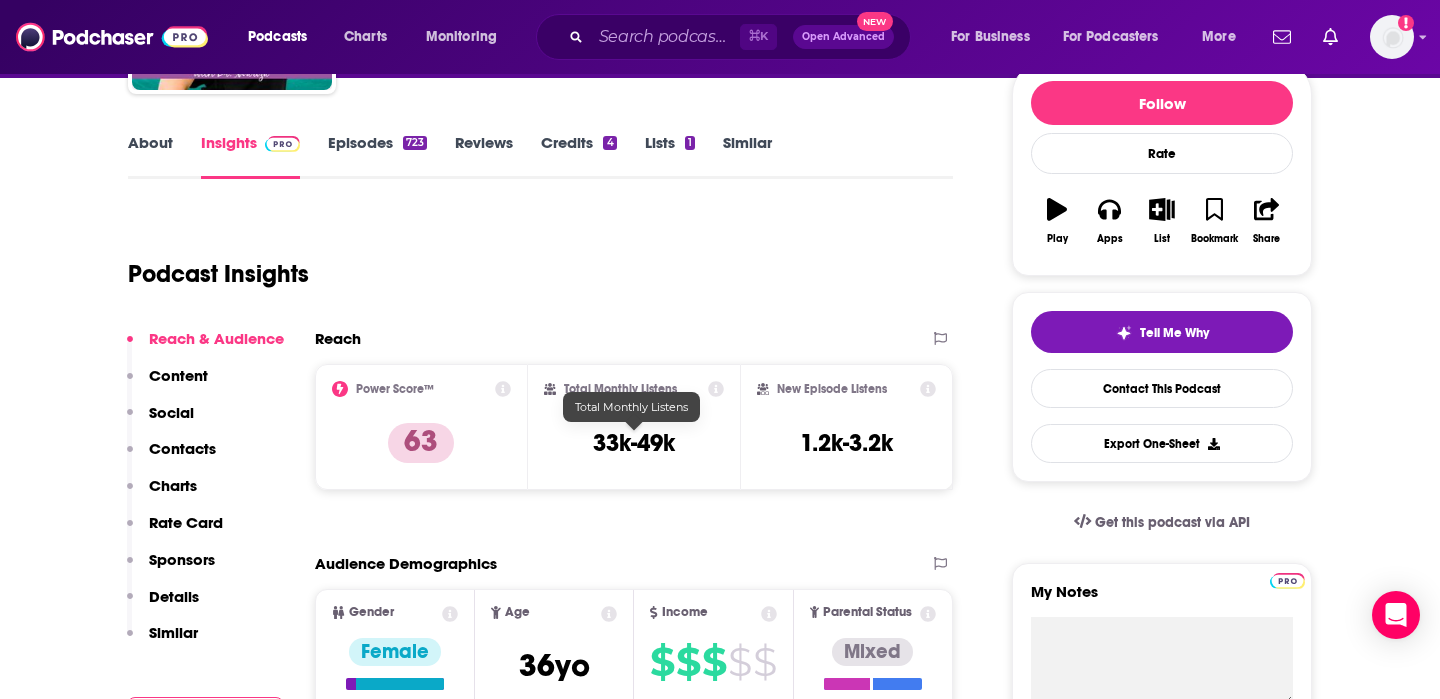 click on "33k-49k" at bounding box center [634, 443] 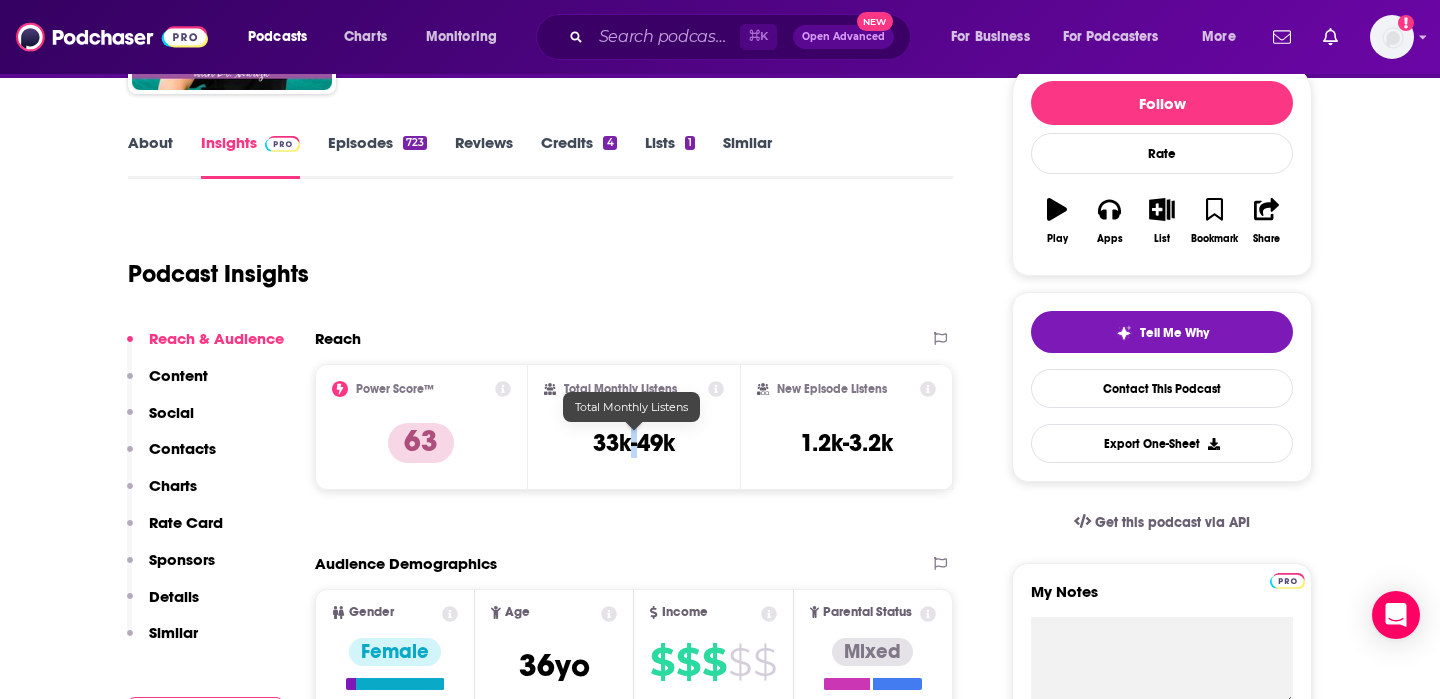 click on "33k-49k" at bounding box center [634, 443] 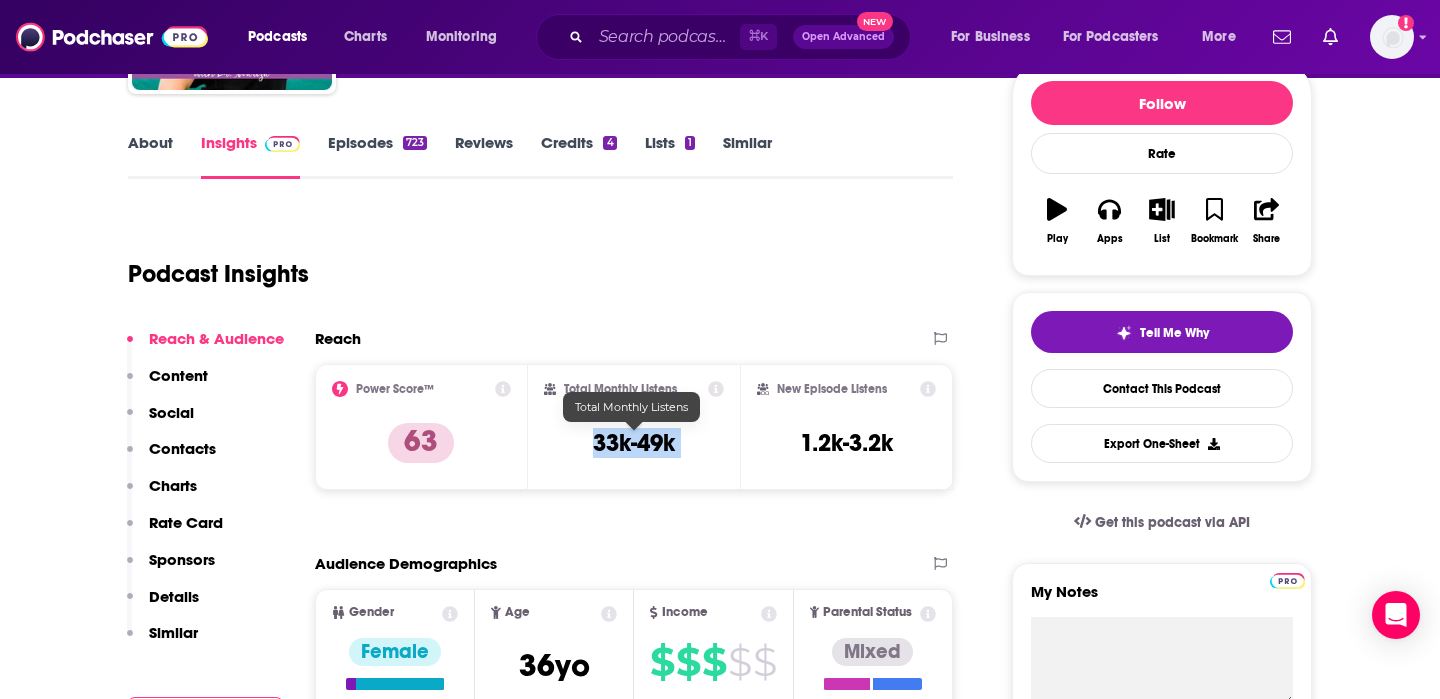 copy on "33k-49k" 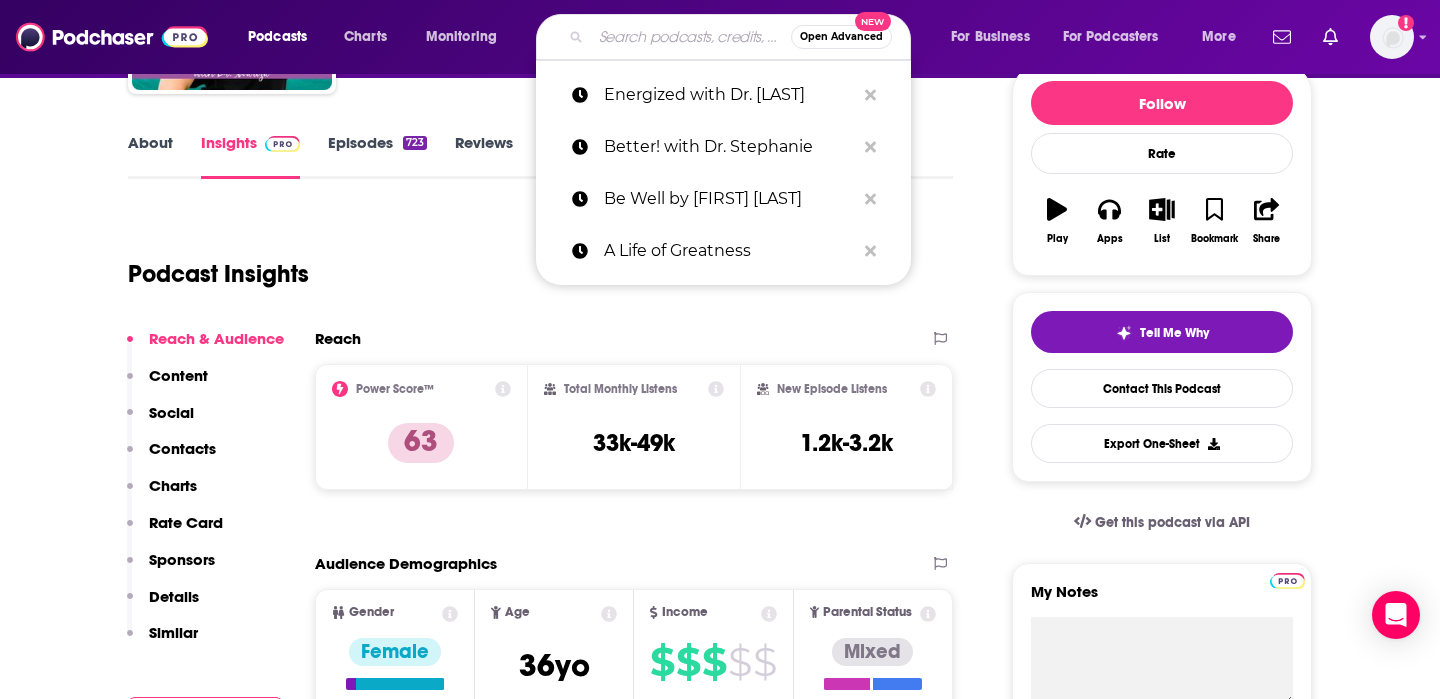 click at bounding box center [691, 37] 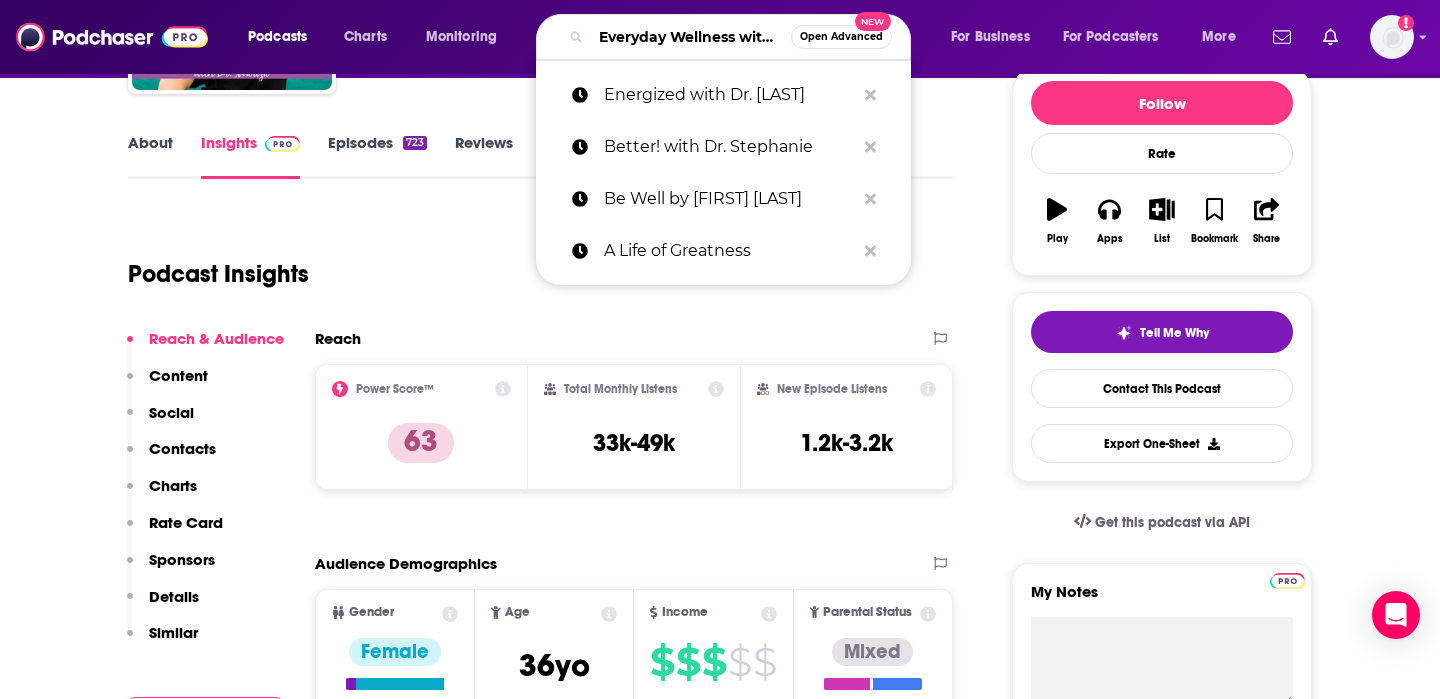 scroll, scrollTop: 0, scrollLeft: 176, axis: horizontal 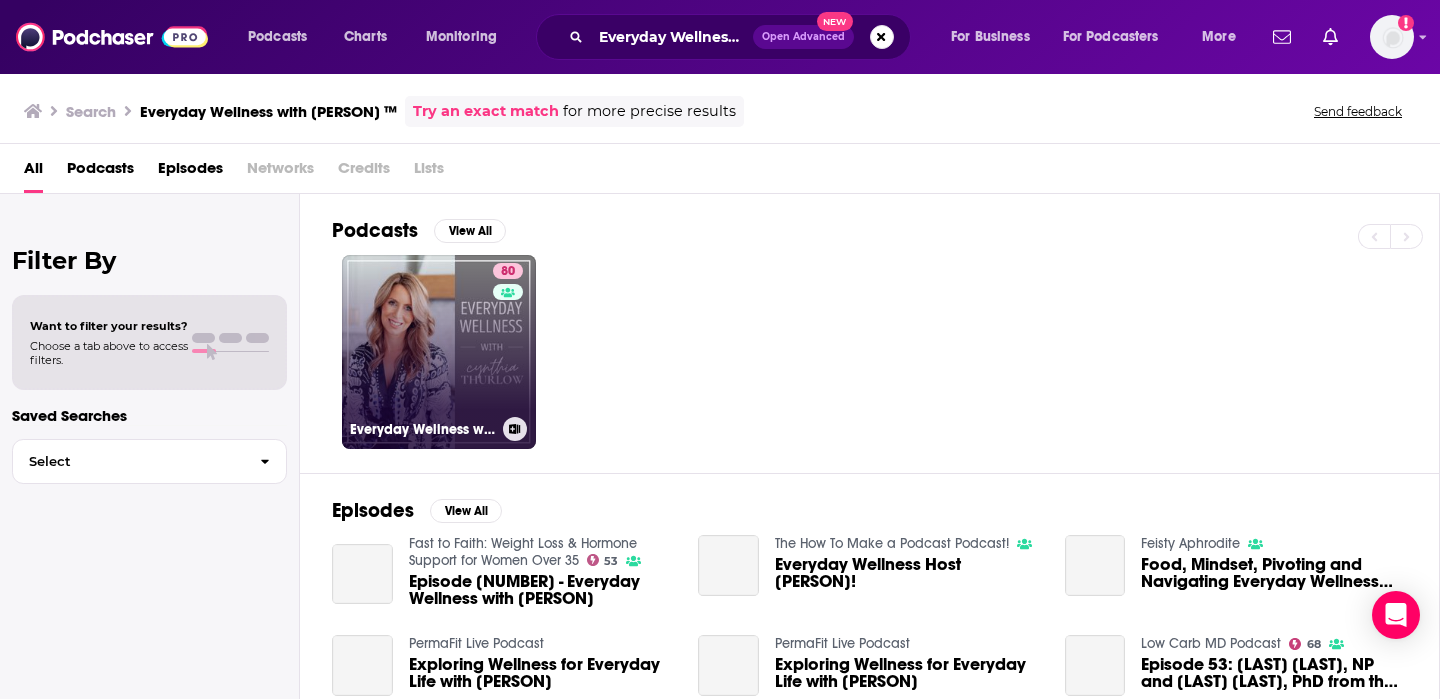 click on "80 Everyday Wellness with [PERSON] ™" at bounding box center (439, 352) 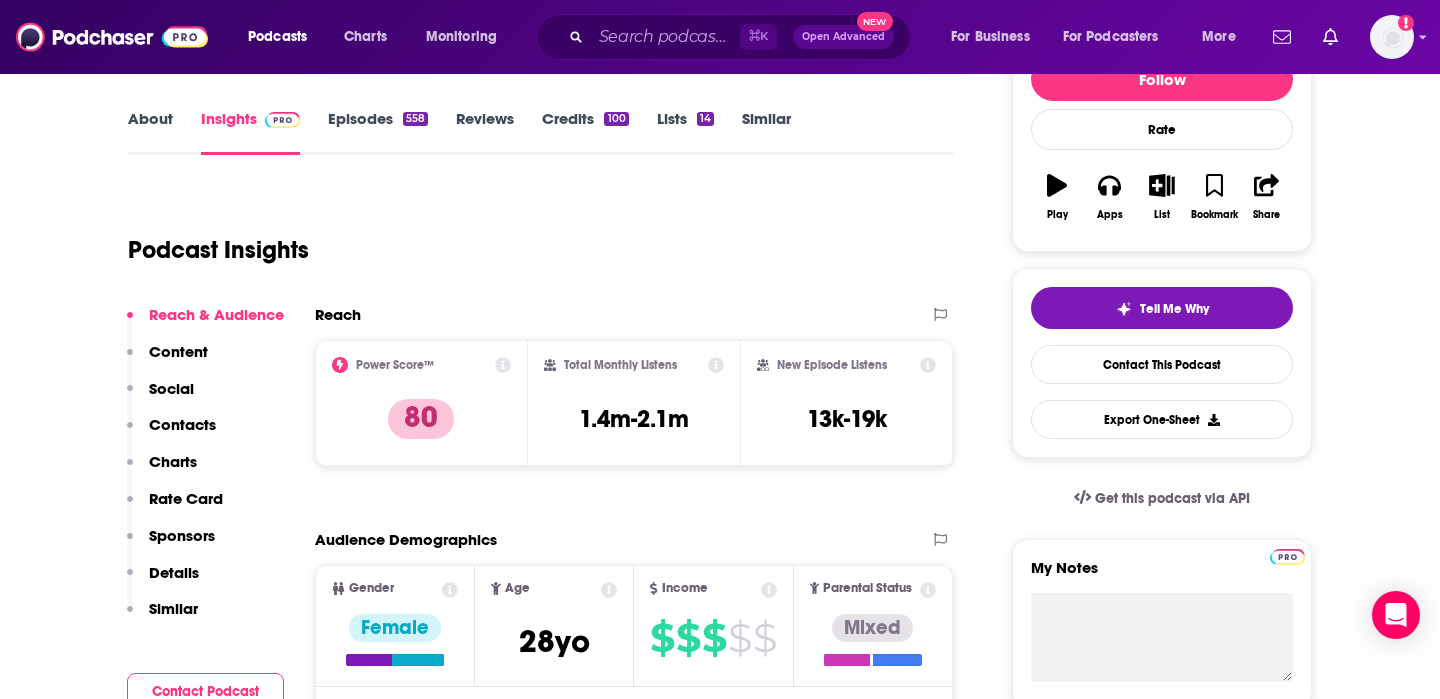 scroll, scrollTop: 277, scrollLeft: 0, axis: vertical 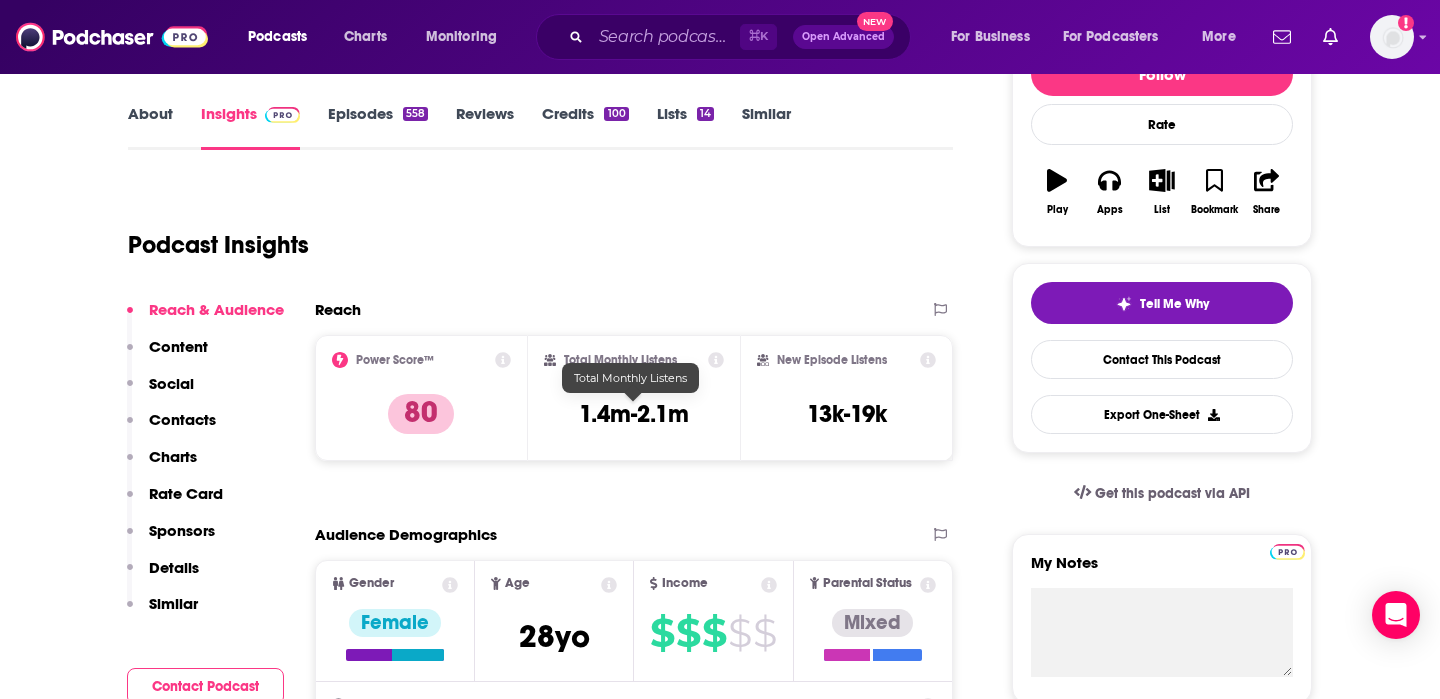 click on "1.4m-2.1m" at bounding box center [634, 414] 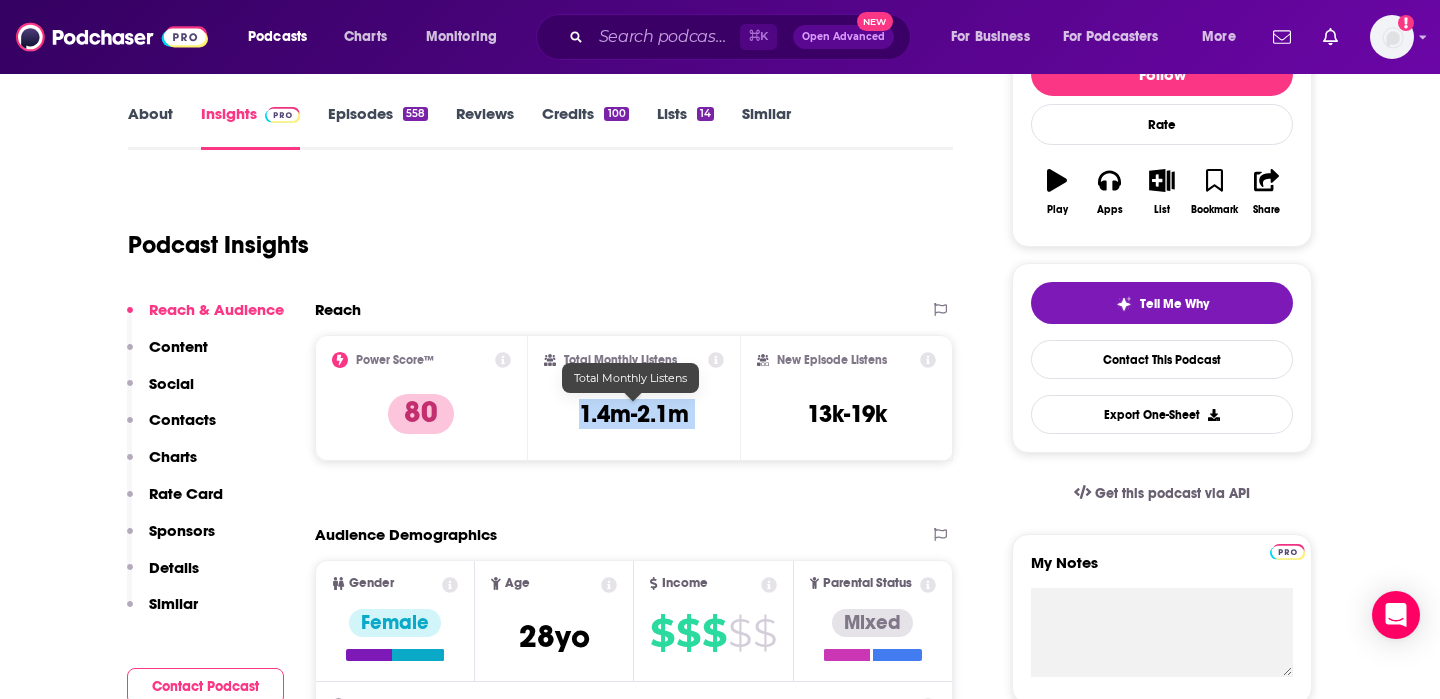 click on "1.4m-2.1m" at bounding box center (634, 414) 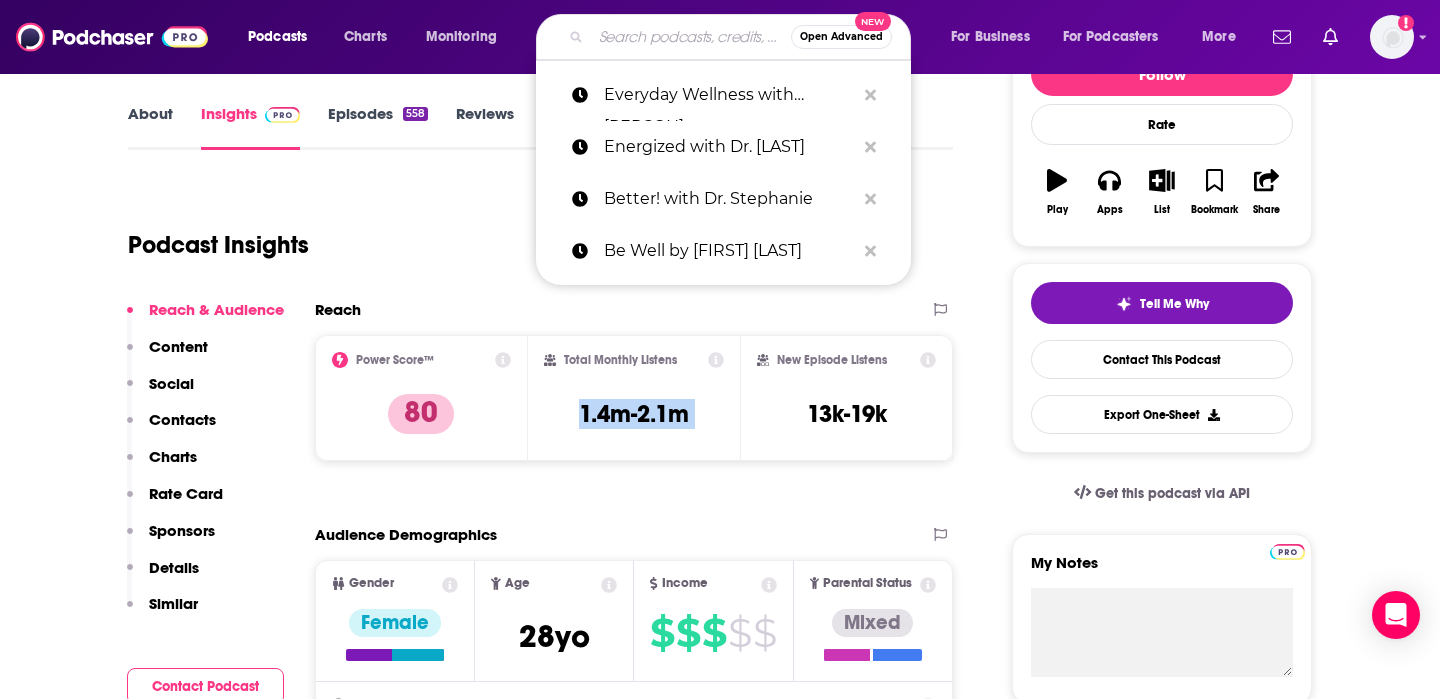 click at bounding box center [691, 37] 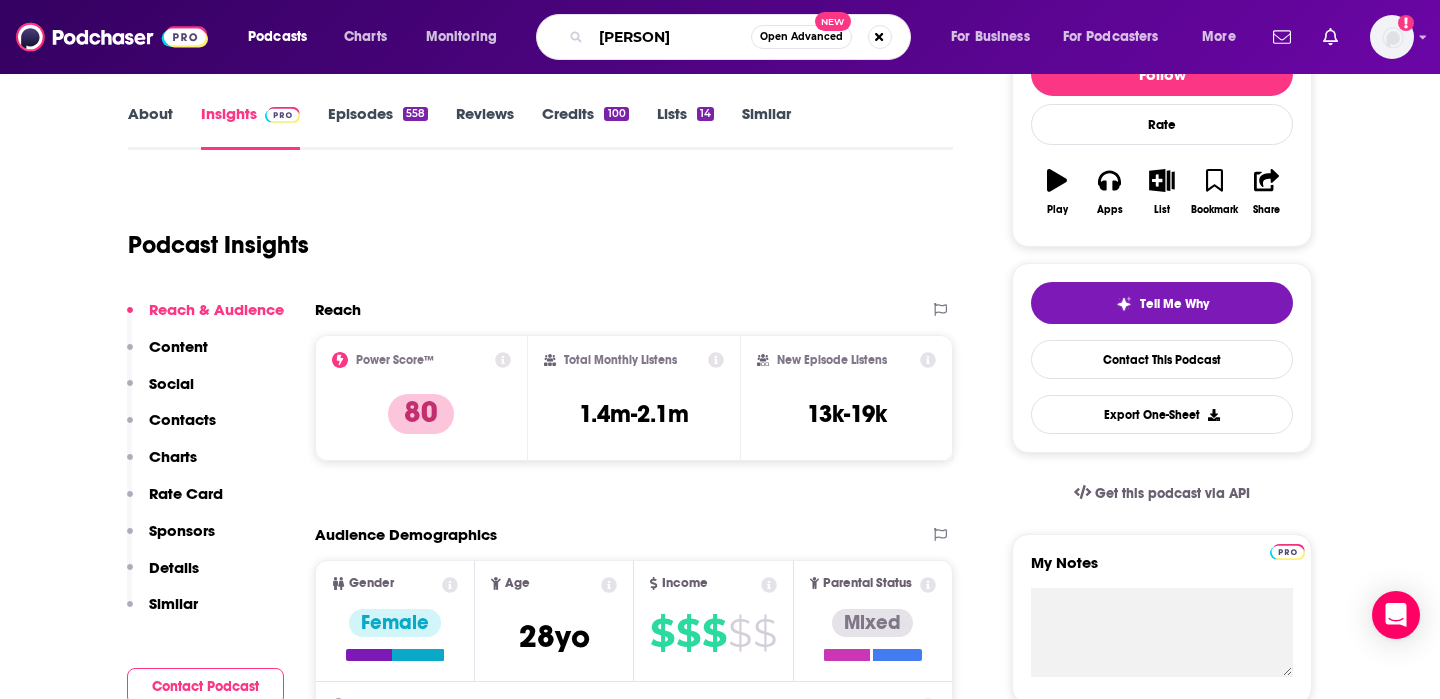 type on "[PERSON]" 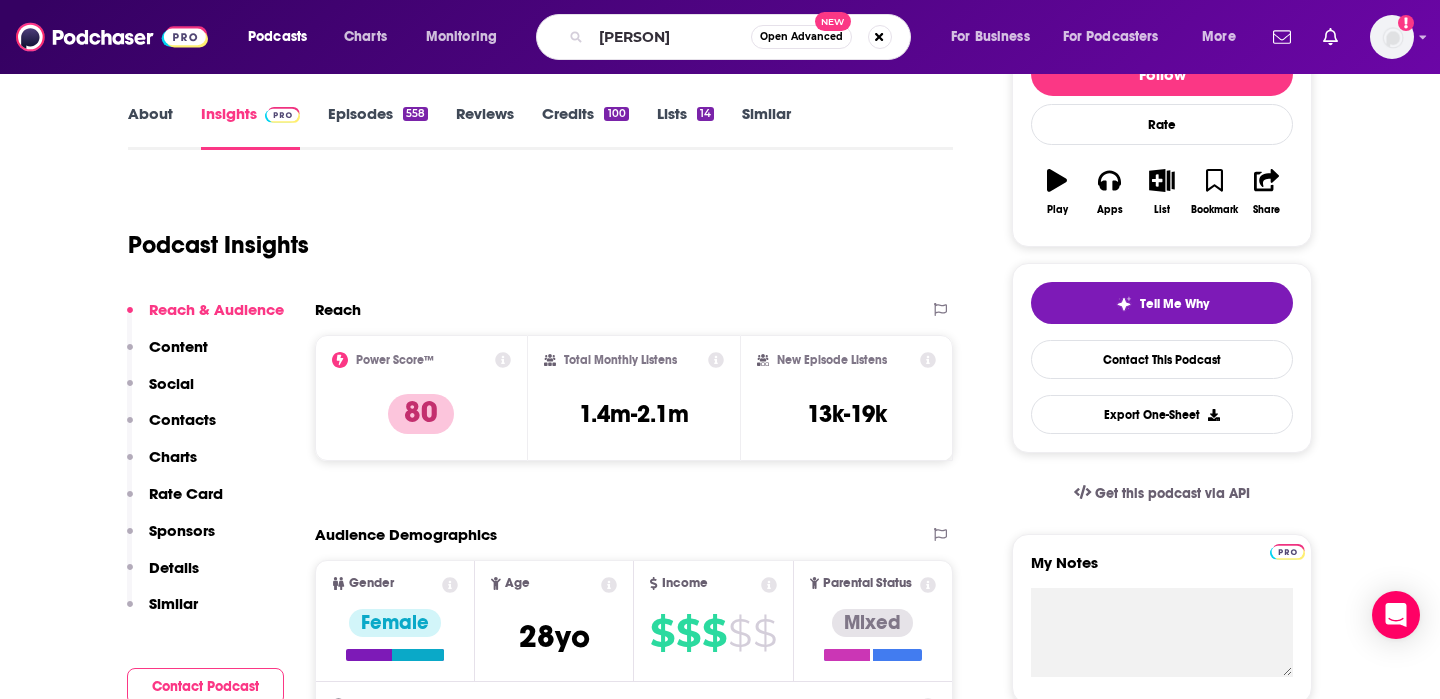 scroll, scrollTop: 0, scrollLeft: 0, axis: both 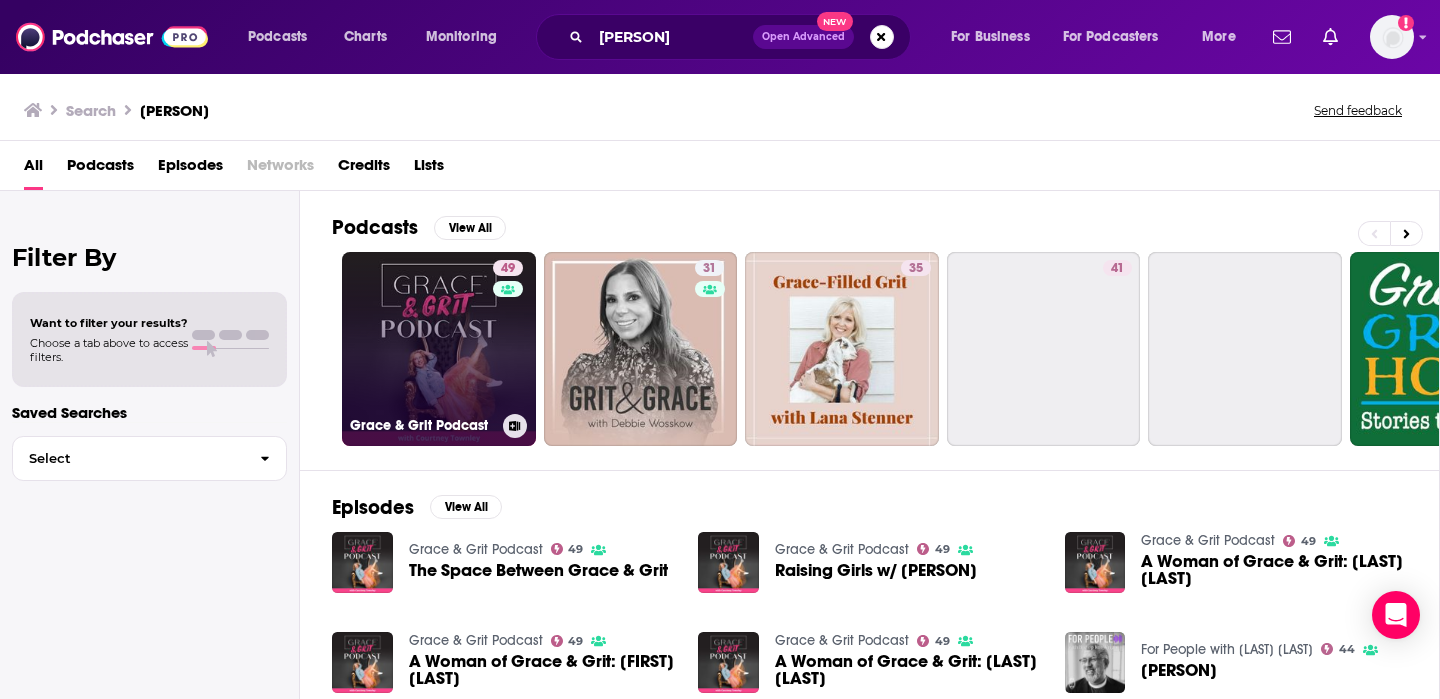 click on "49 [PERSON] Podcast" at bounding box center [439, 349] 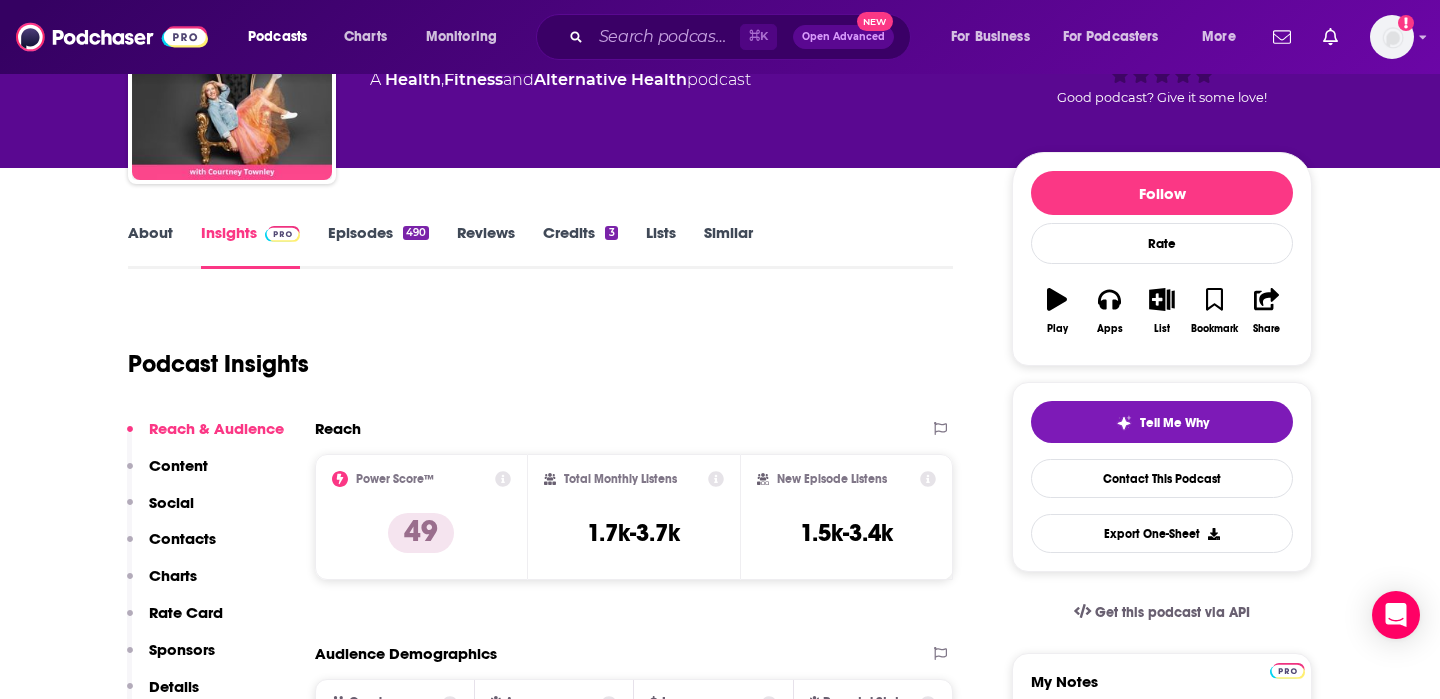 scroll, scrollTop: 166, scrollLeft: 0, axis: vertical 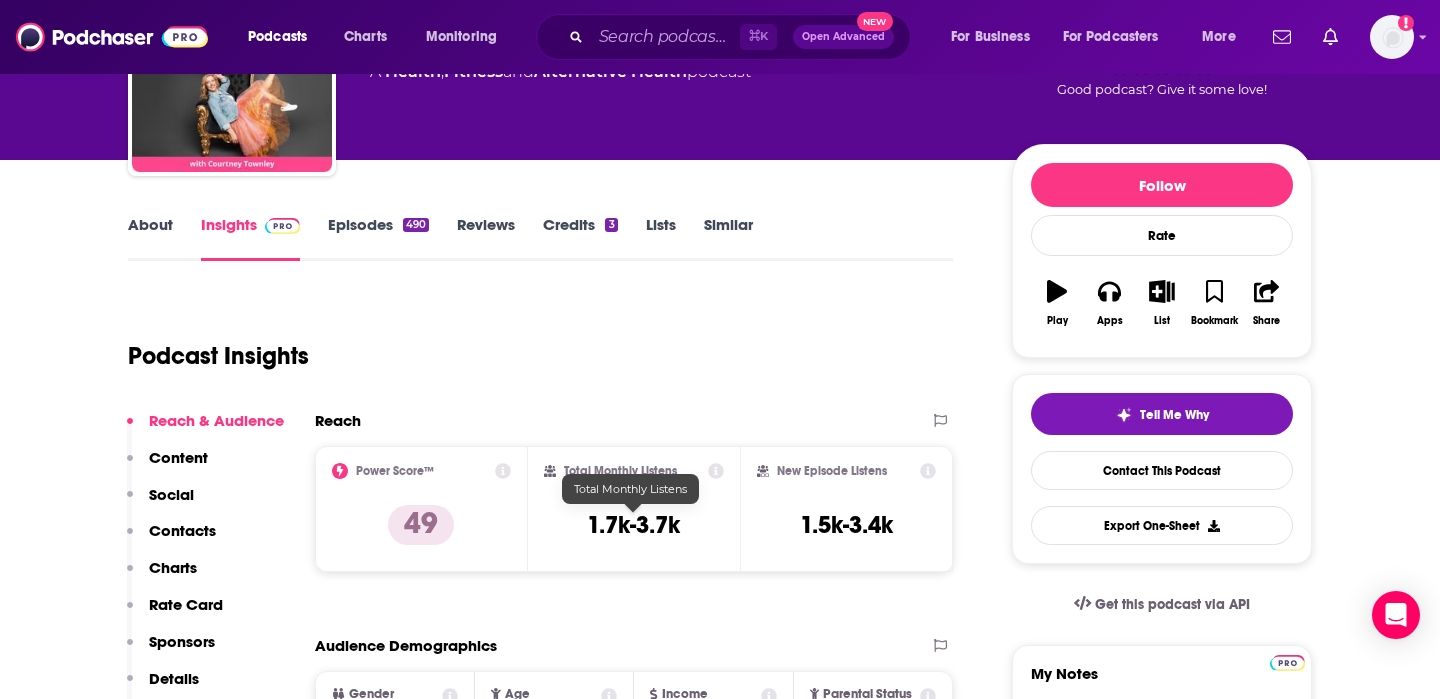 click on "1.7k-3.7k" at bounding box center [633, 525] 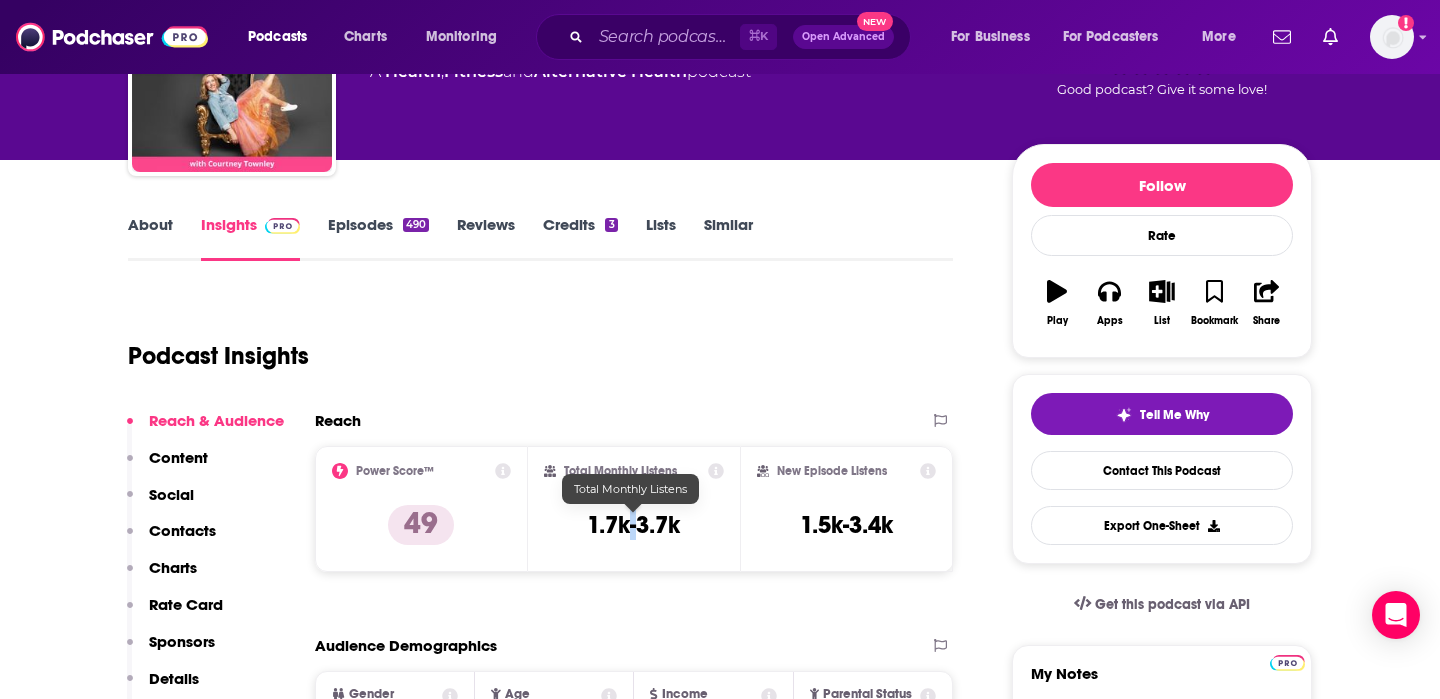 click on "1.7k-3.7k" at bounding box center (633, 525) 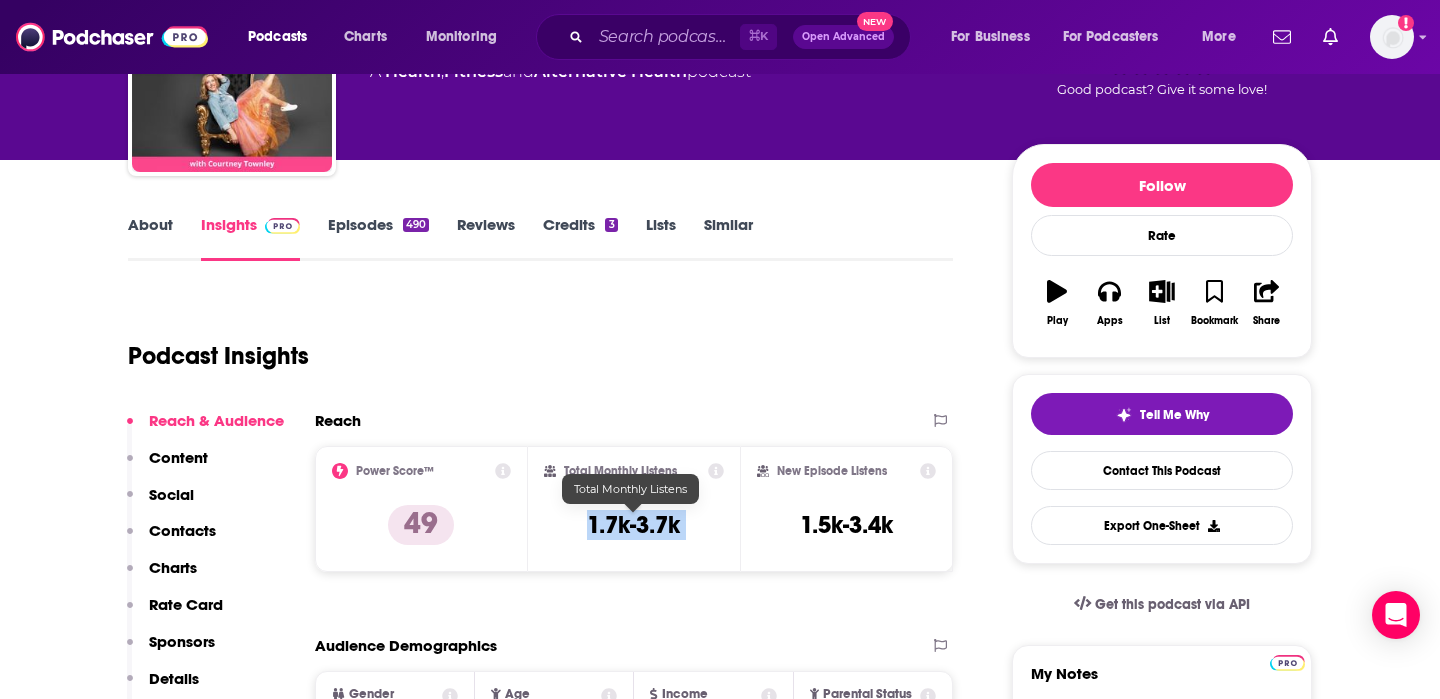 click on "1.7k-3.7k" at bounding box center [633, 525] 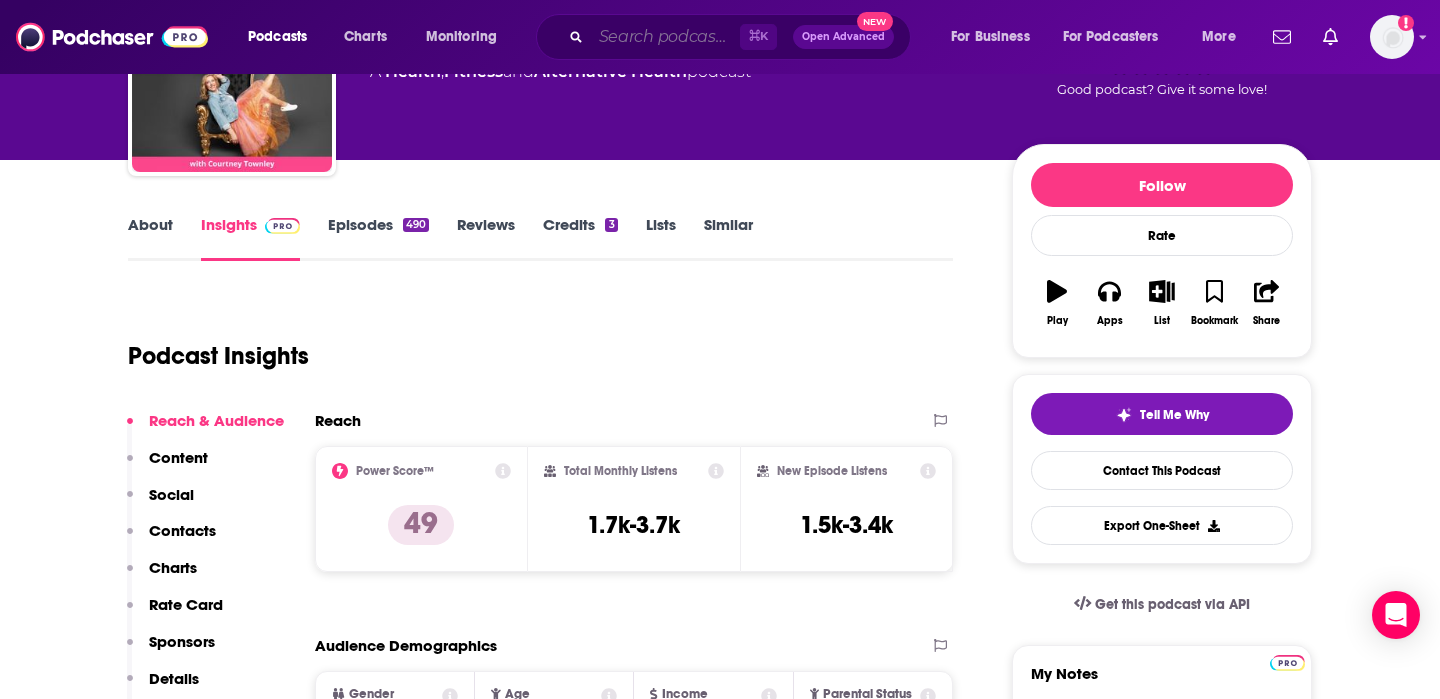 click at bounding box center (665, 37) 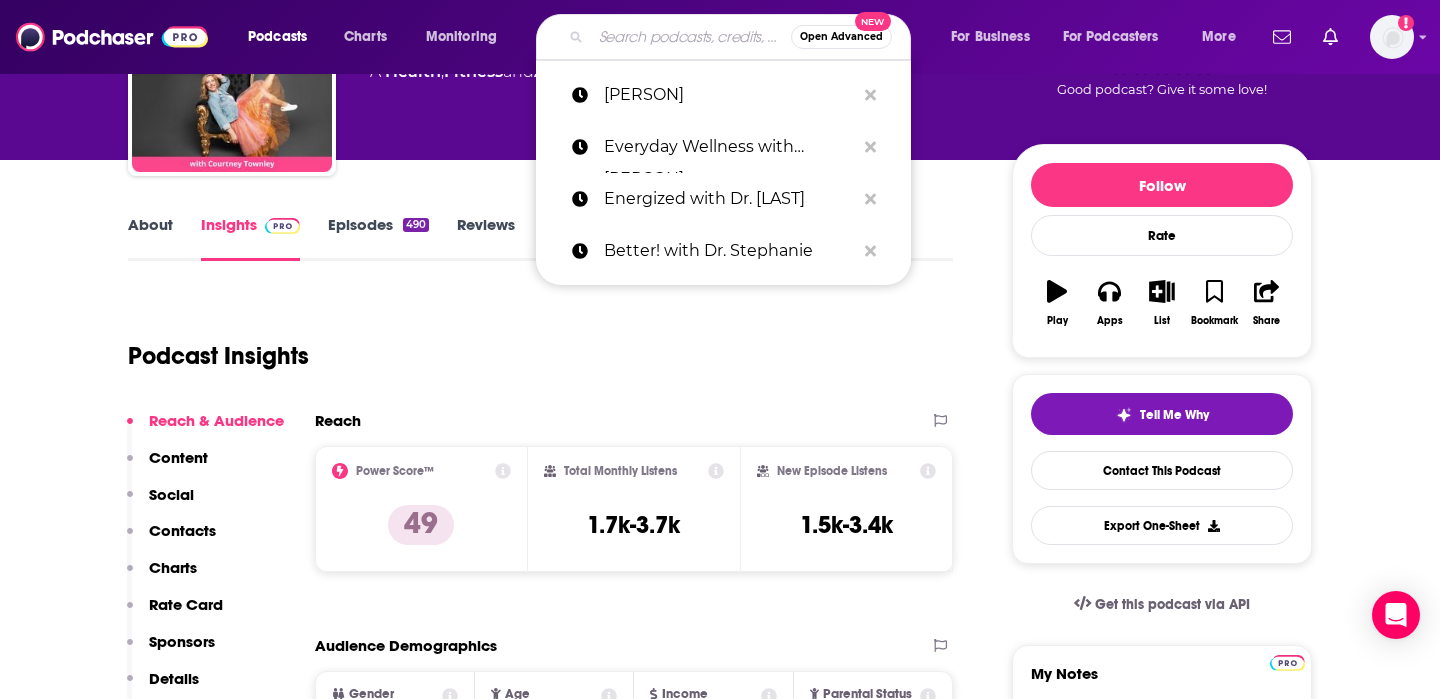 paste on "Hack My Age" 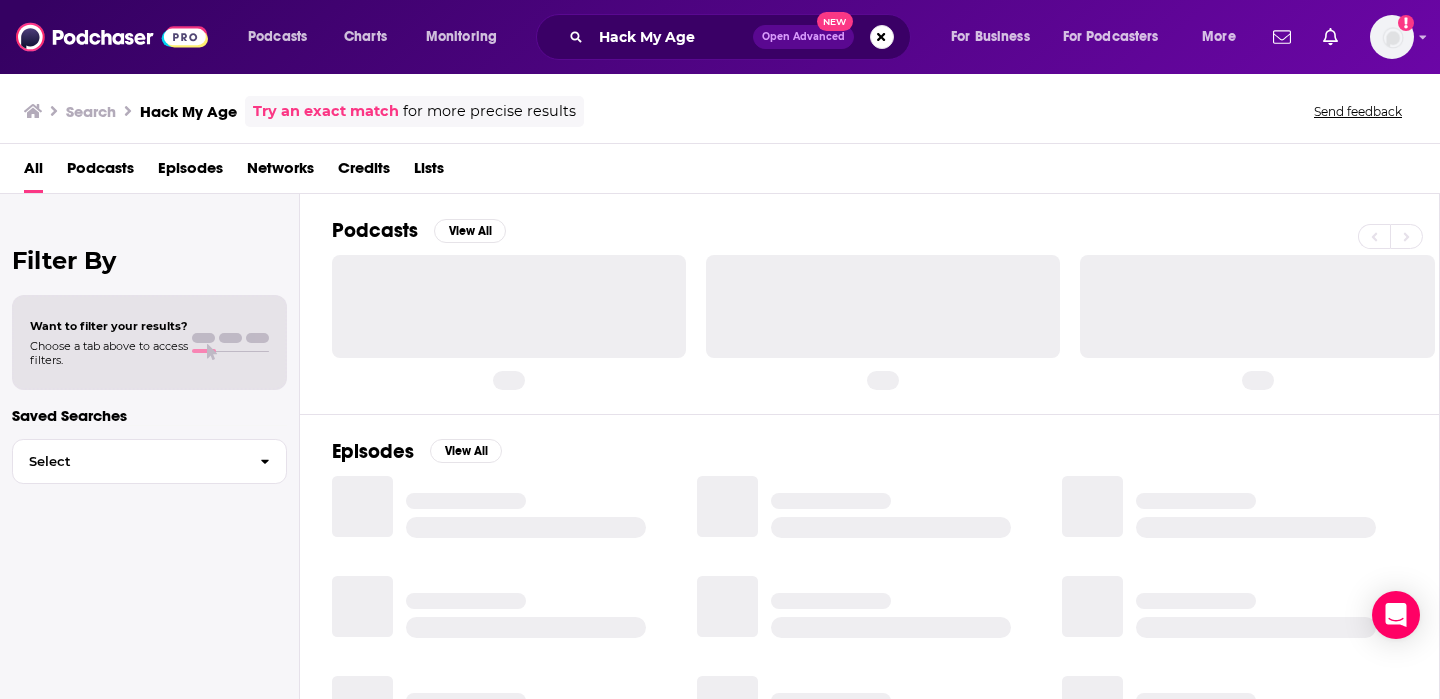 scroll, scrollTop: 0, scrollLeft: 0, axis: both 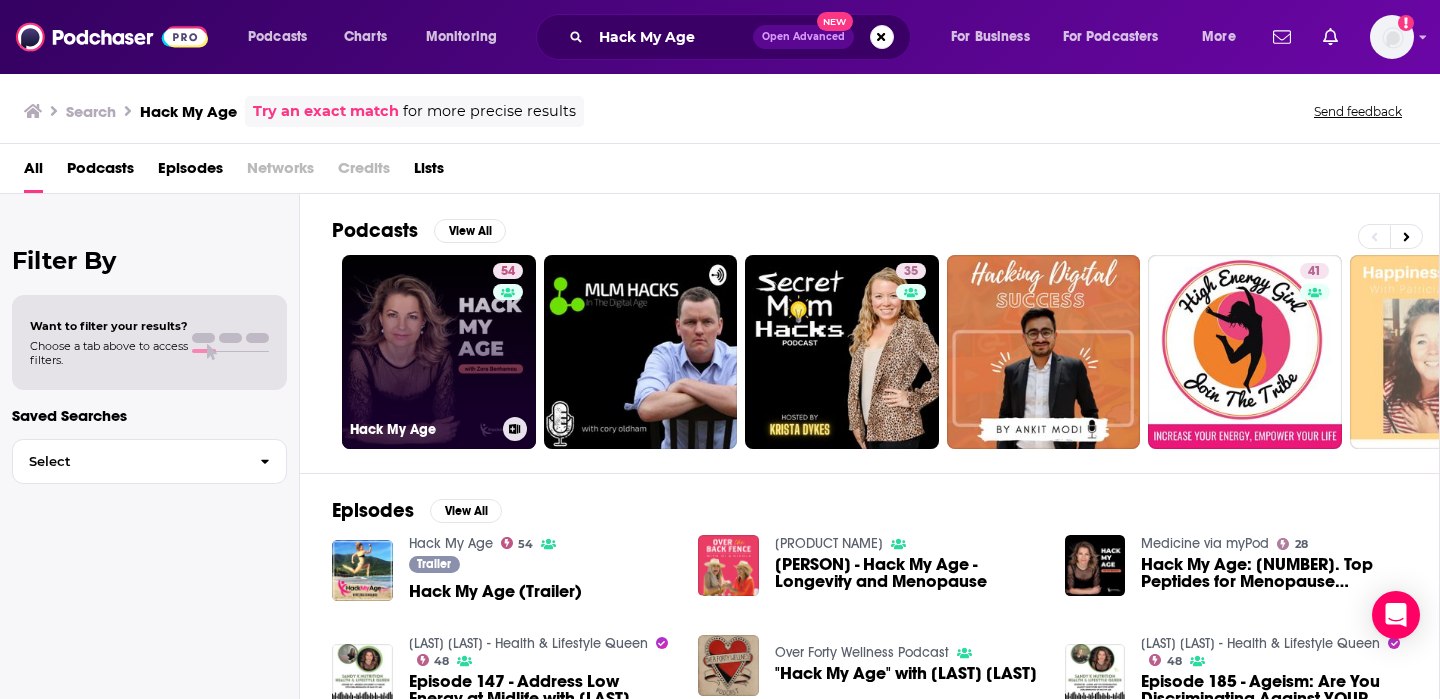 click on "[NUMBER] Hack My Age" at bounding box center (439, 352) 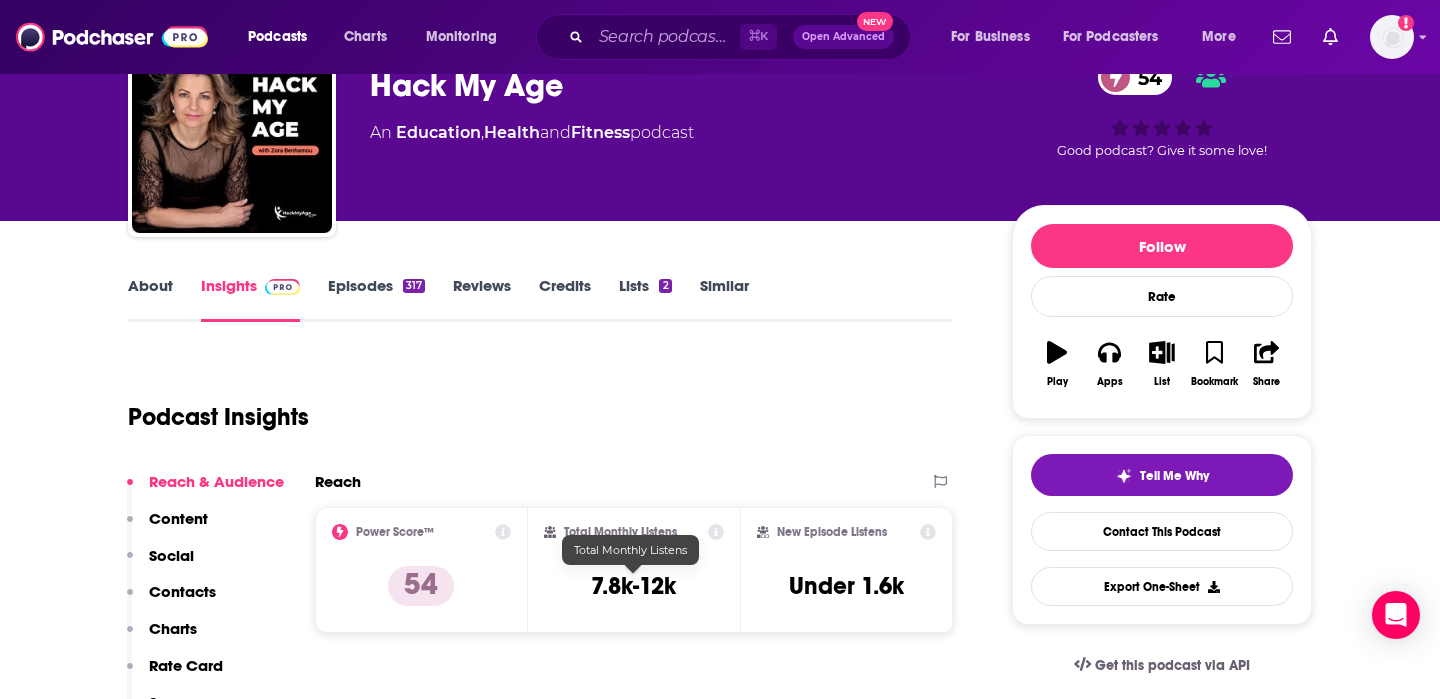 scroll, scrollTop: 135, scrollLeft: 0, axis: vertical 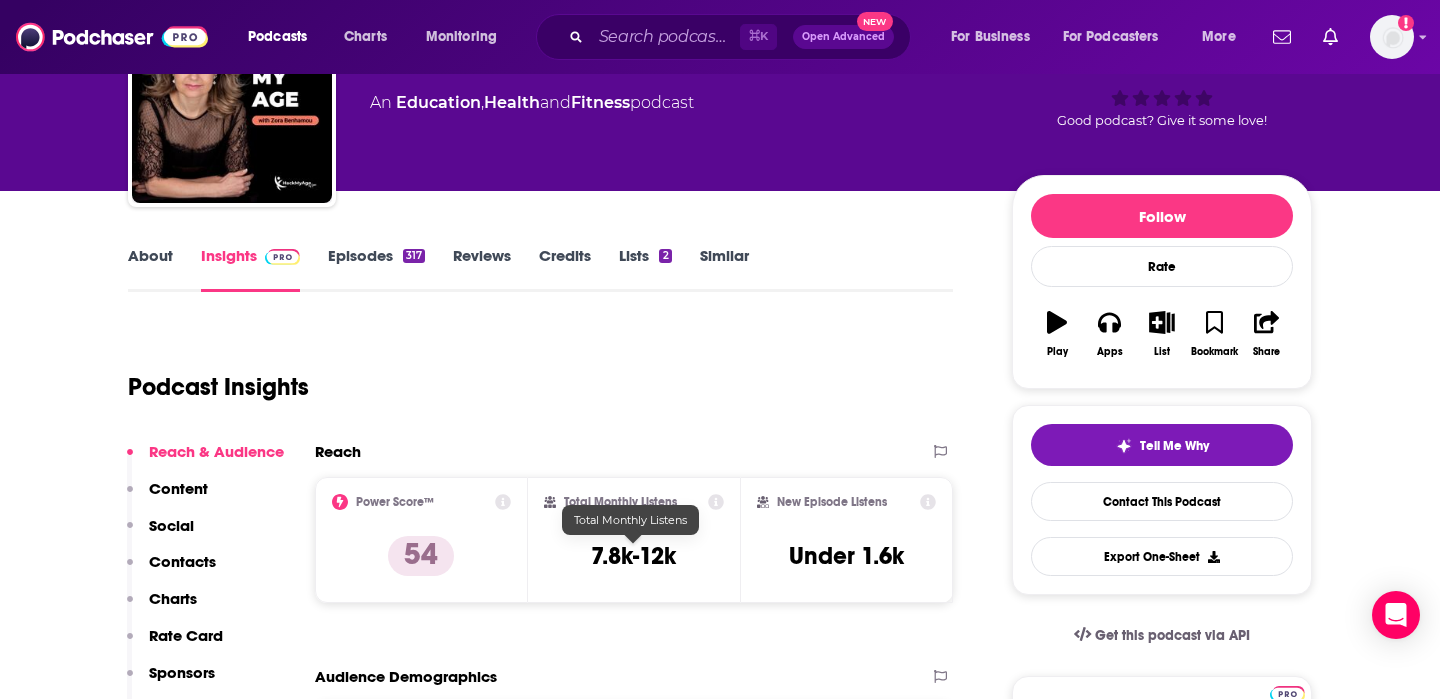 click on "7.8k-12k" at bounding box center (633, 556) 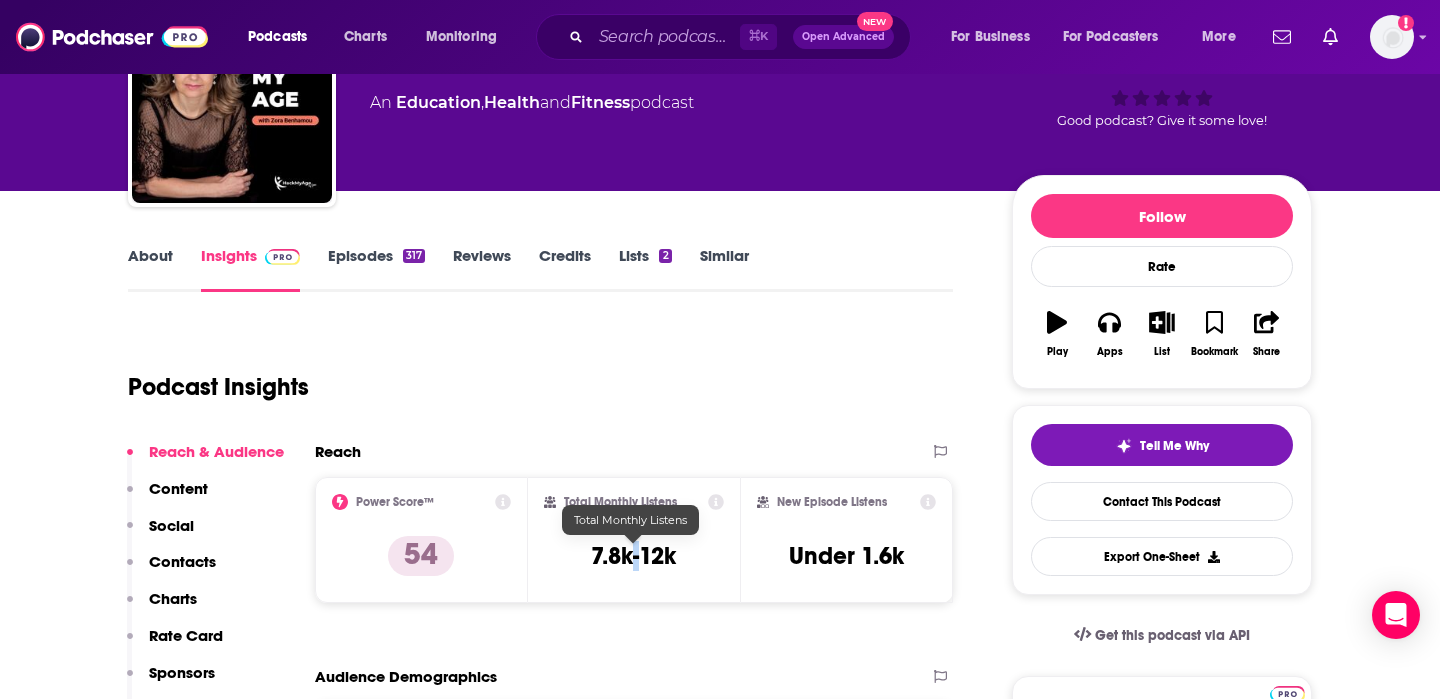 click on "7.8k-12k" at bounding box center (633, 556) 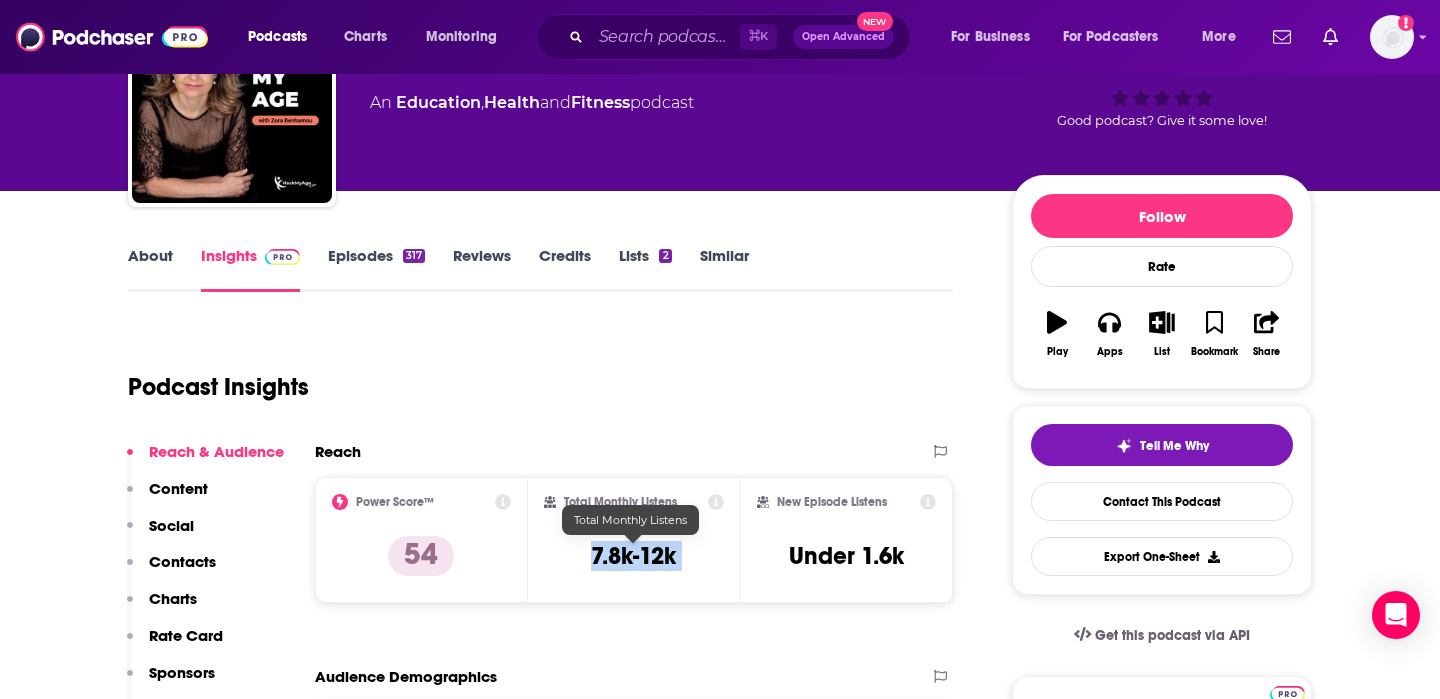click on "7.8k-12k" at bounding box center (633, 556) 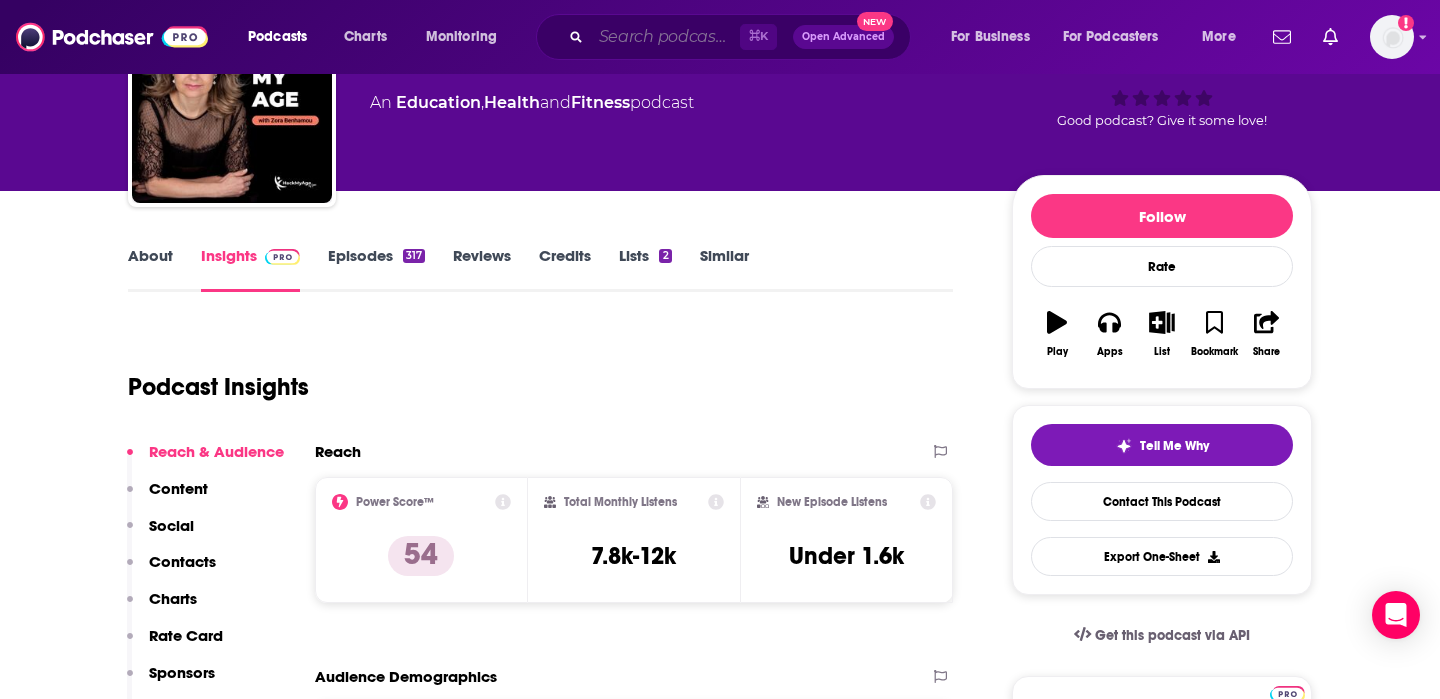 click at bounding box center (665, 37) 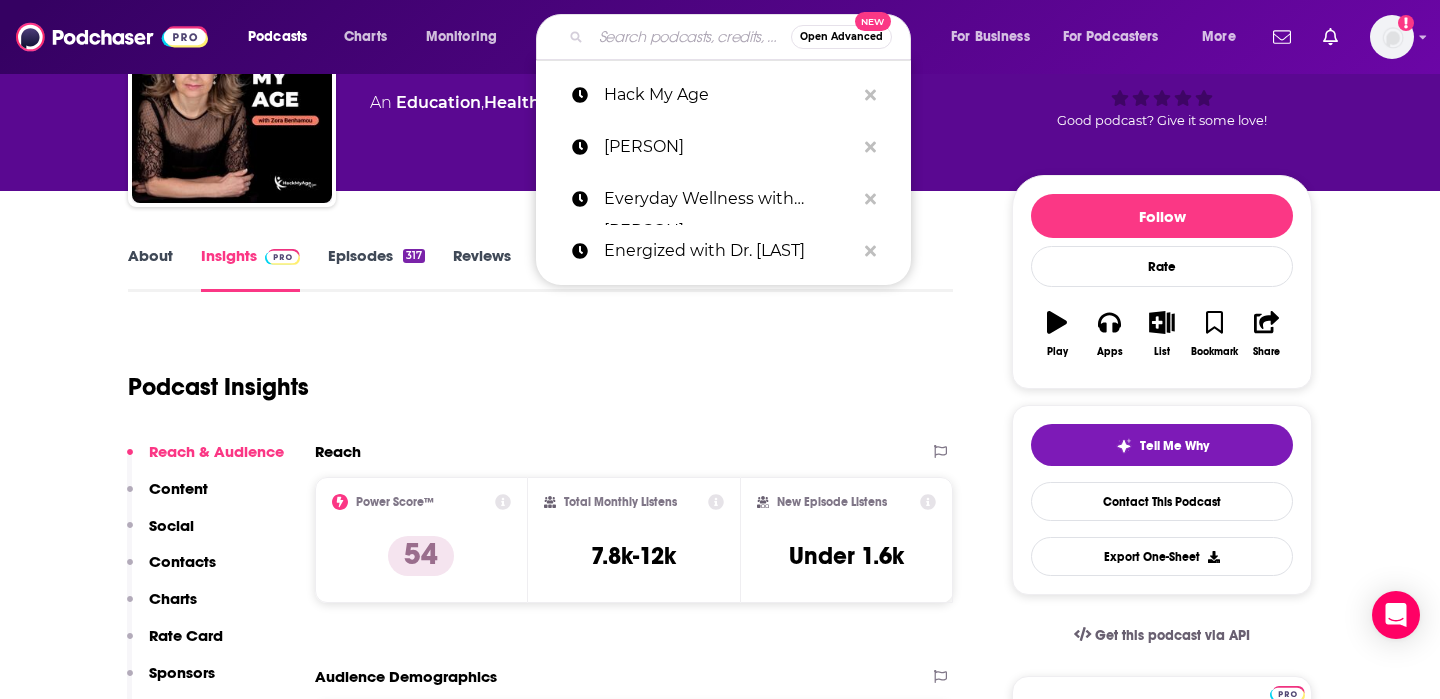 paste on "Huberman Lab" 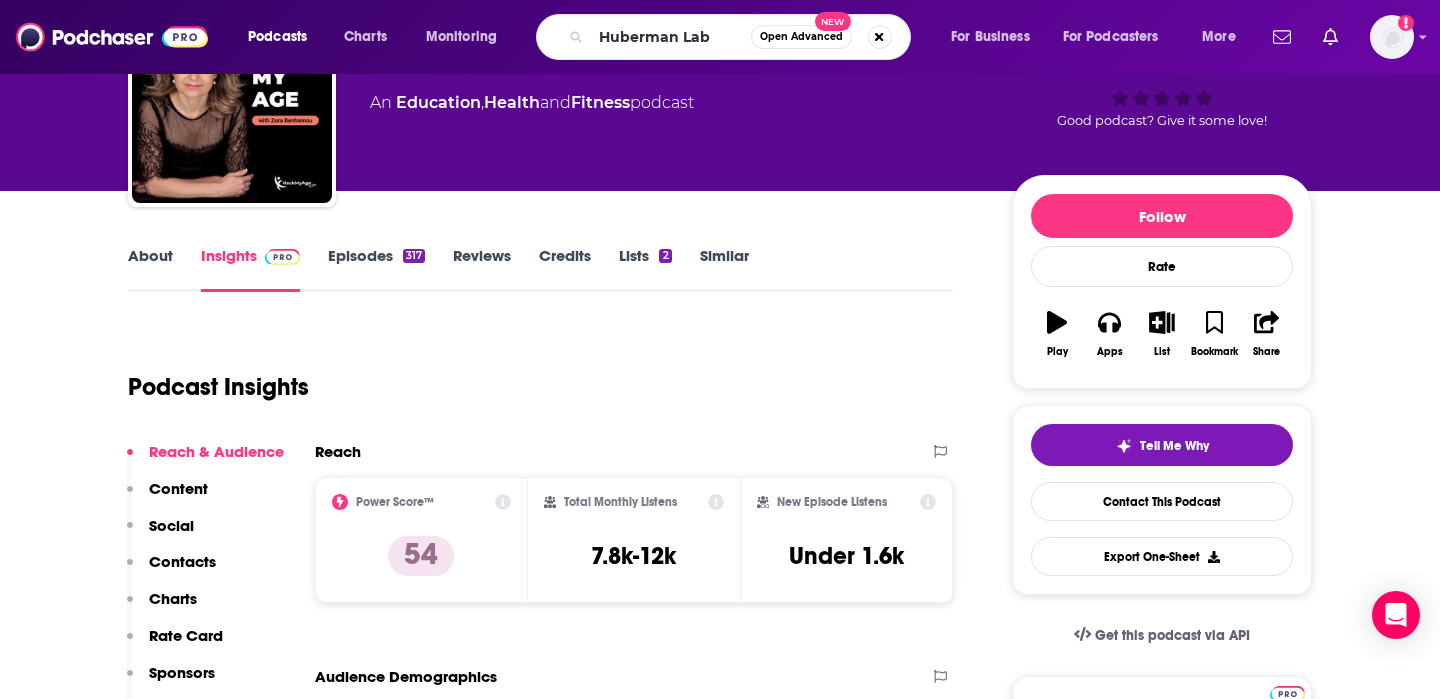 scroll, scrollTop: 0, scrollLeft: 0, axis: both 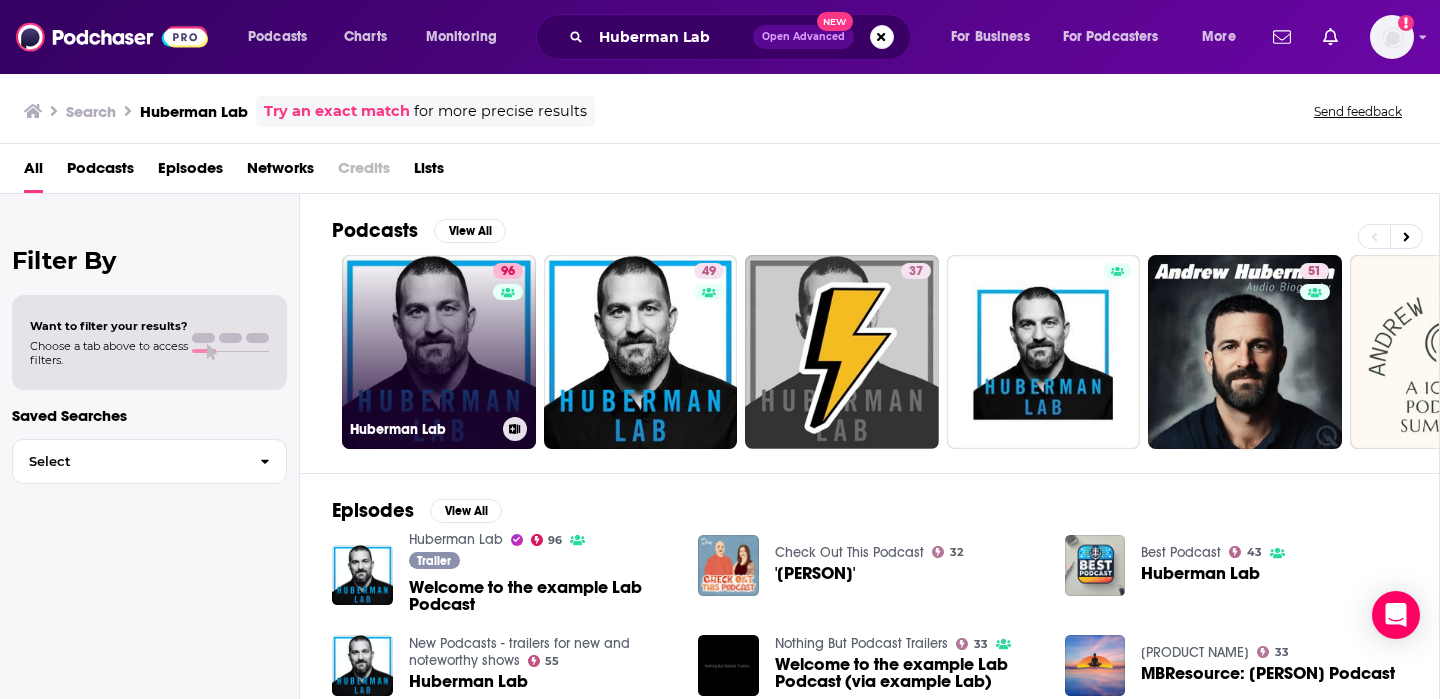 click on "[NUMBER] Huberman Lab" at bounding box center (439, 352) 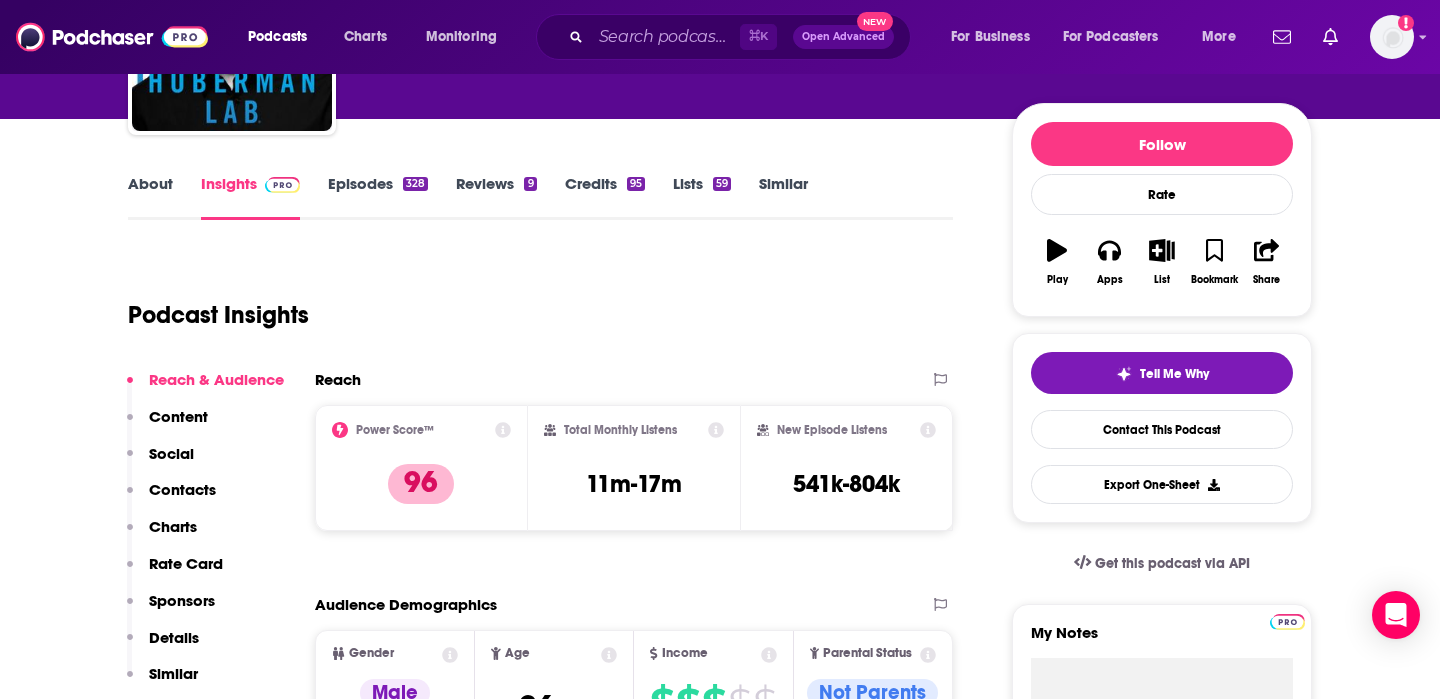 scroll, scrollTop: 218, scrollLeft: 0, axis: vertical 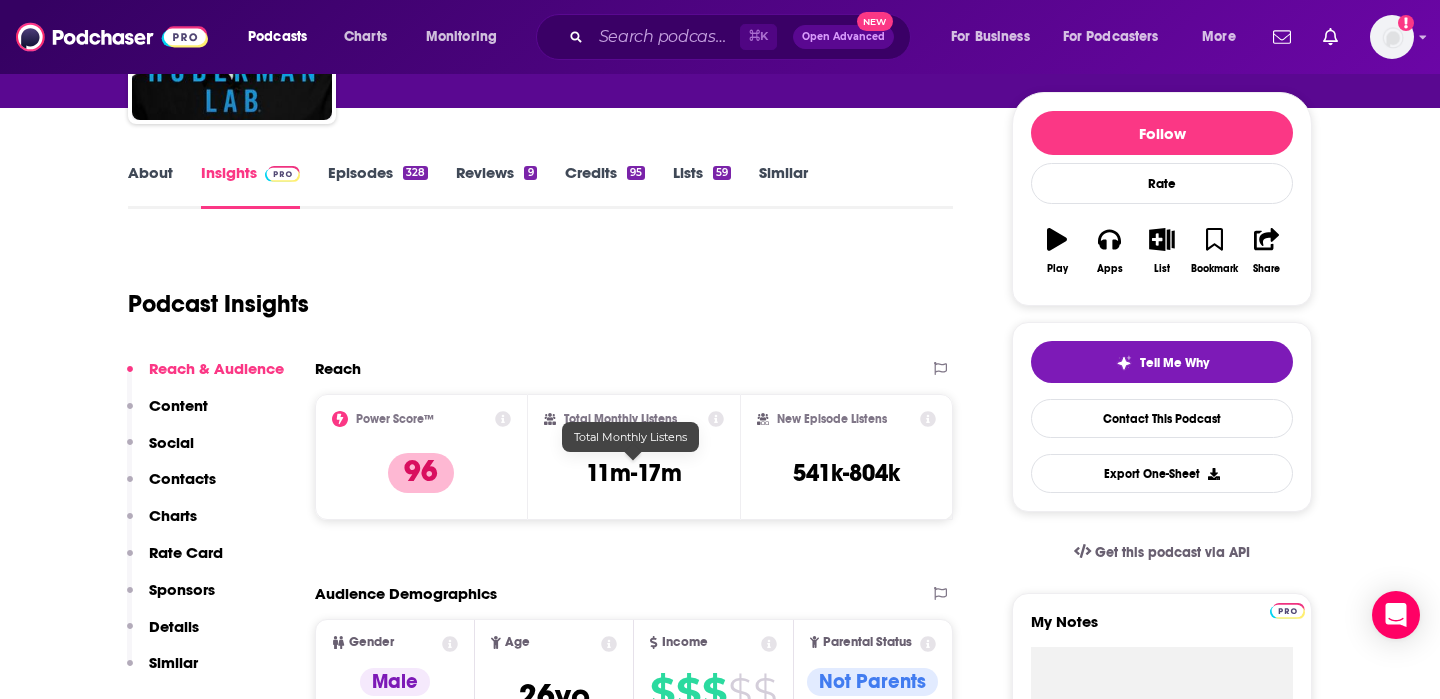 click on "11m-17m" at bounding box center (634, 473) 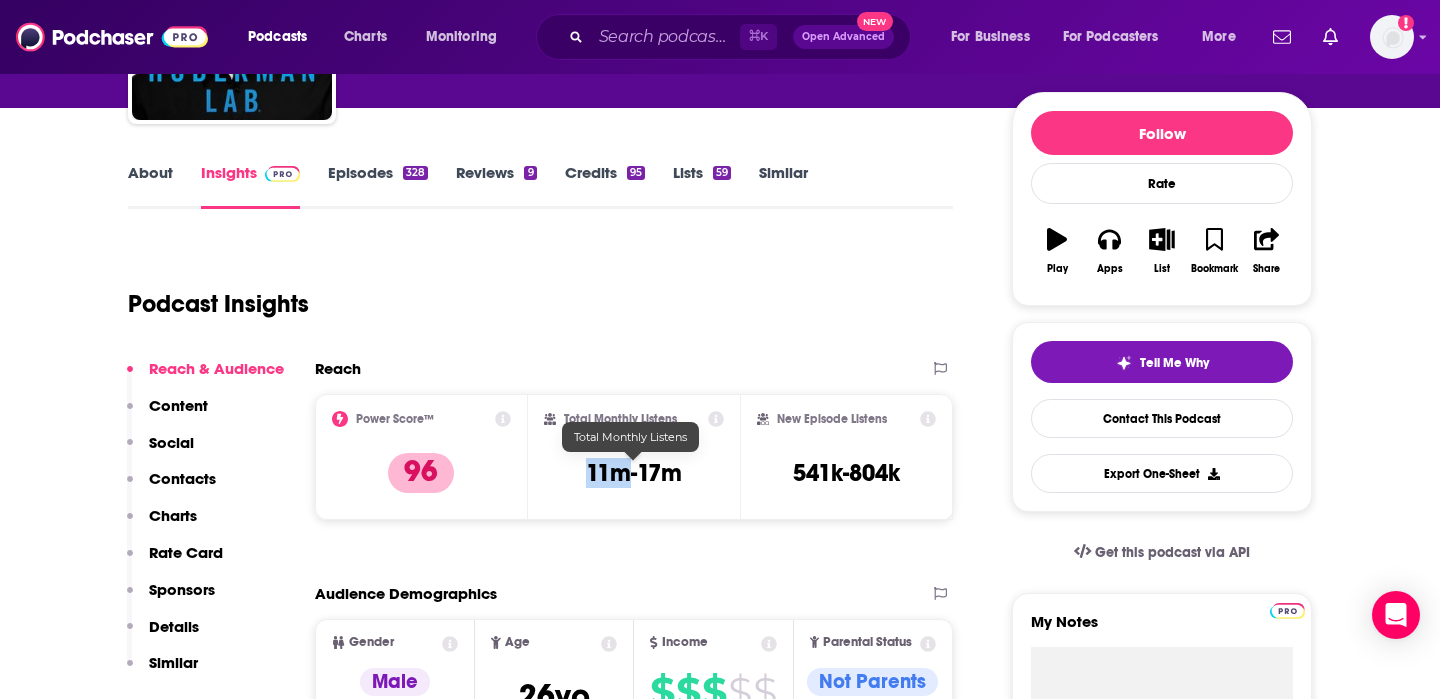 click on "11m-17m" at bounding box center [634, 473] 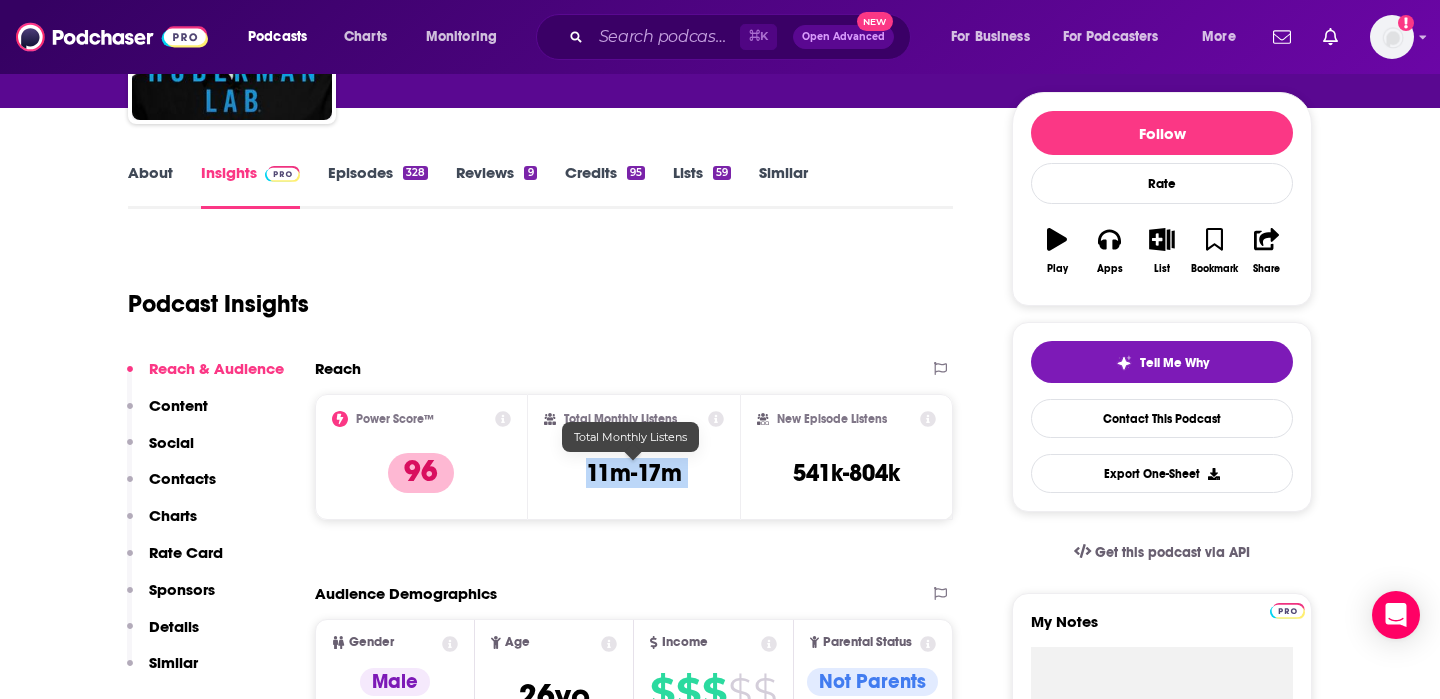 copy on "11m-17m" 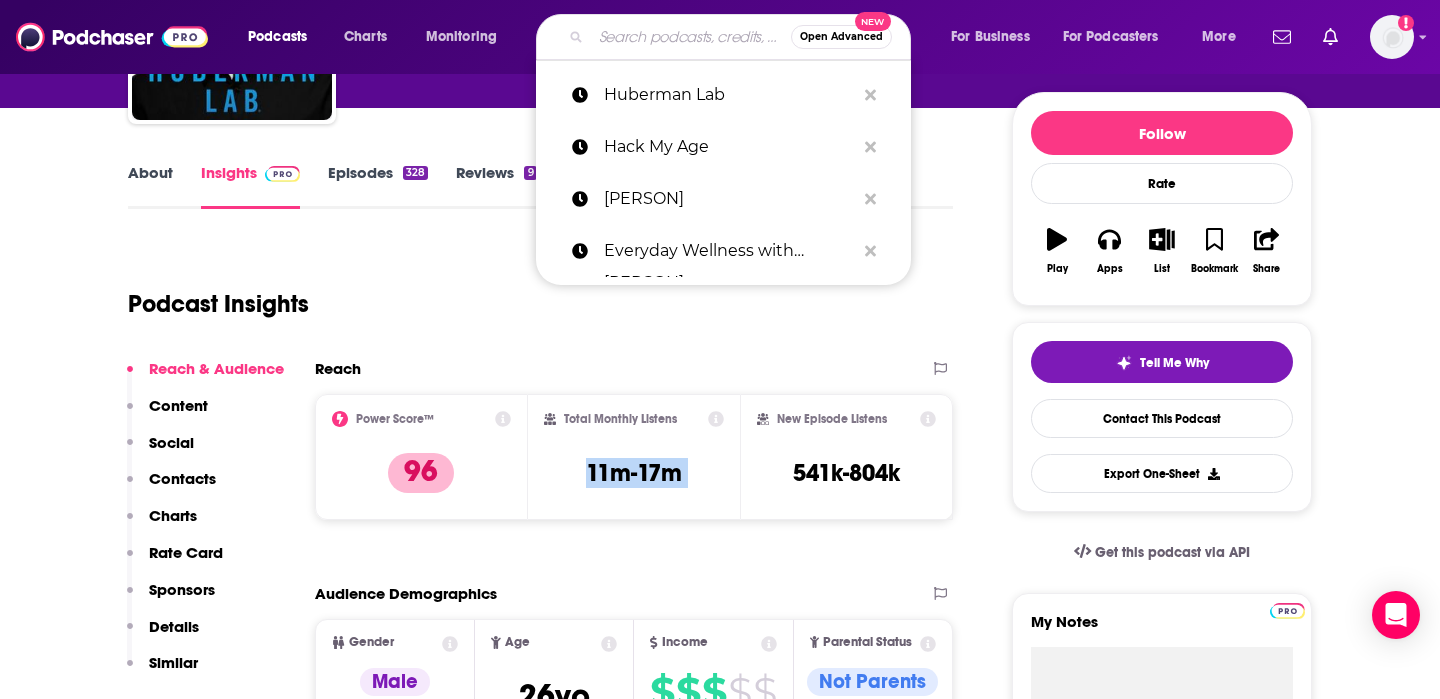 click at bounding box center [691, 37] 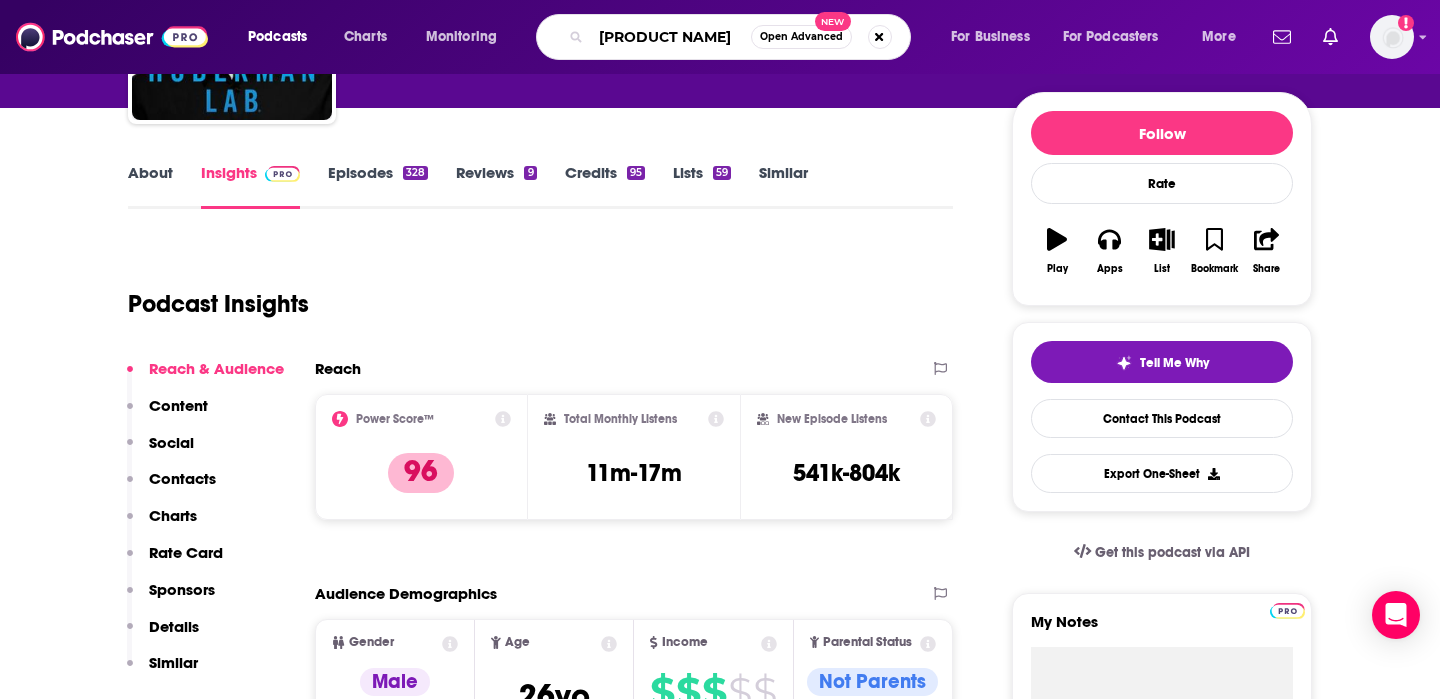 type on "maintenance phase" 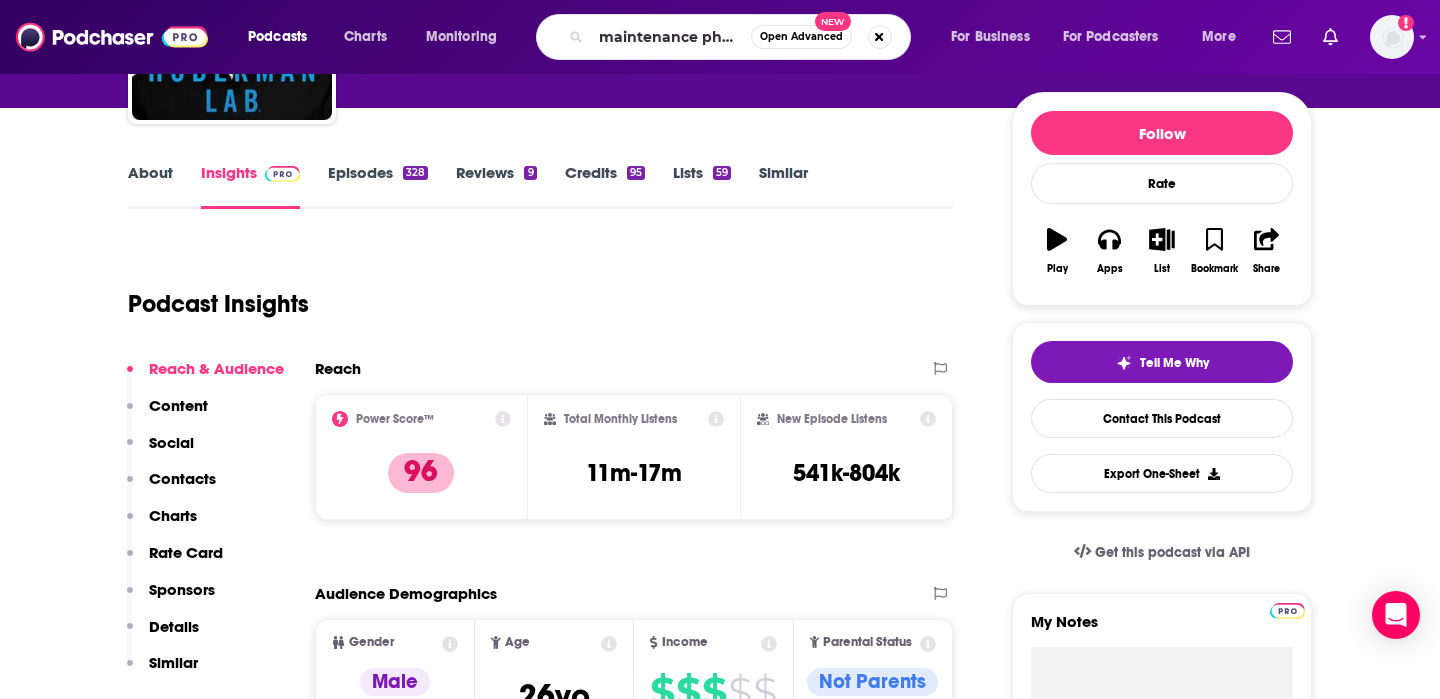 scroll, scrollTop: 0, scrollLeft: 0, axis: both 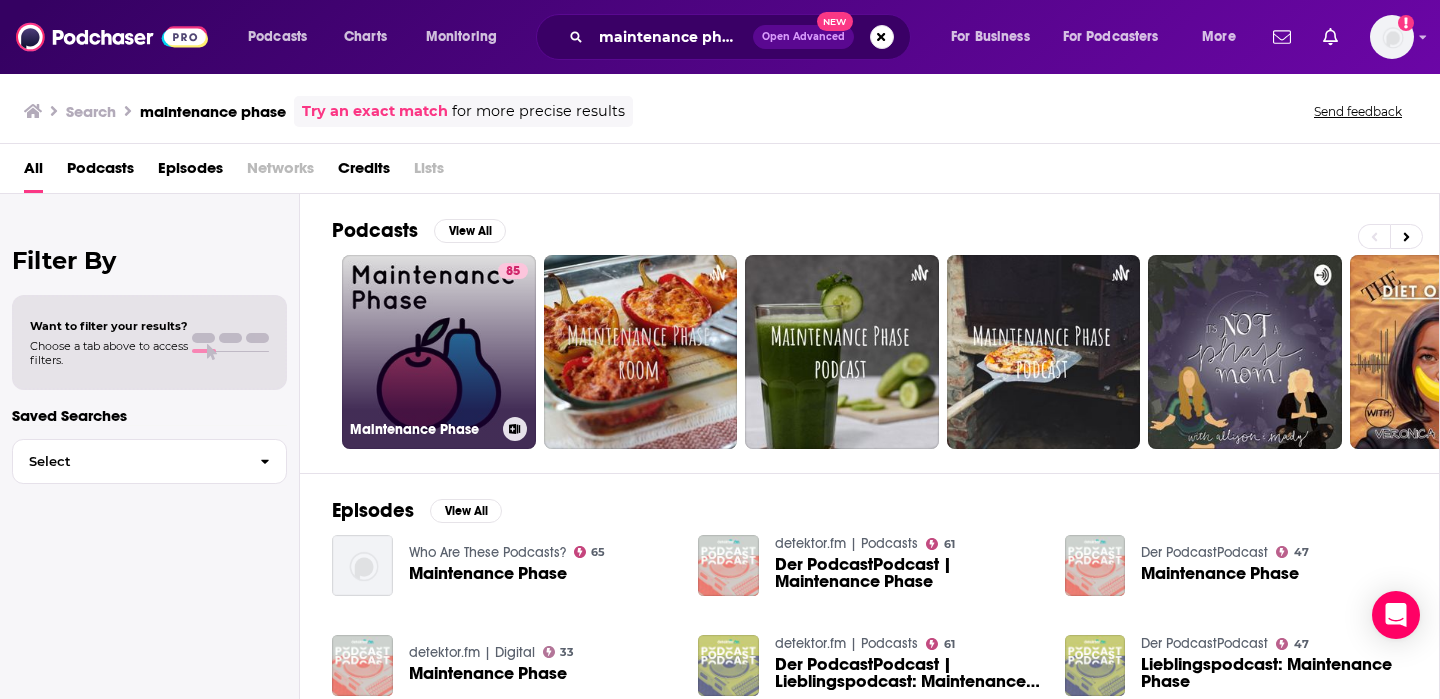 click on "85 [PRODUCT NAME]" at bounding box center [439, 352] 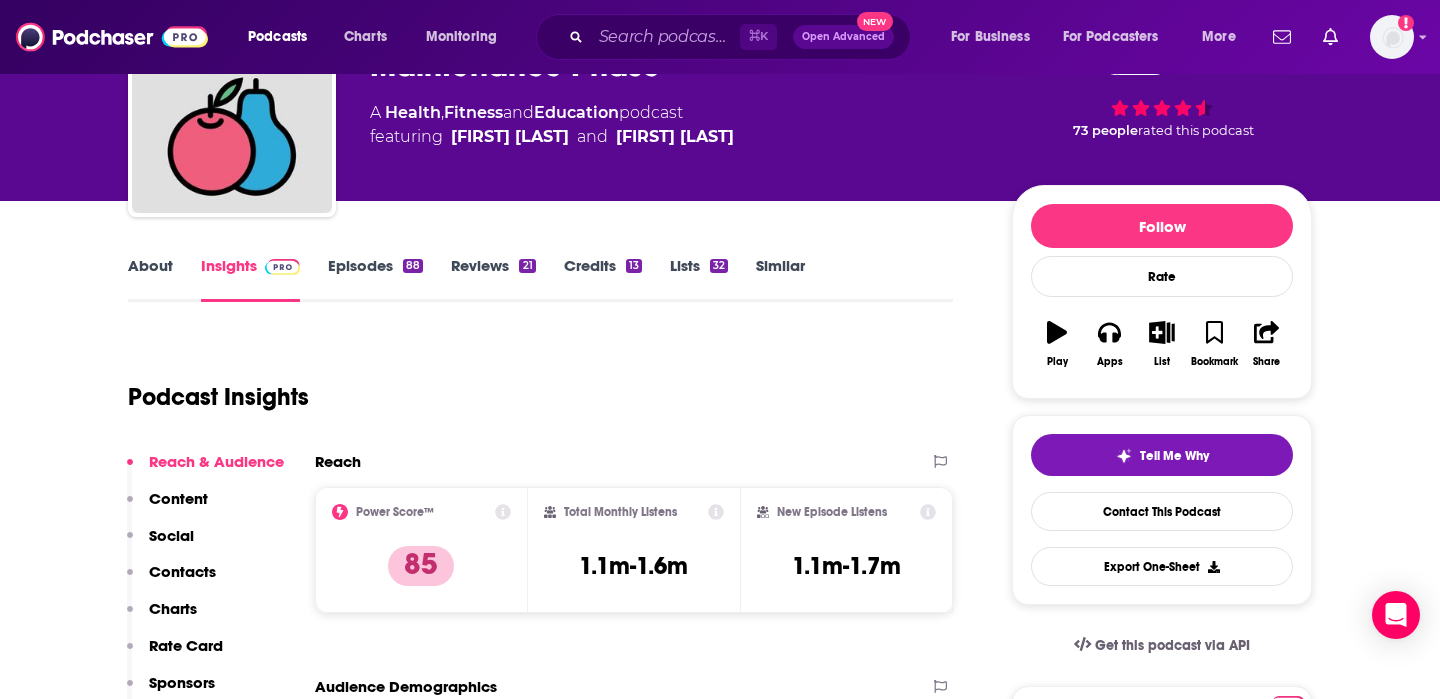 scroll, scrollTop: 131, scrollLeft: 0, axis: vertical 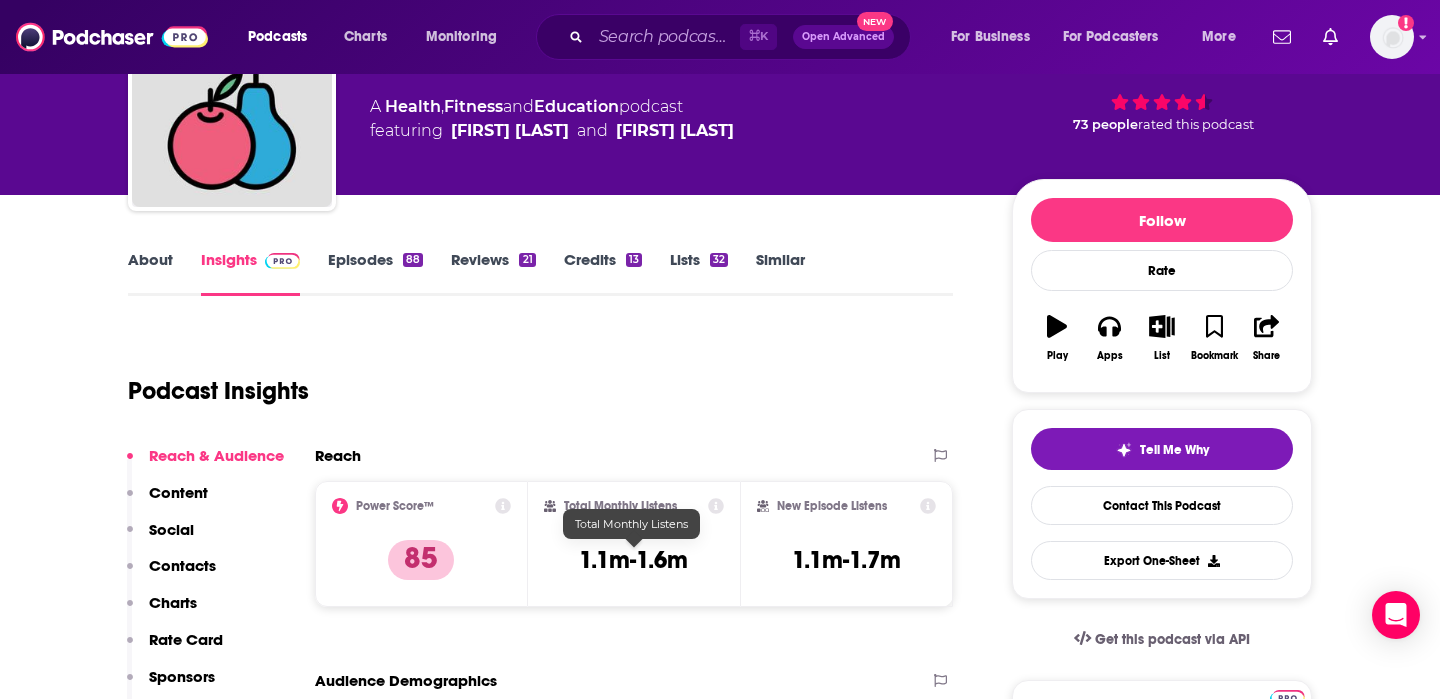 click on "1.1m-1.6m" at bounding box center (633, 560) 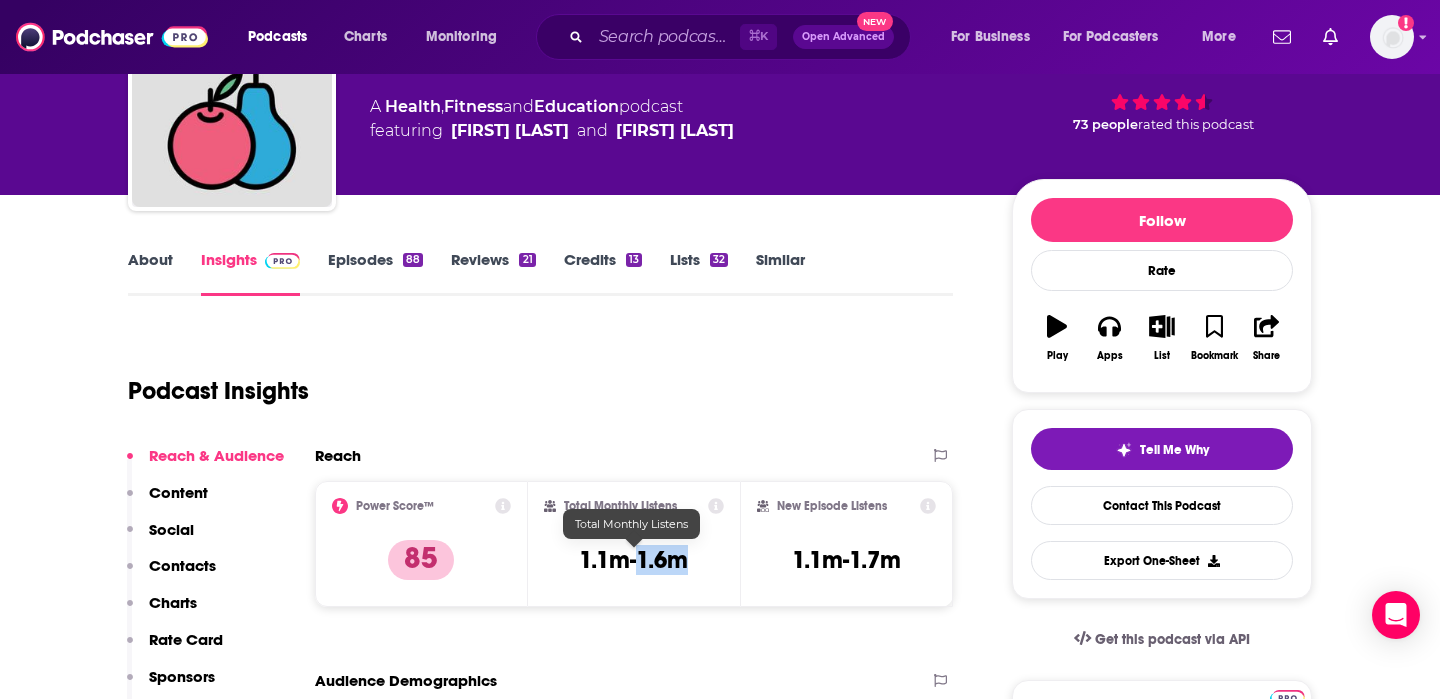 click on "1.1m-1.6m" at bounding box center (633, 560) 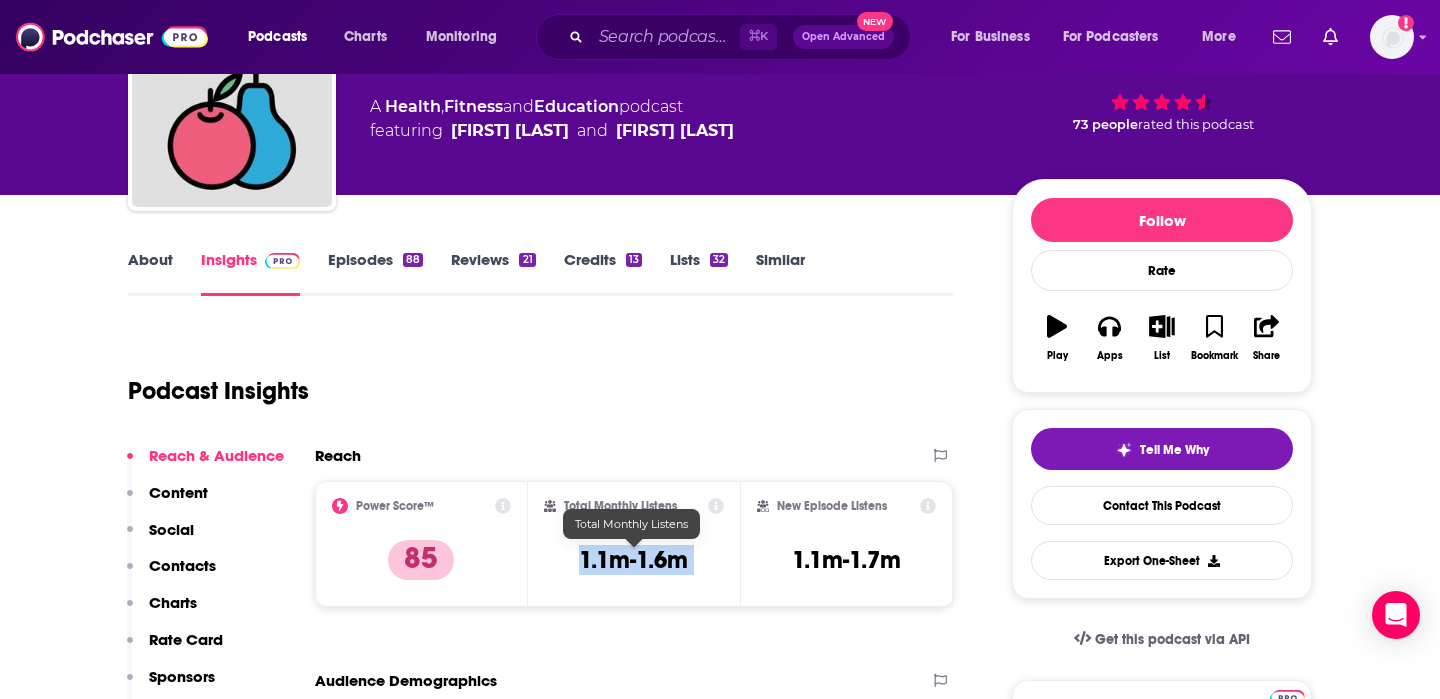 click on "1.1m-1.6m" at bounding box center [633, 560] 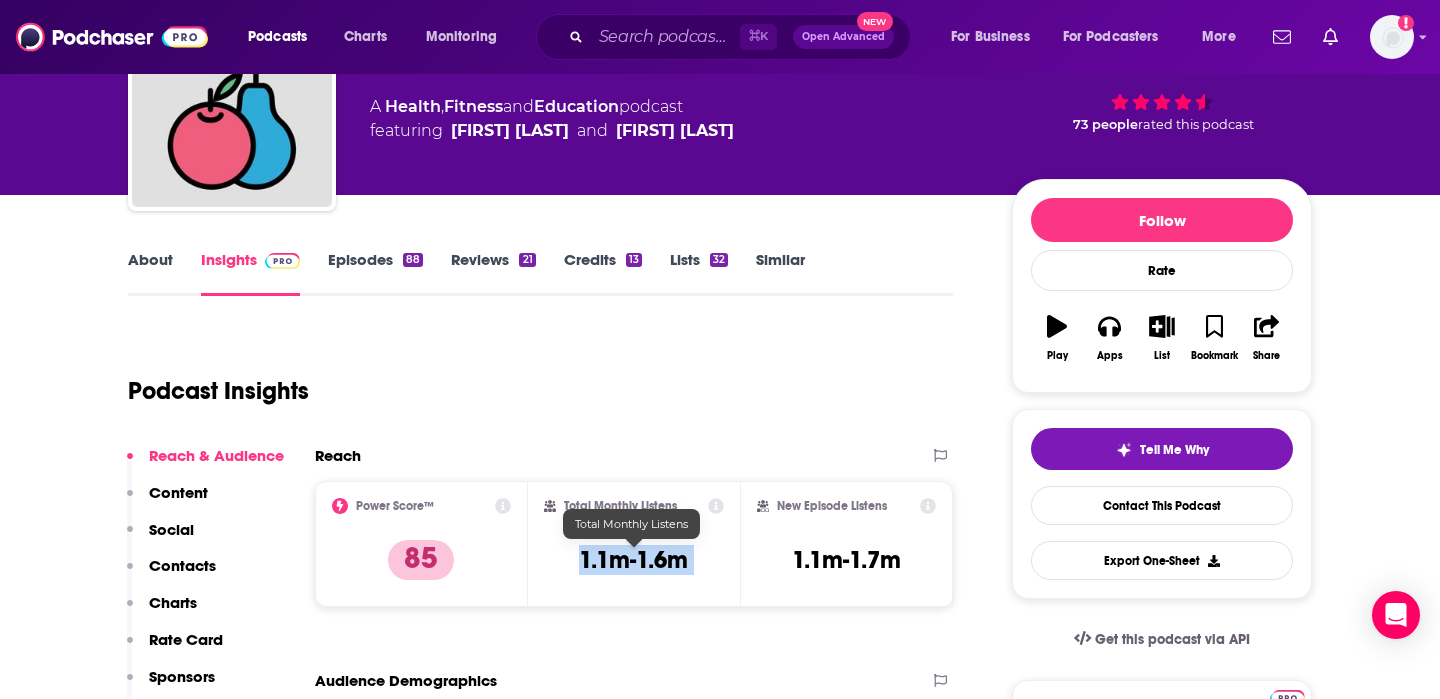 copy on "1.1m-1.6m" 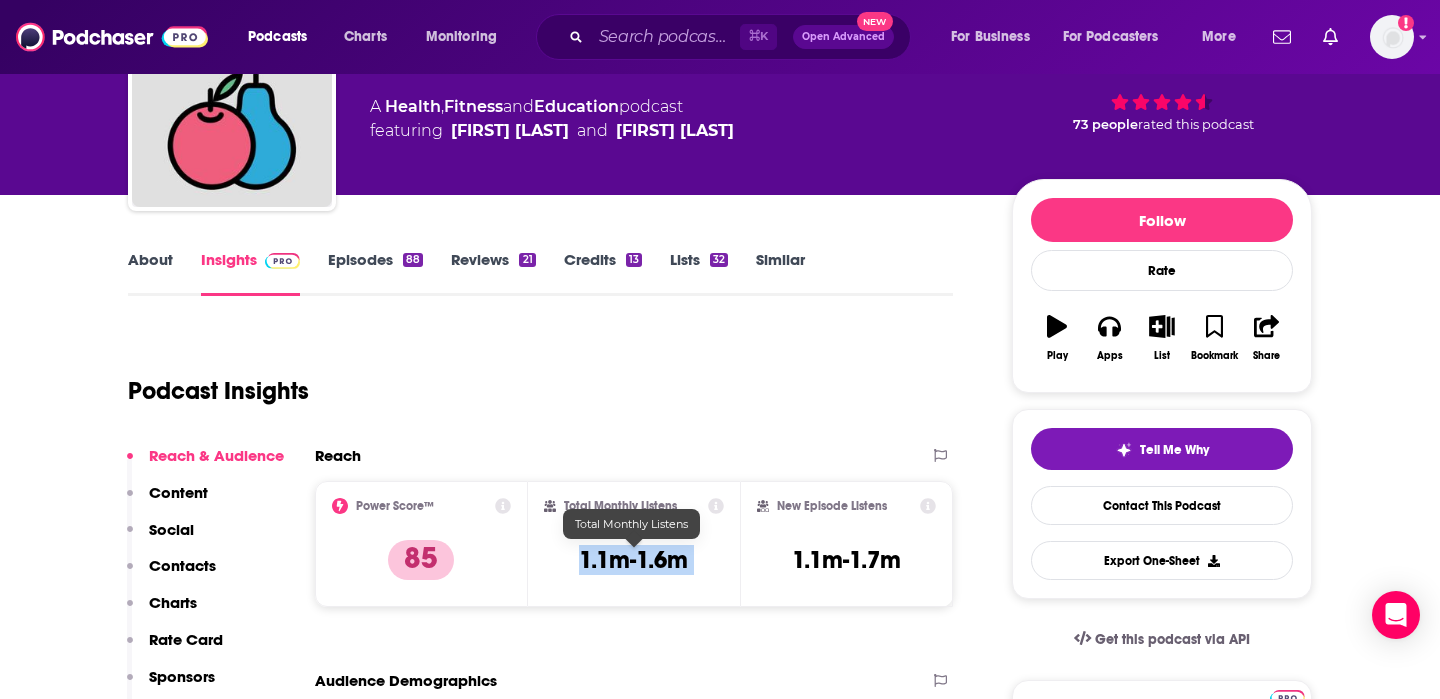 copy on "1.1m-1.6m" 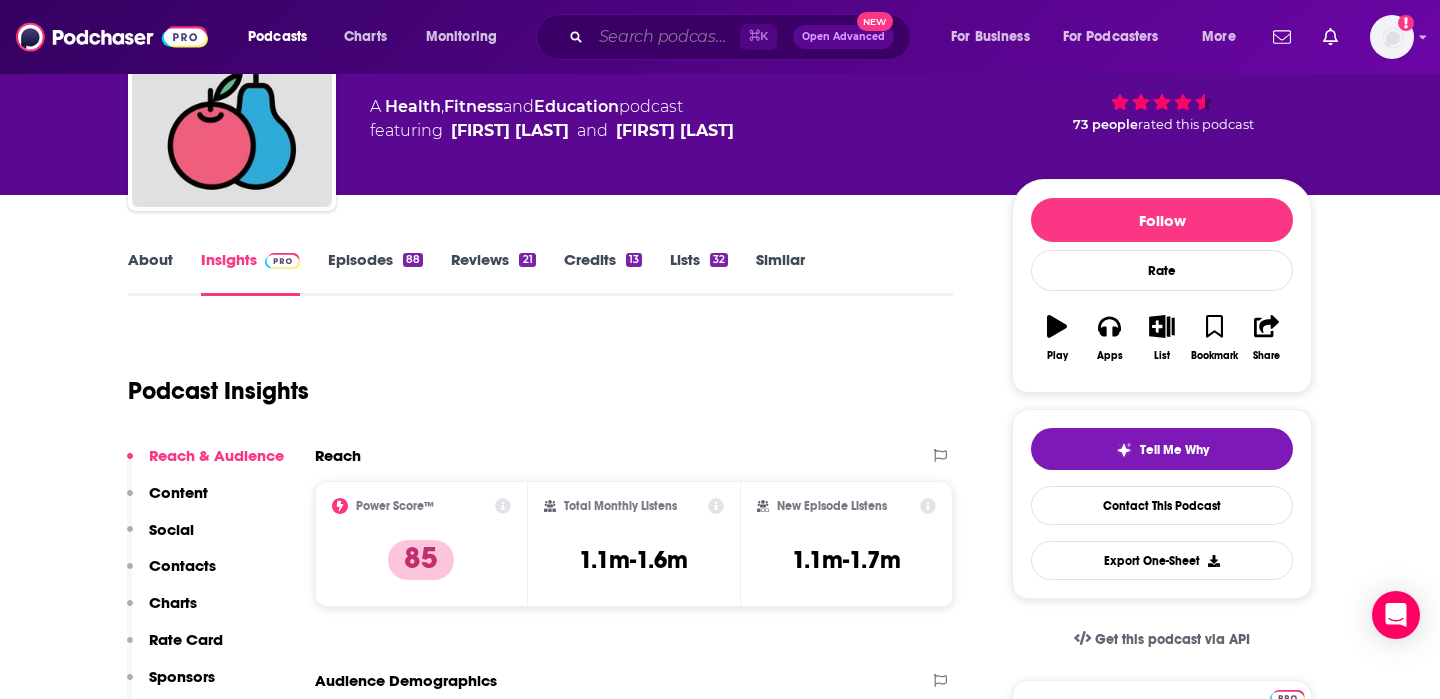 click at bounding box center (665, 37) 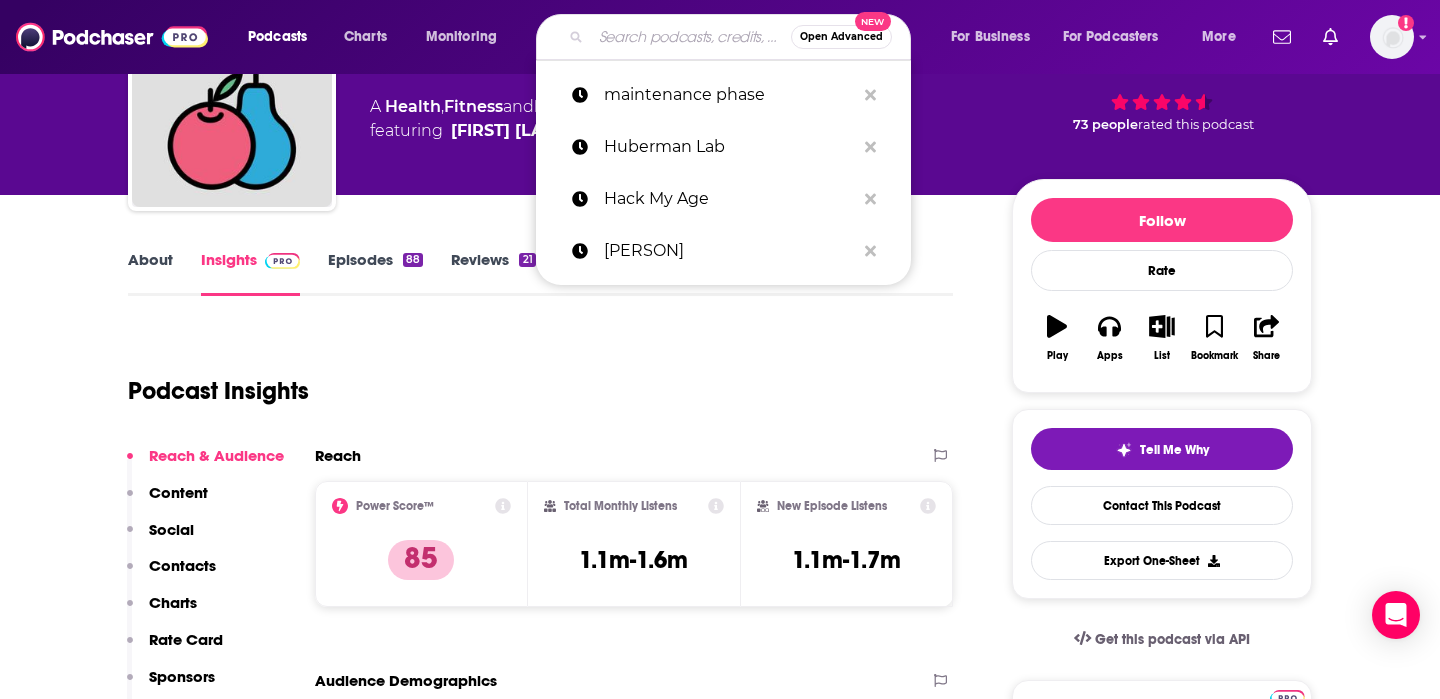 paste on "My So-Called Midlife with [FIRST] [LAST]" 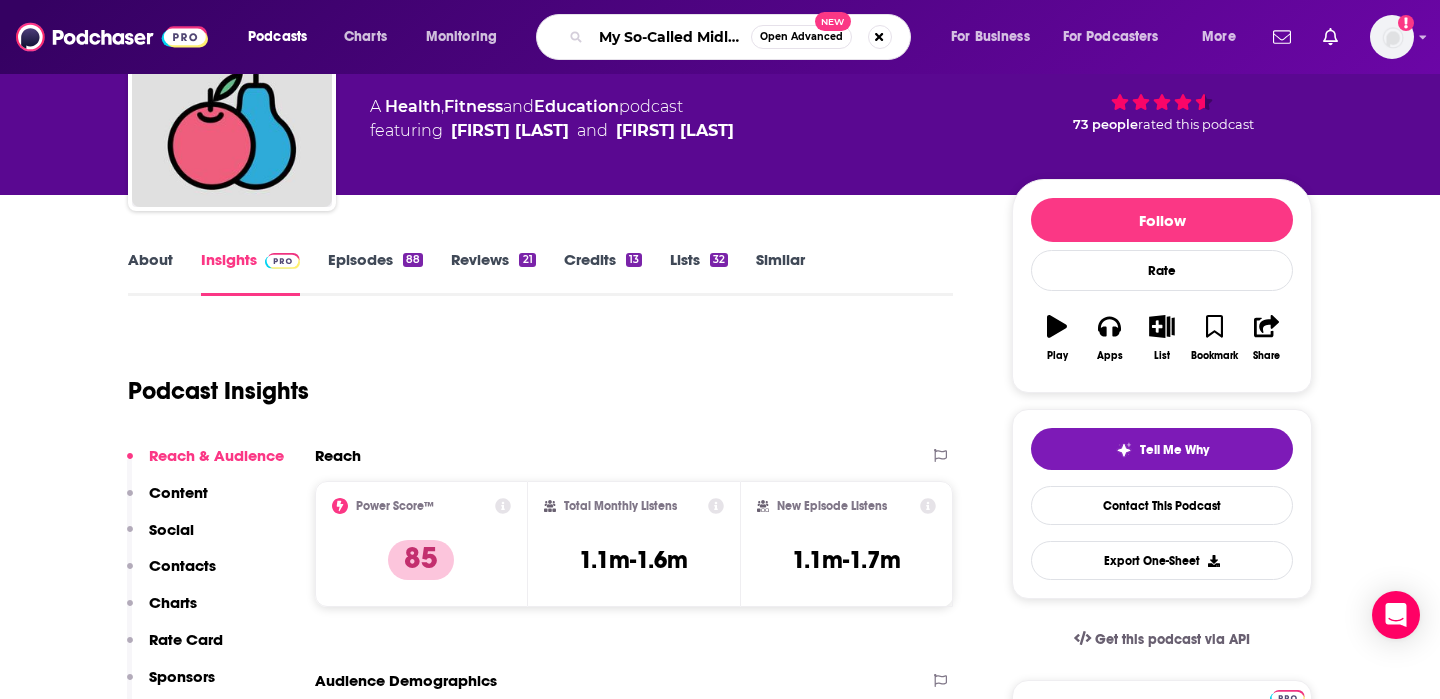 scroll, scrollTop: 0, scrollLeft: 165, axis: horizontal 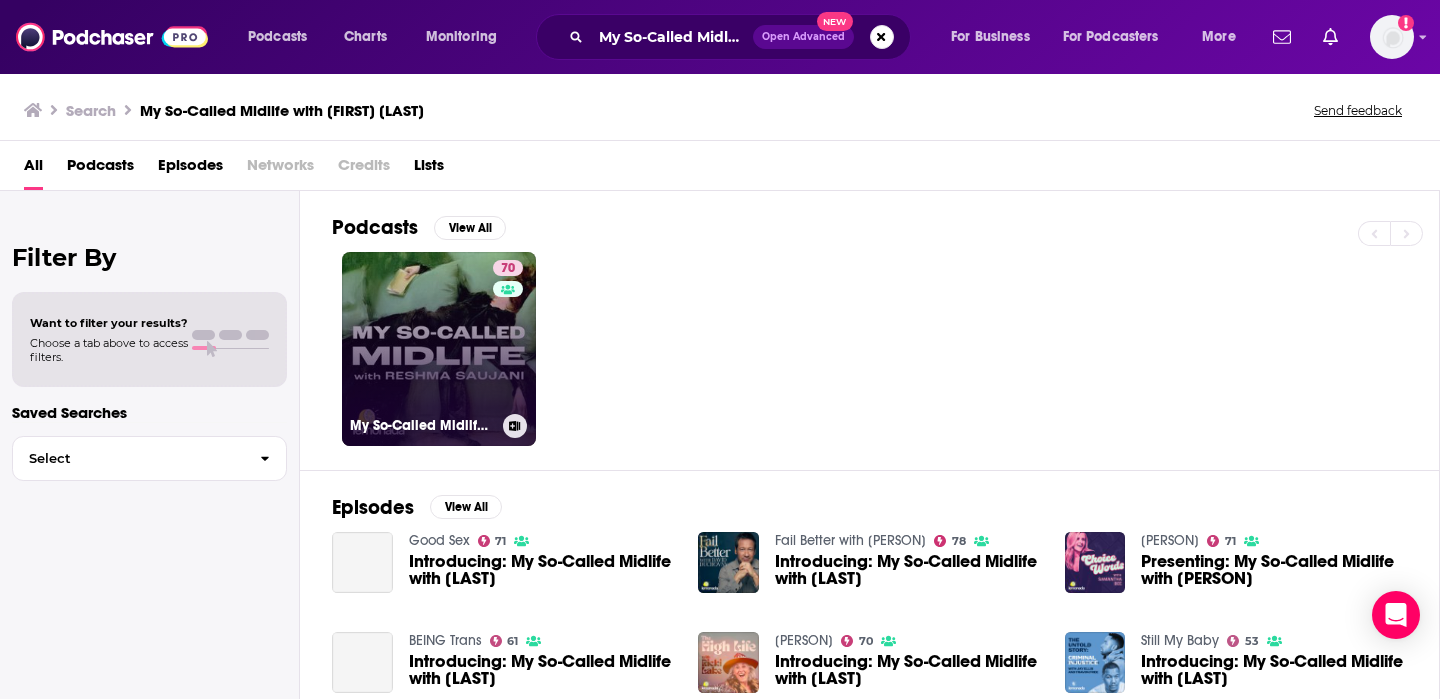 click on "[NUMBER] My So-Called Midlife with [FIRST] [LAST]" at bounding box center [439, 349] 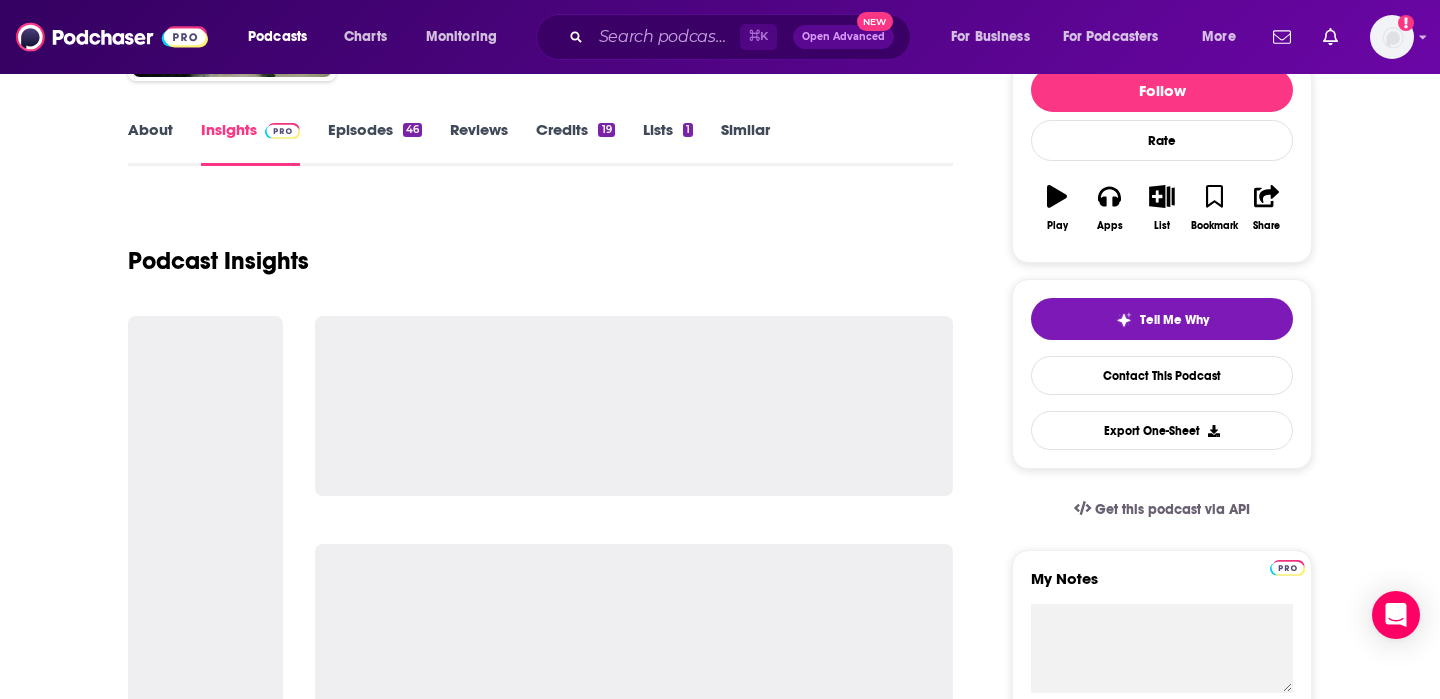 scroll, scrollTop: 283, scrollLeft: 0, axis: vertical 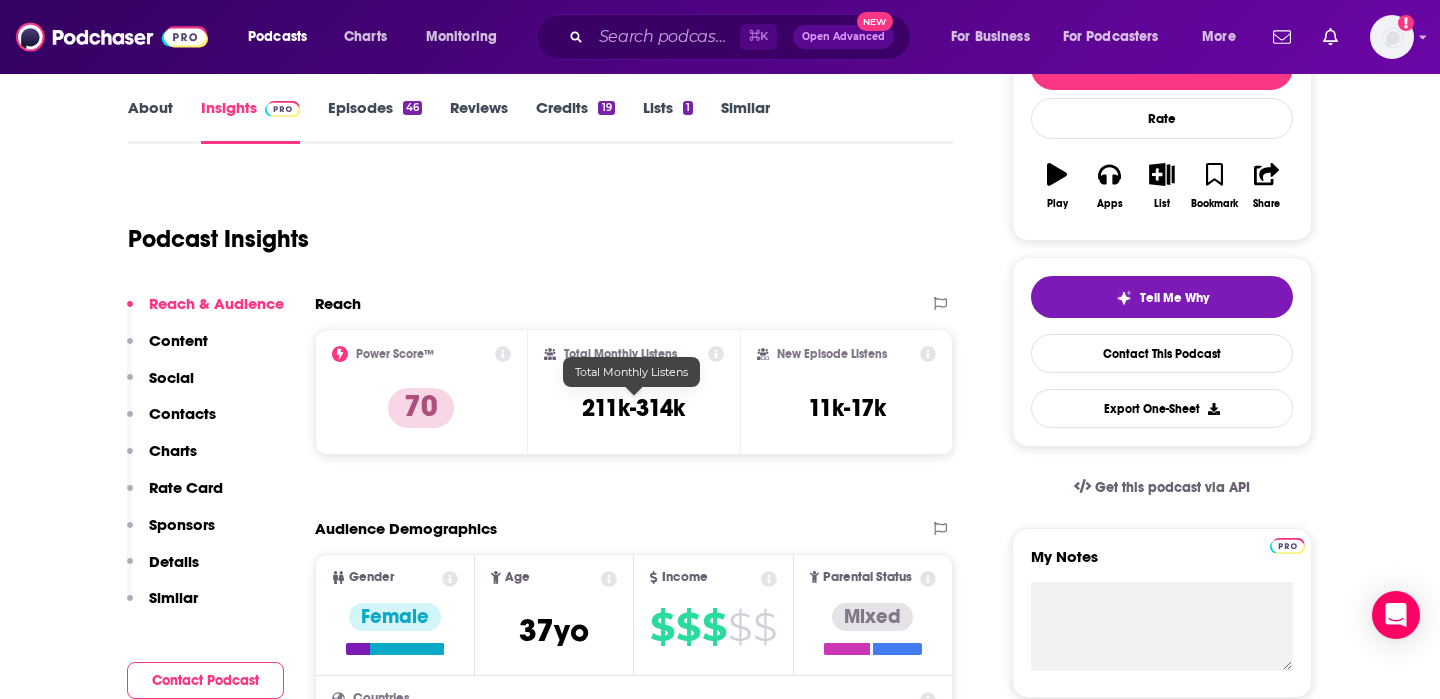 click on "211k-314k" at bounding box center [633, 408] 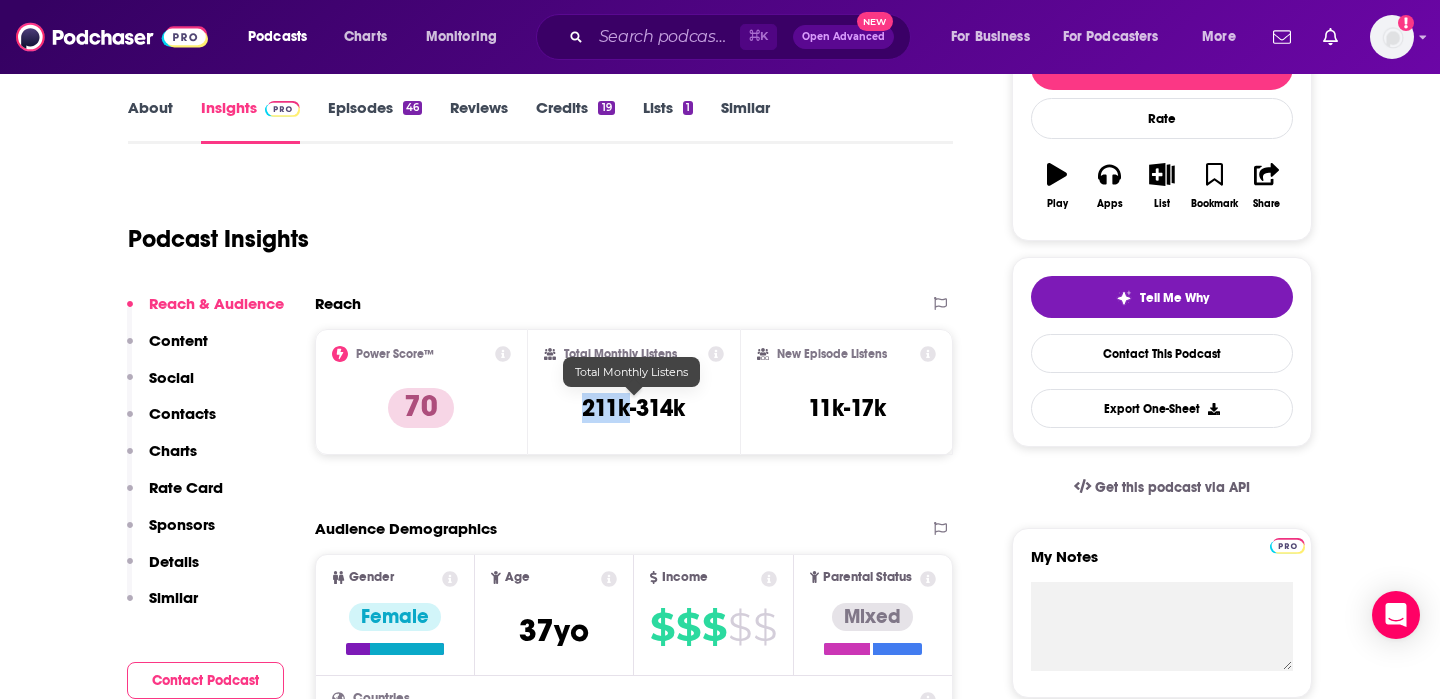 click on "211k-314k" at bounding box center (633, 408) 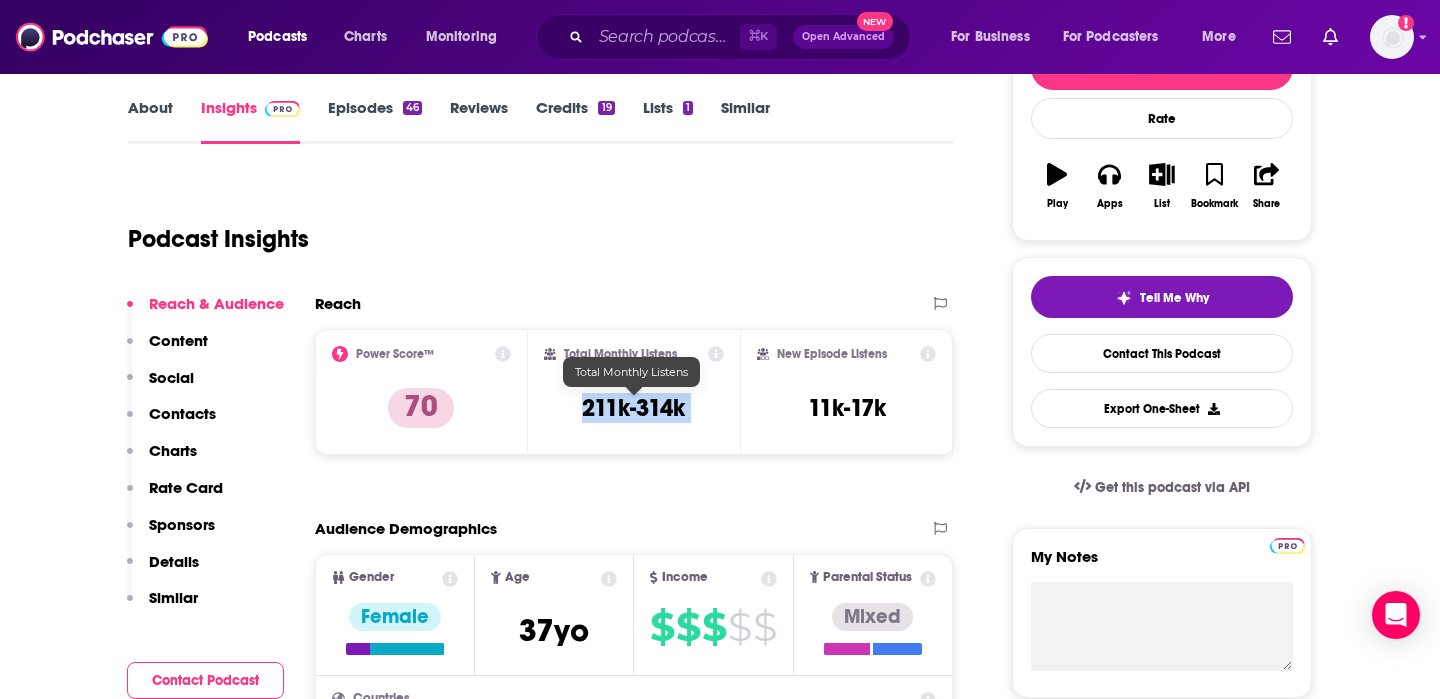 click on "211k-314k" at bounding box center [633, 408] 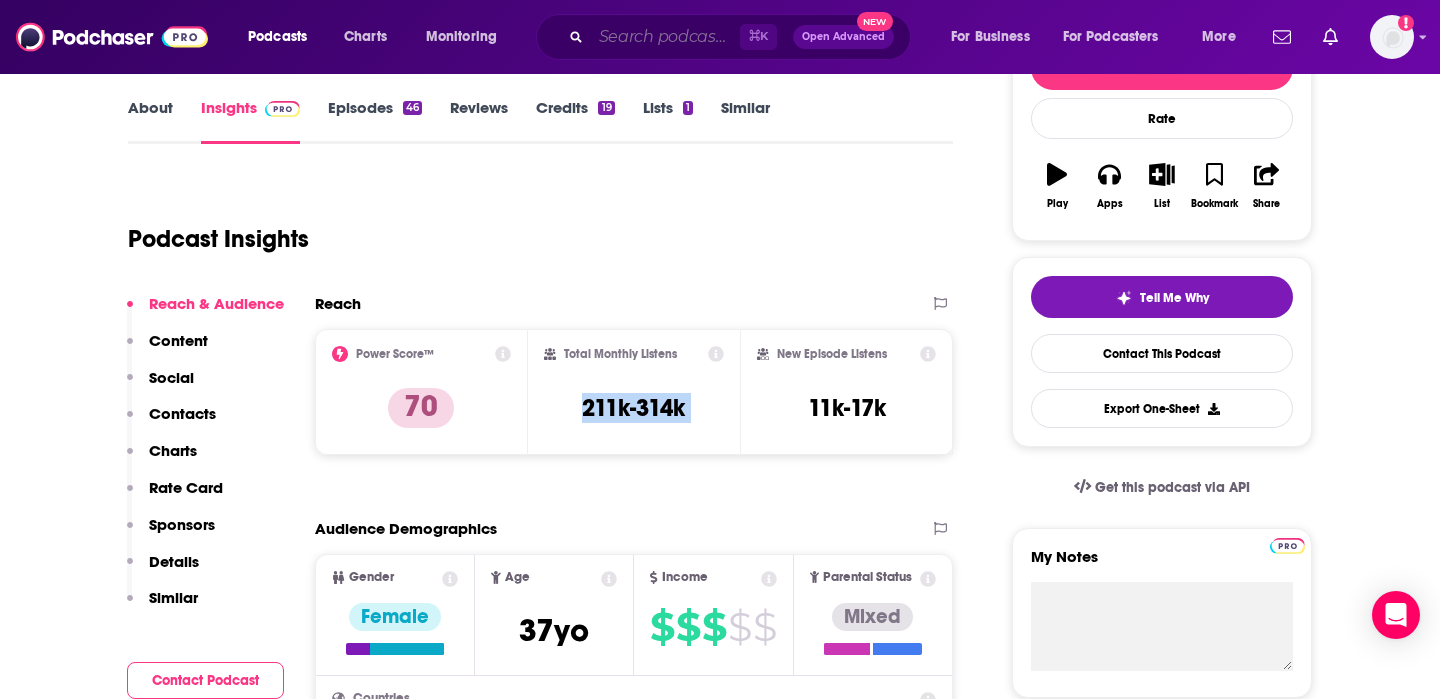 click at bounding box center [665, 37] 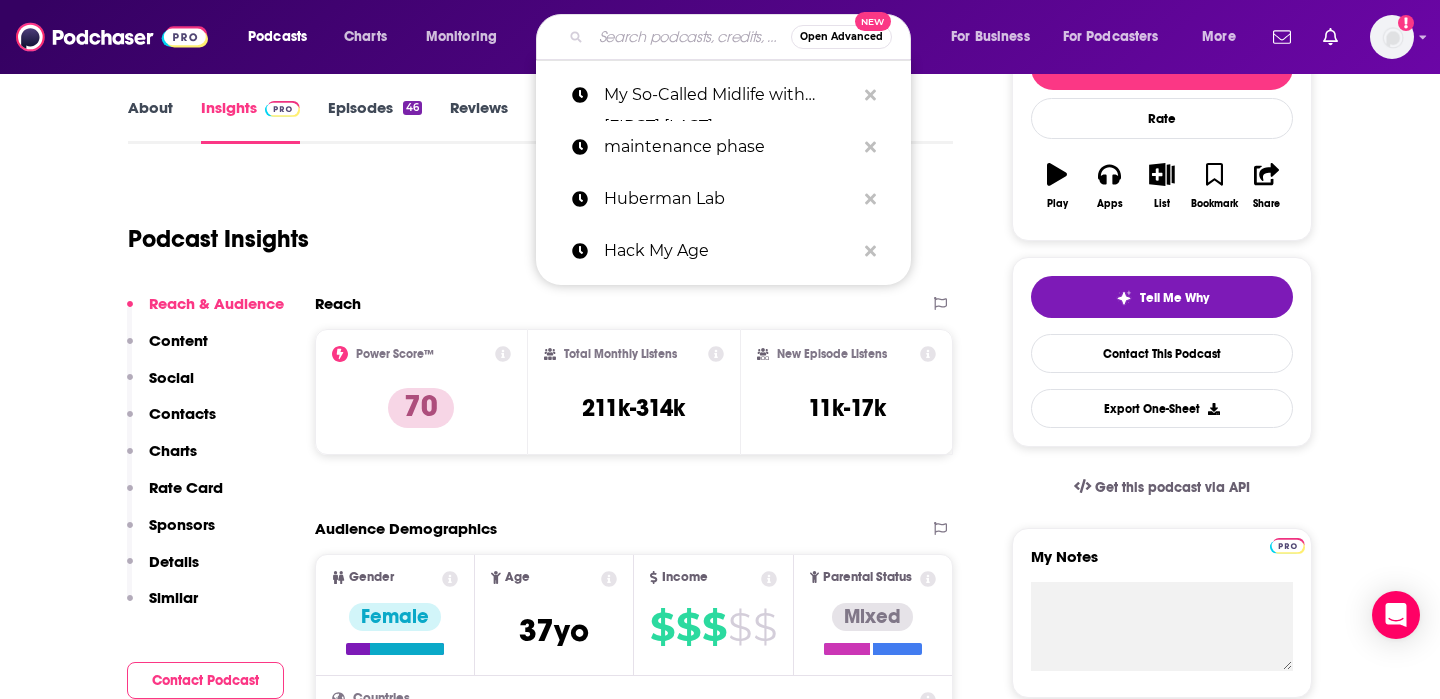 paste on "Resetter Podcast with Dr. Mindy" 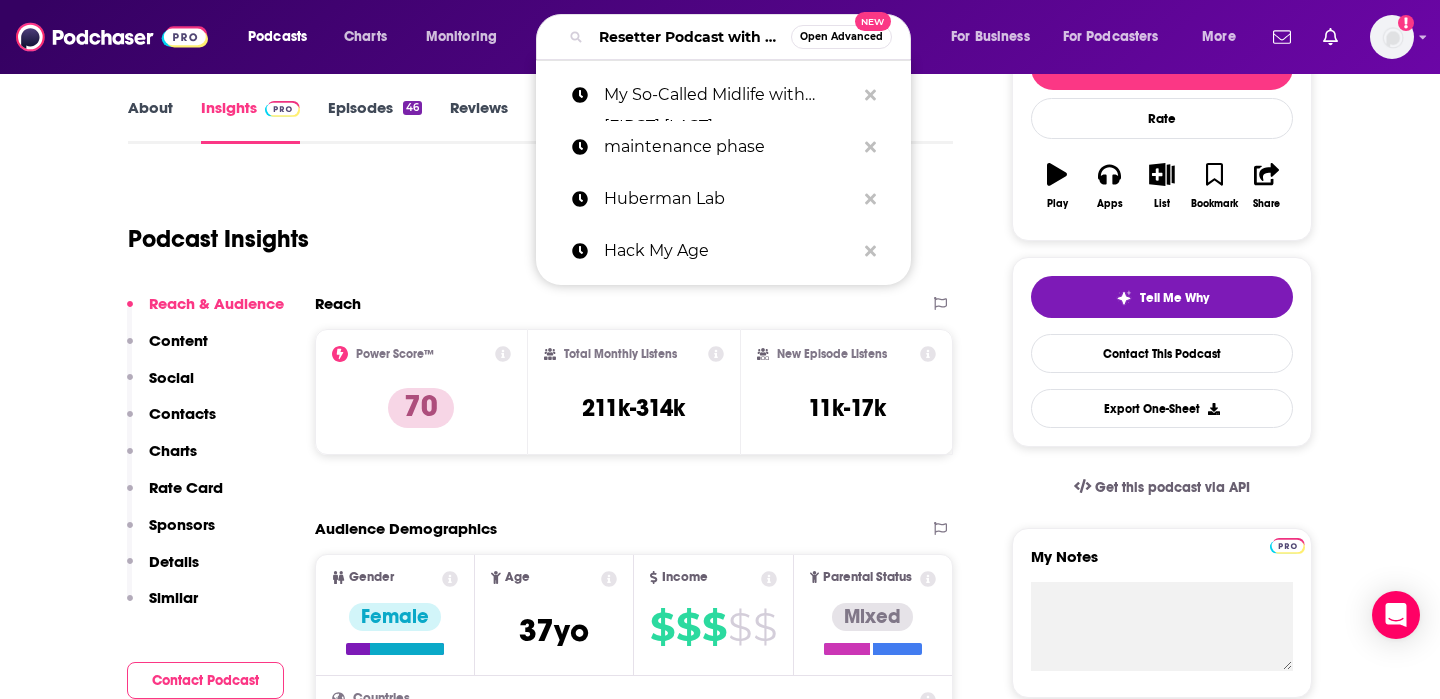 scroll, scrollTop: 0, scrollLeft: 95, axis: horizontal 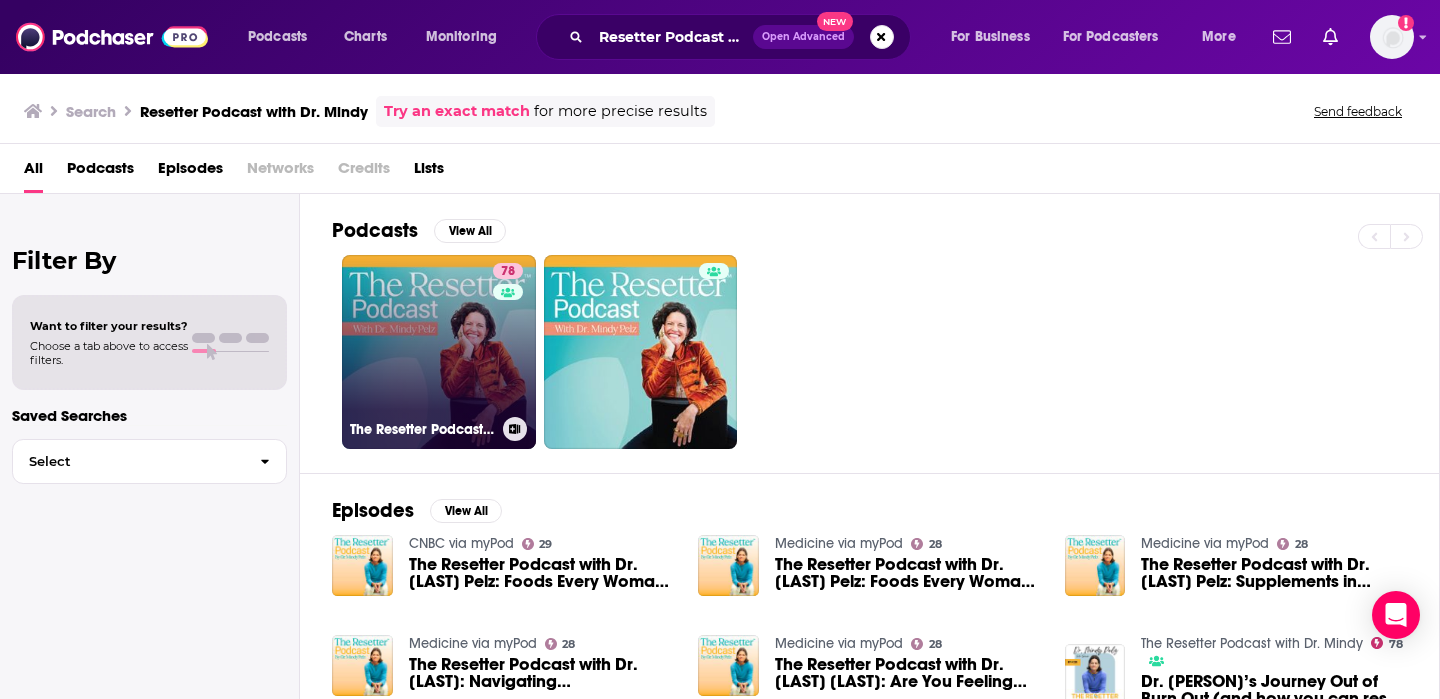 click on "78 The Resetter Podcast with Dr. [LAST]" at bounding box center (439, 352) 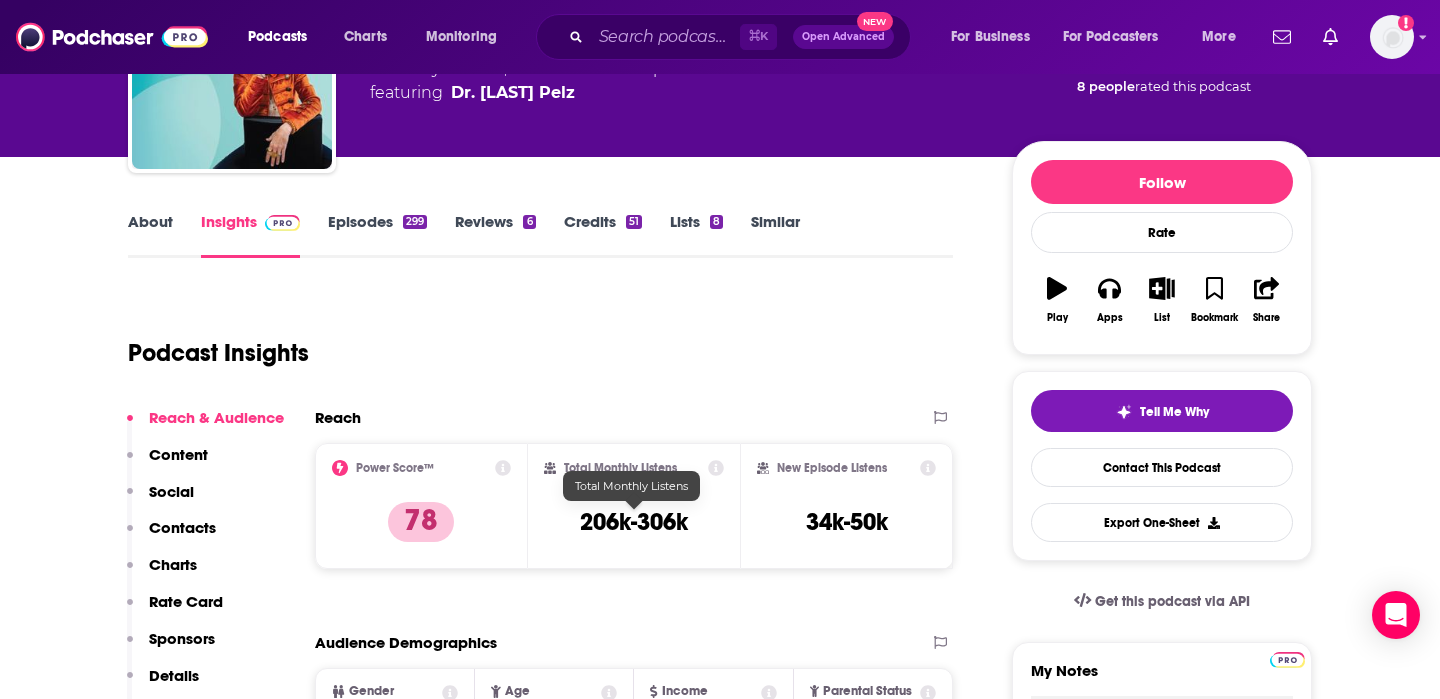 scroll, scrollTop: 172, scrollLeft: 0, axis: vertical 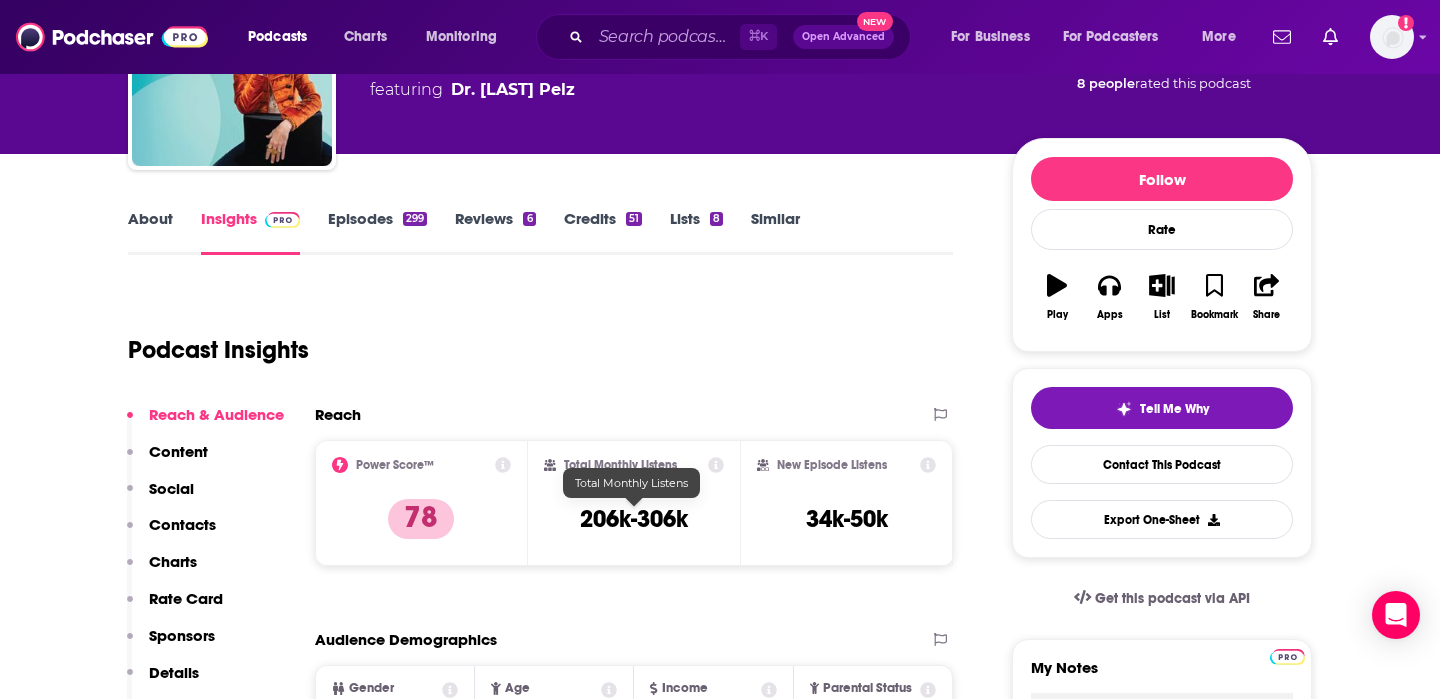 click on "206k-306k" at bounding box center (634, 519) 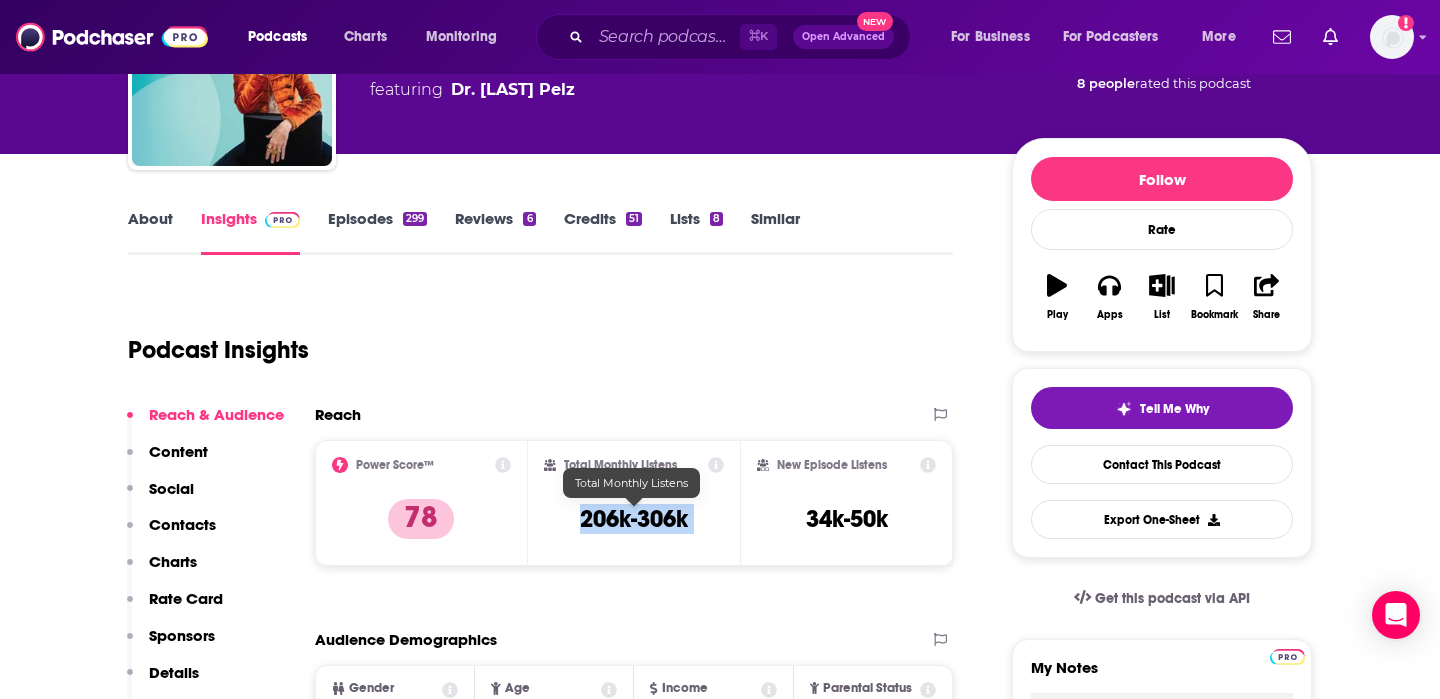 click on "206k-306k" at bounding box center [634, 519] 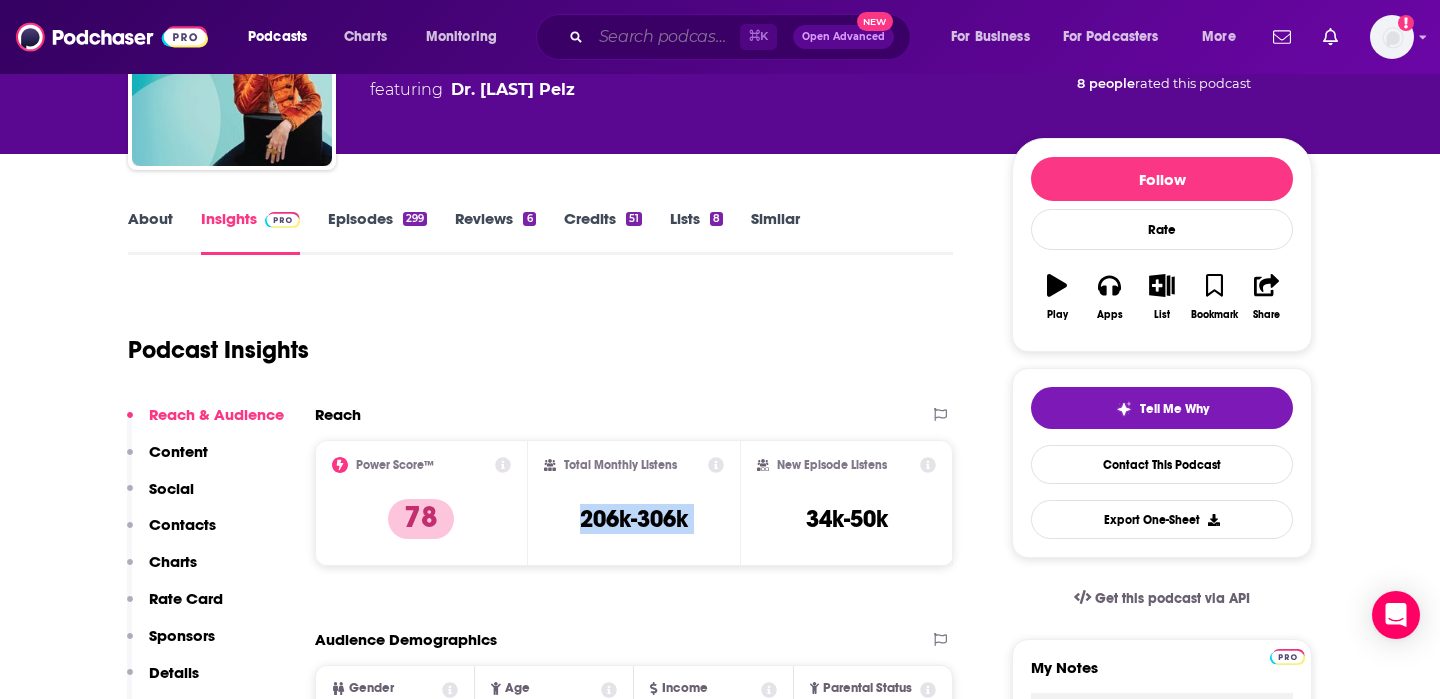 click at bounding box center (665, 37) 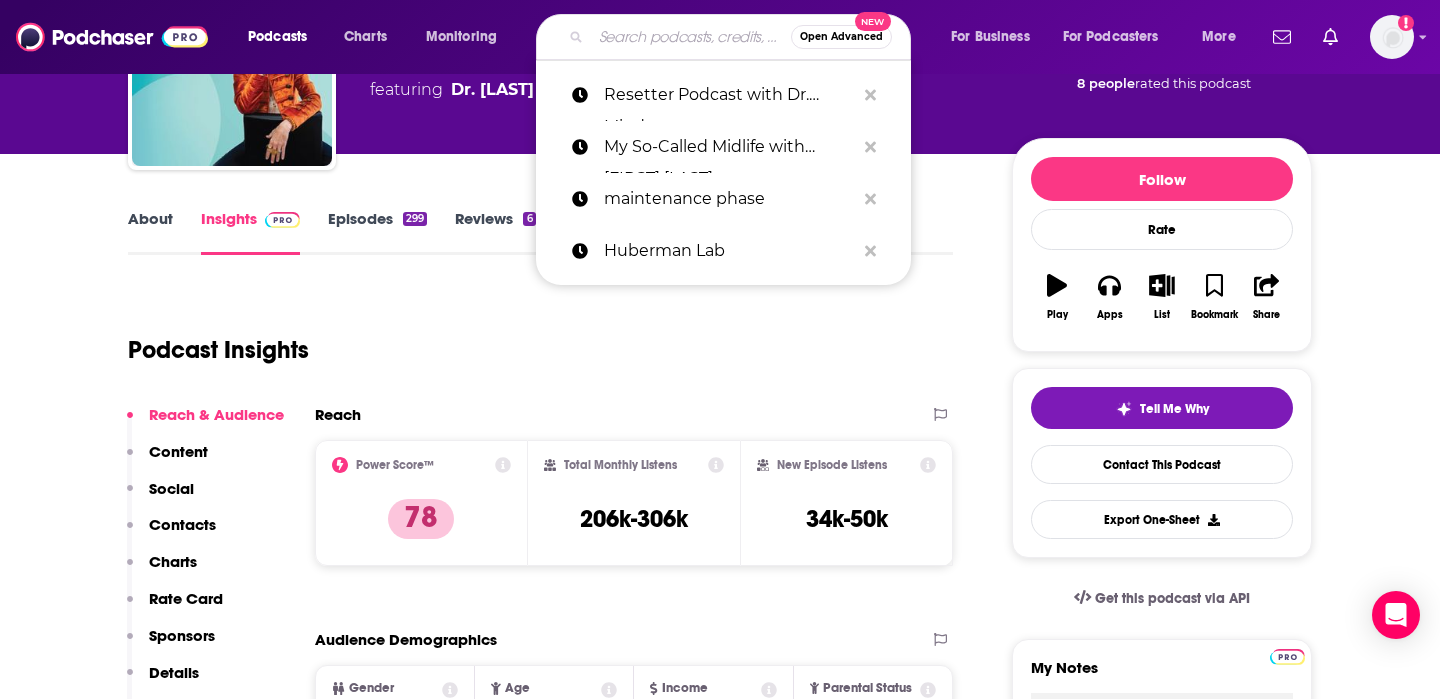 paste on "Save Yourself With Dr. [LAST]" 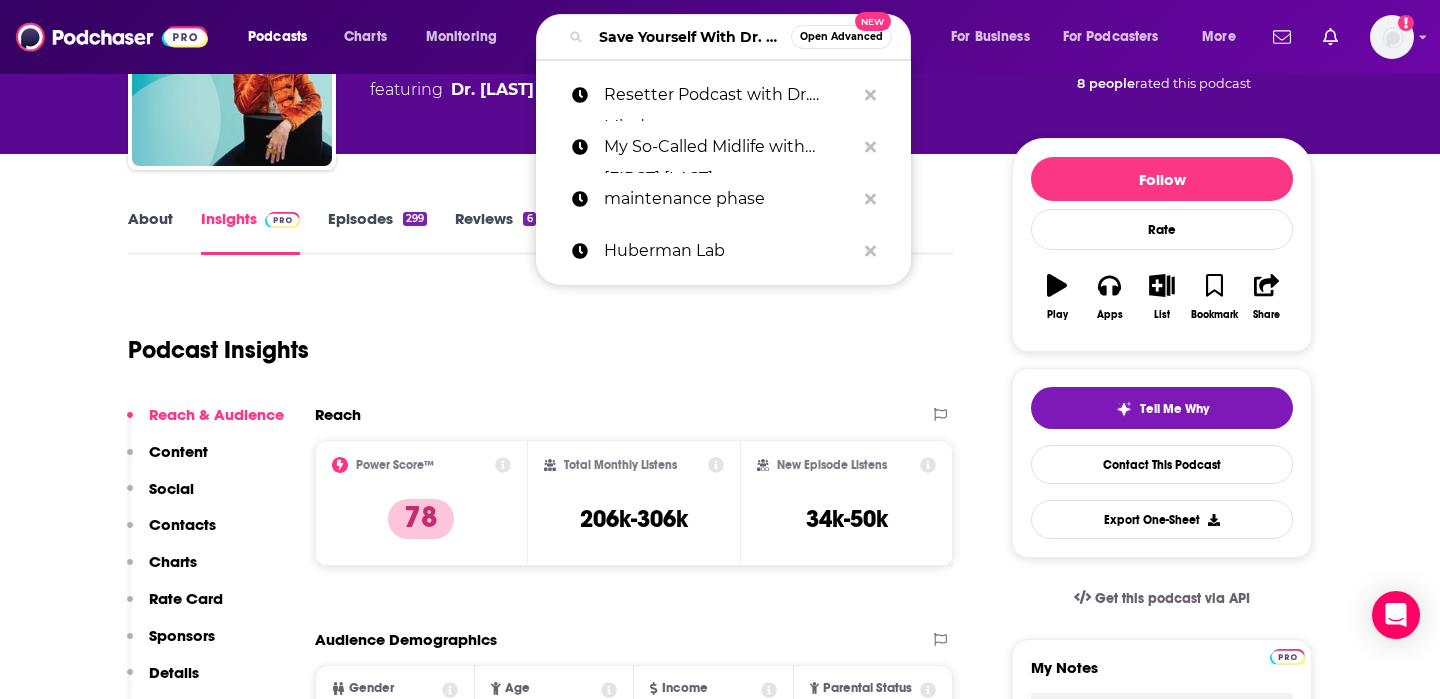 scroll, scrollTop: 0, scrollLeft: 99, axis: horizontal 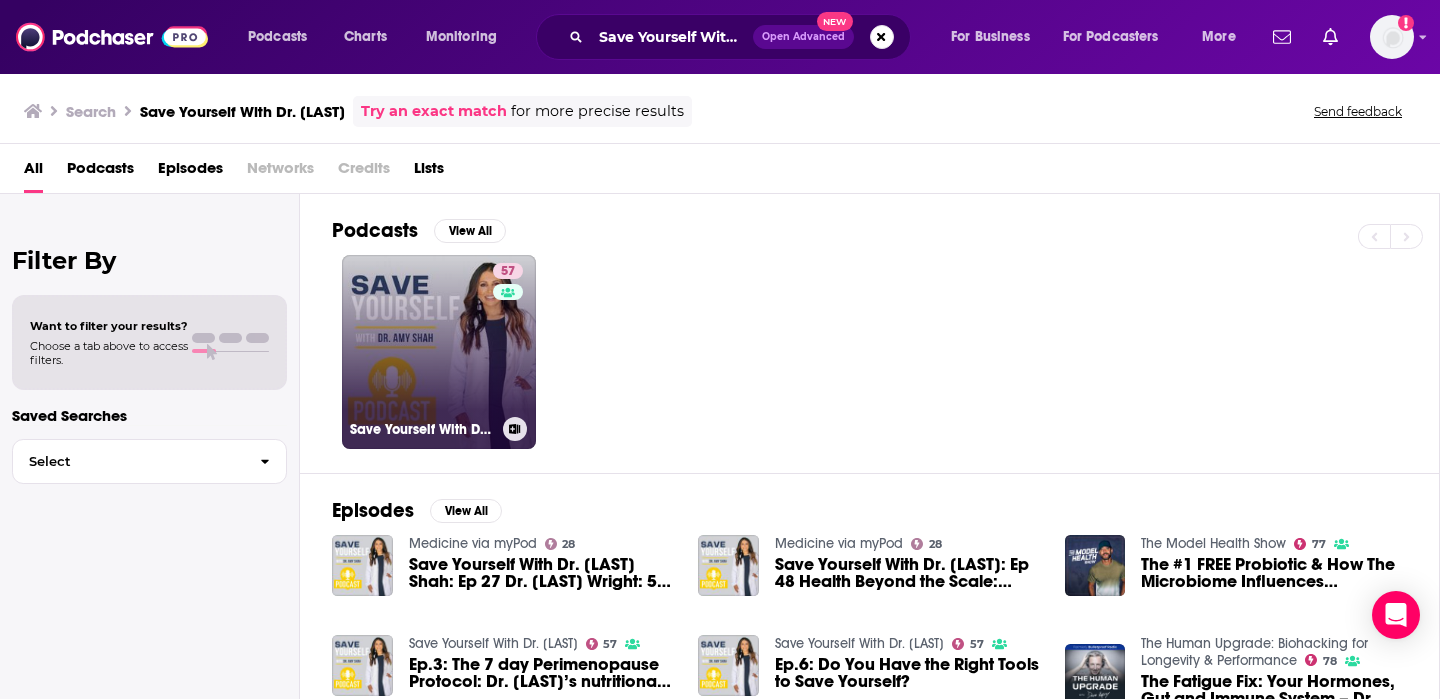 click on "57 Save Yourself With Dr. [NAME]" at bounding box center [439, 352] 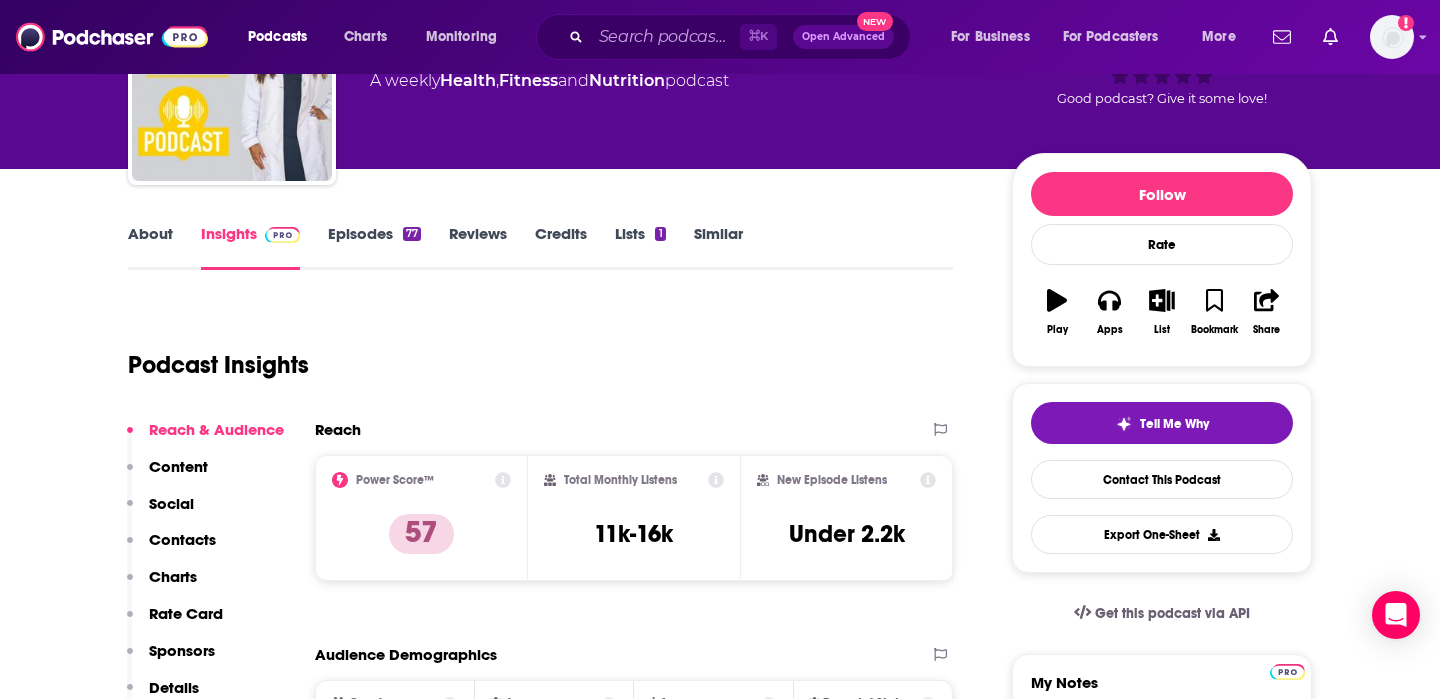 scroll, scrollTop: 161, scrollLeft: 0, axis: vertical 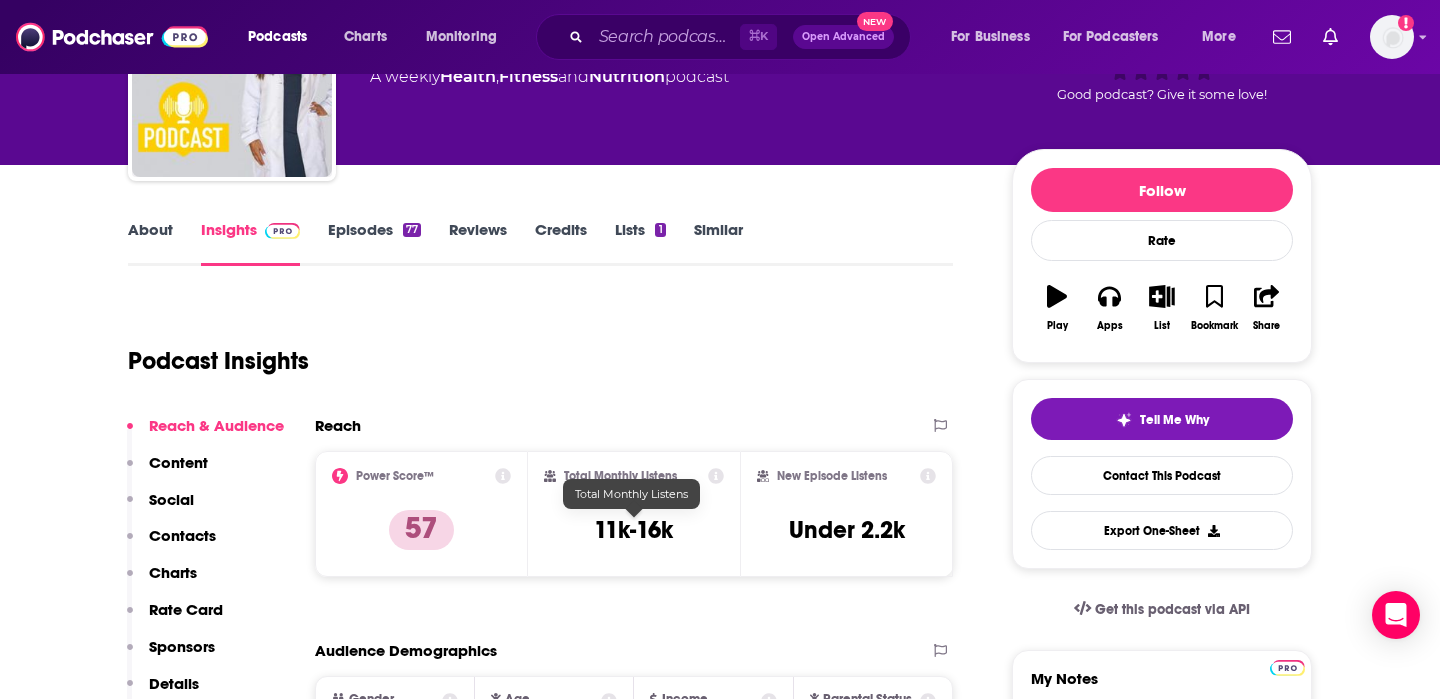 click on "11k-16k" at bounding box center [633, 530] 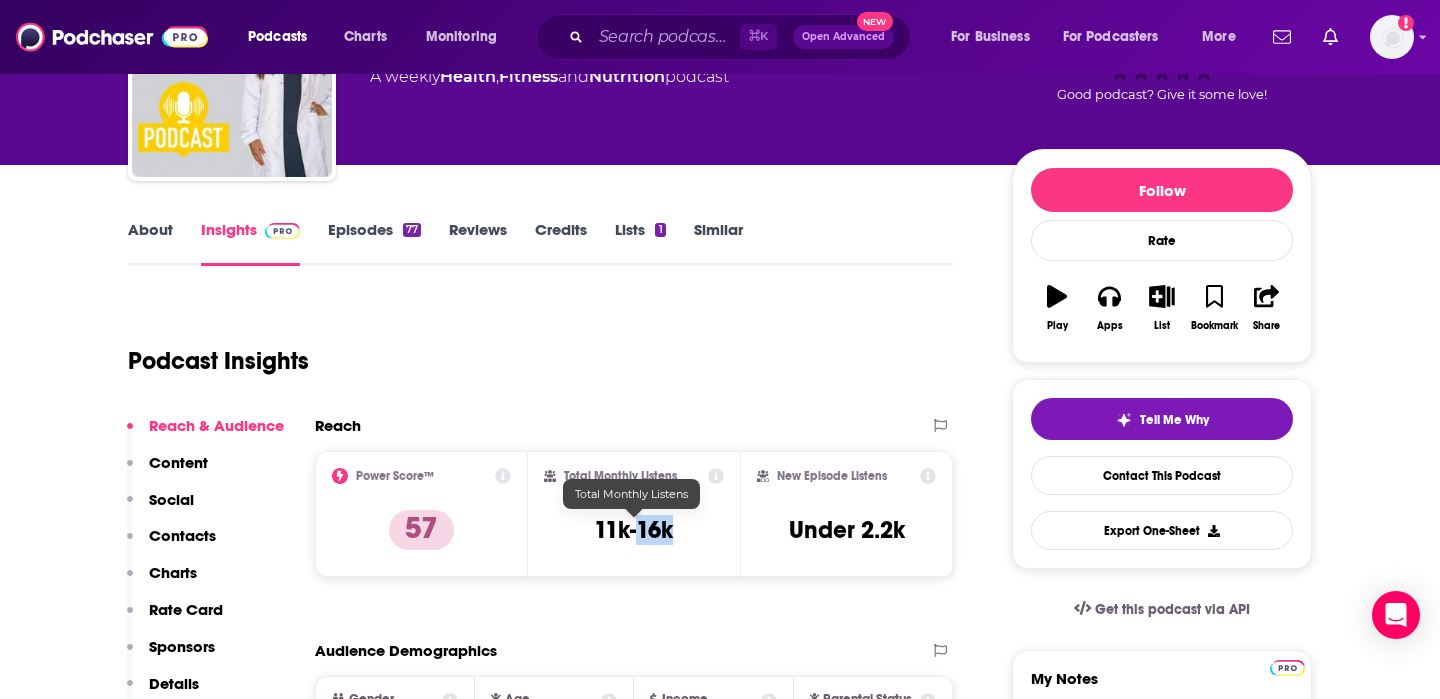 click on "11k-16k" at bounding box center (633, 530) 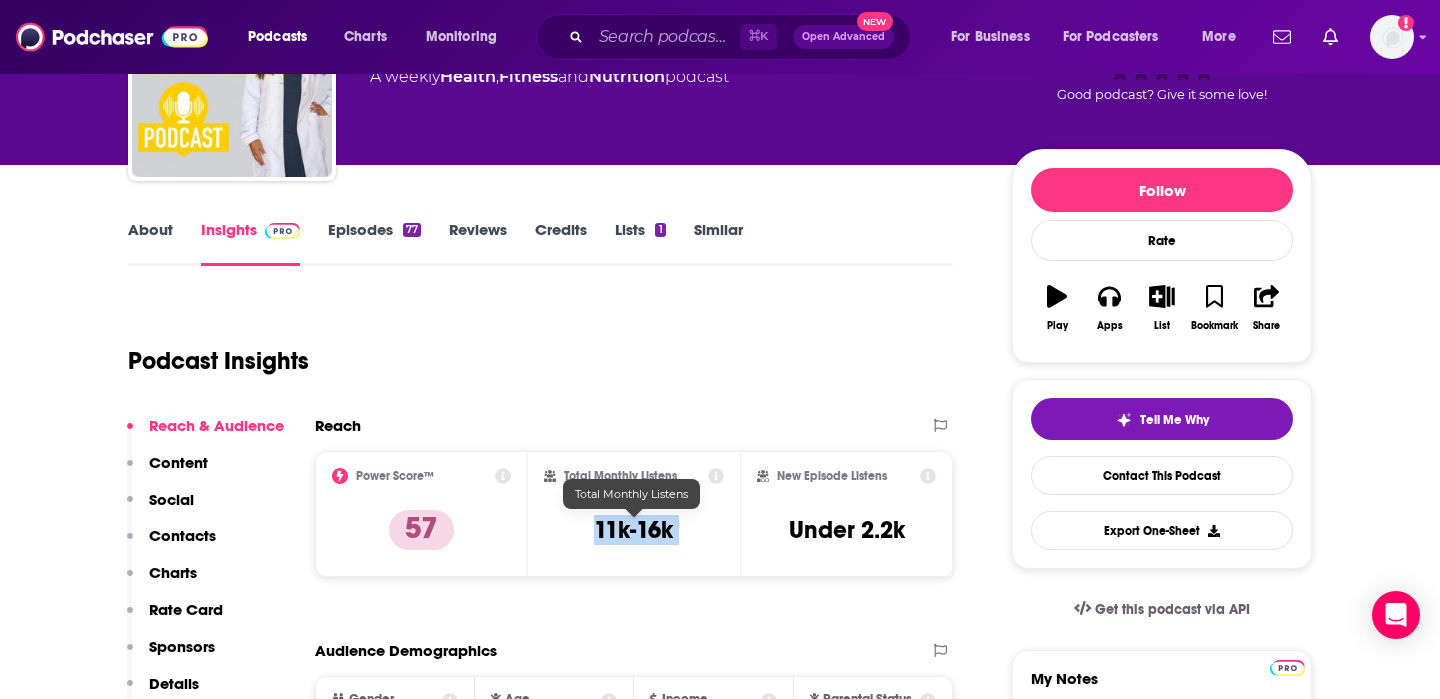 click on "11k-16k" at bounding box center [633, 530] 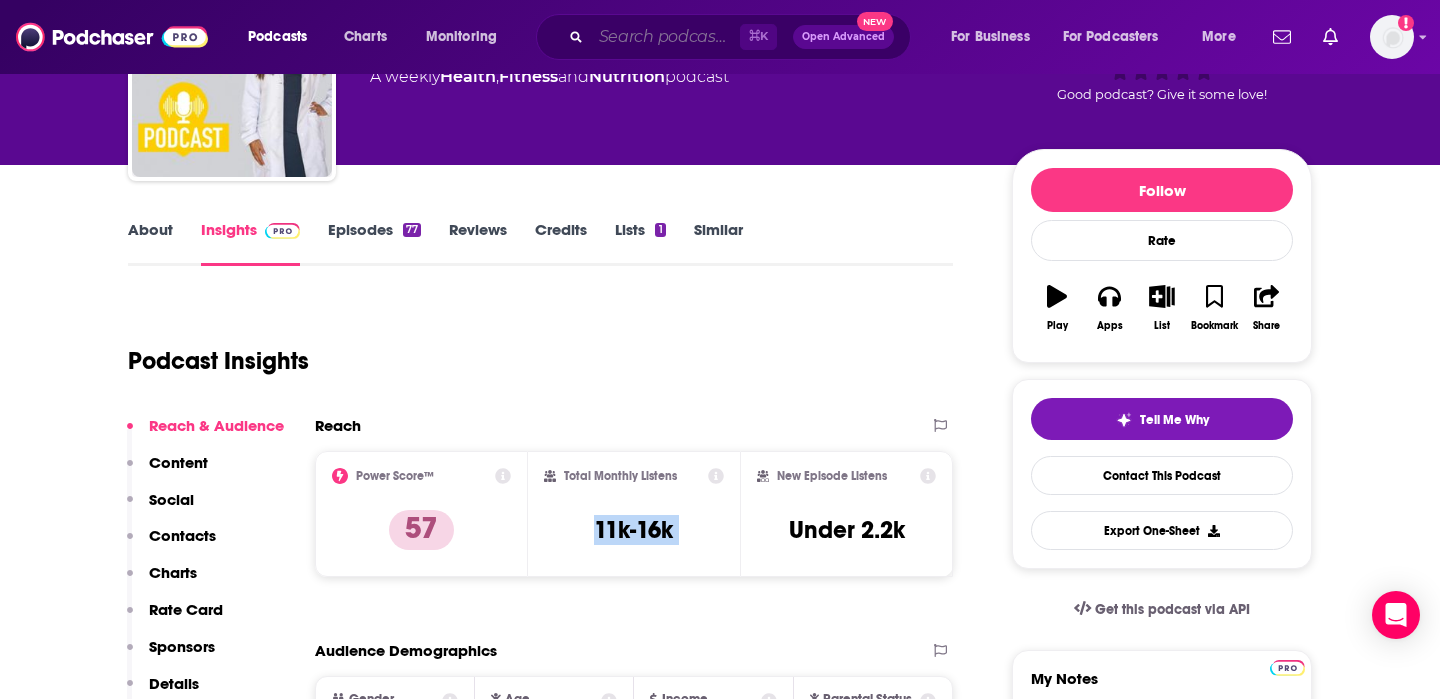 click at bounding box center [665, 37] 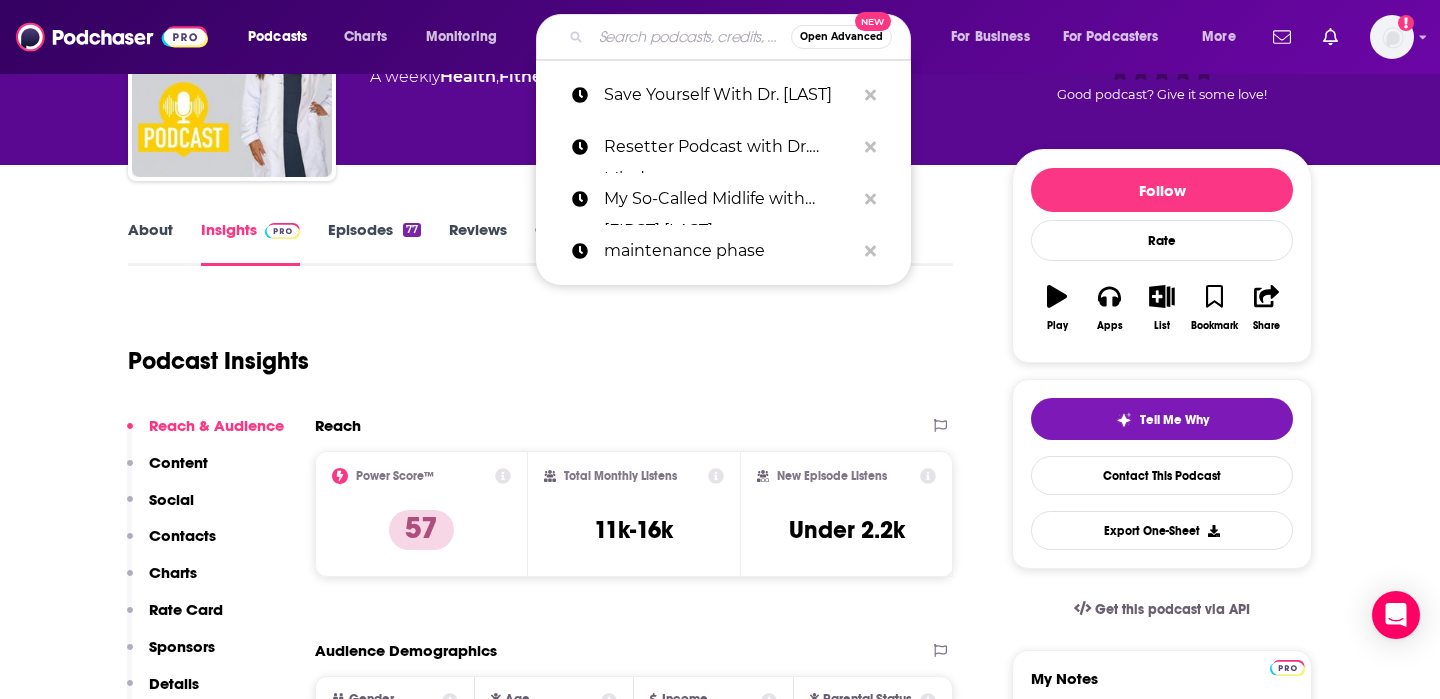 paste on "The Coop with [PERSON]" 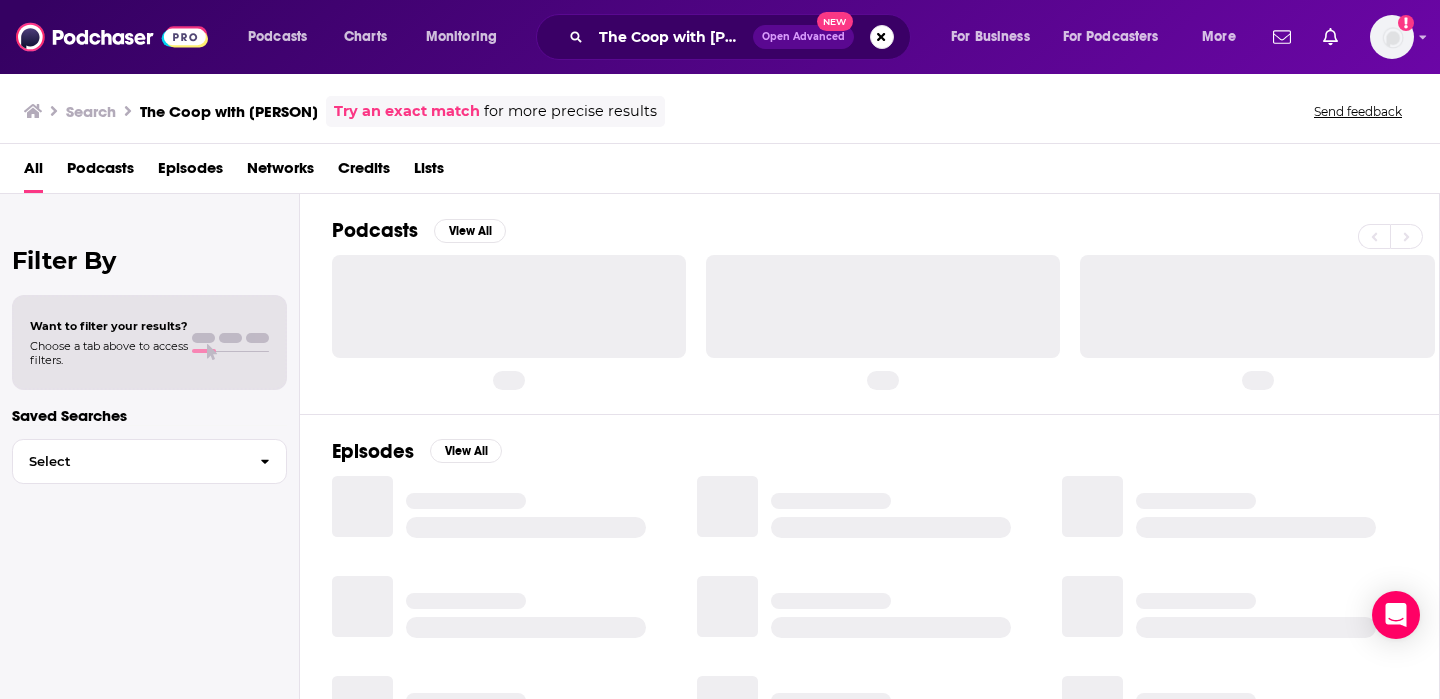 scroll, scrollTop: 0, scrollLeft: 0, axis: both 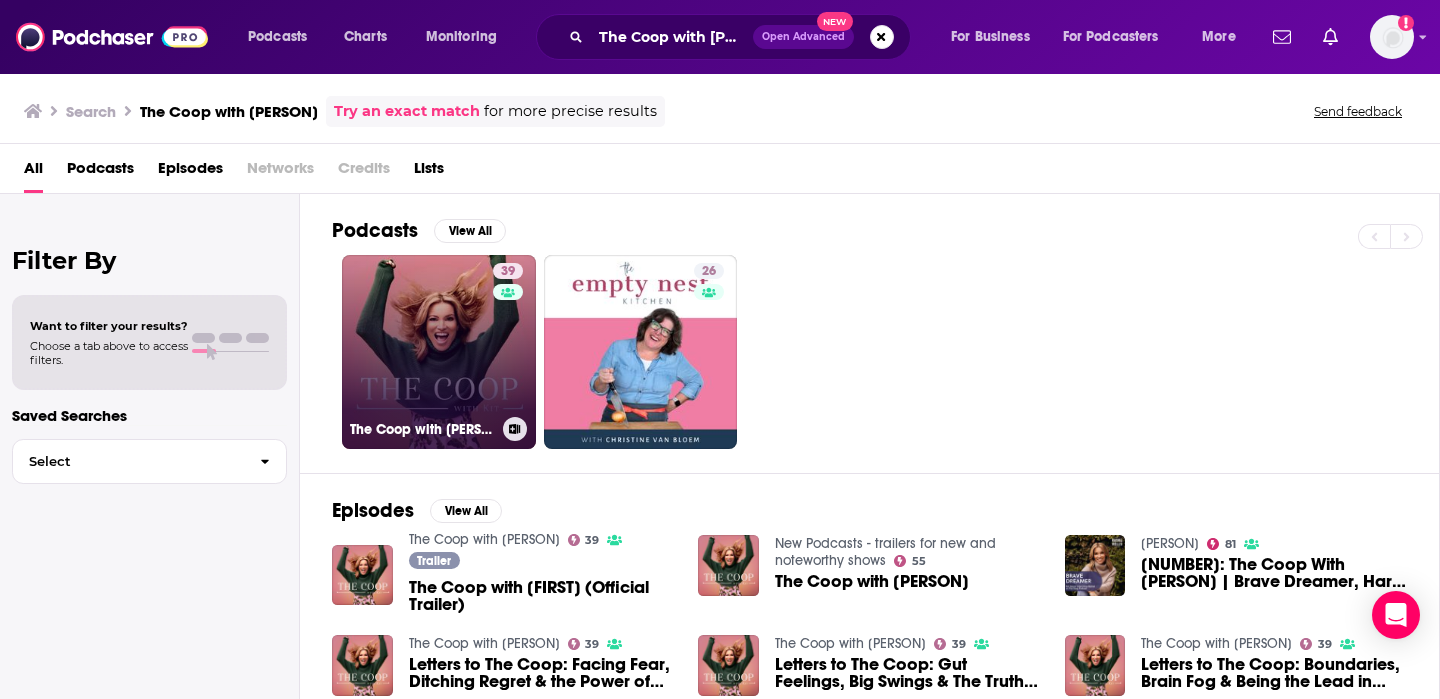 click on "[NUMBER] The Coop with [LAST]" at bounding box center [439, 352] 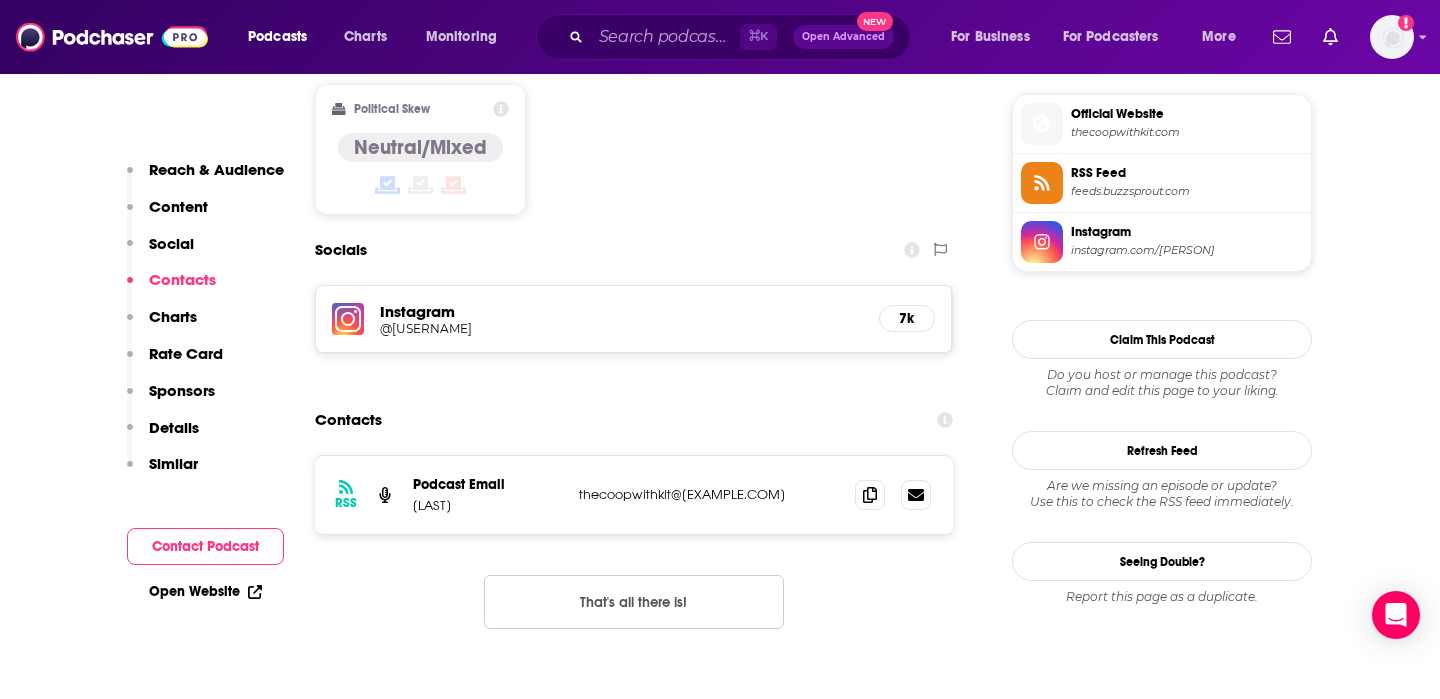 scroll, scrollTop: 1661, scrollLeft: 0, axis: vertical 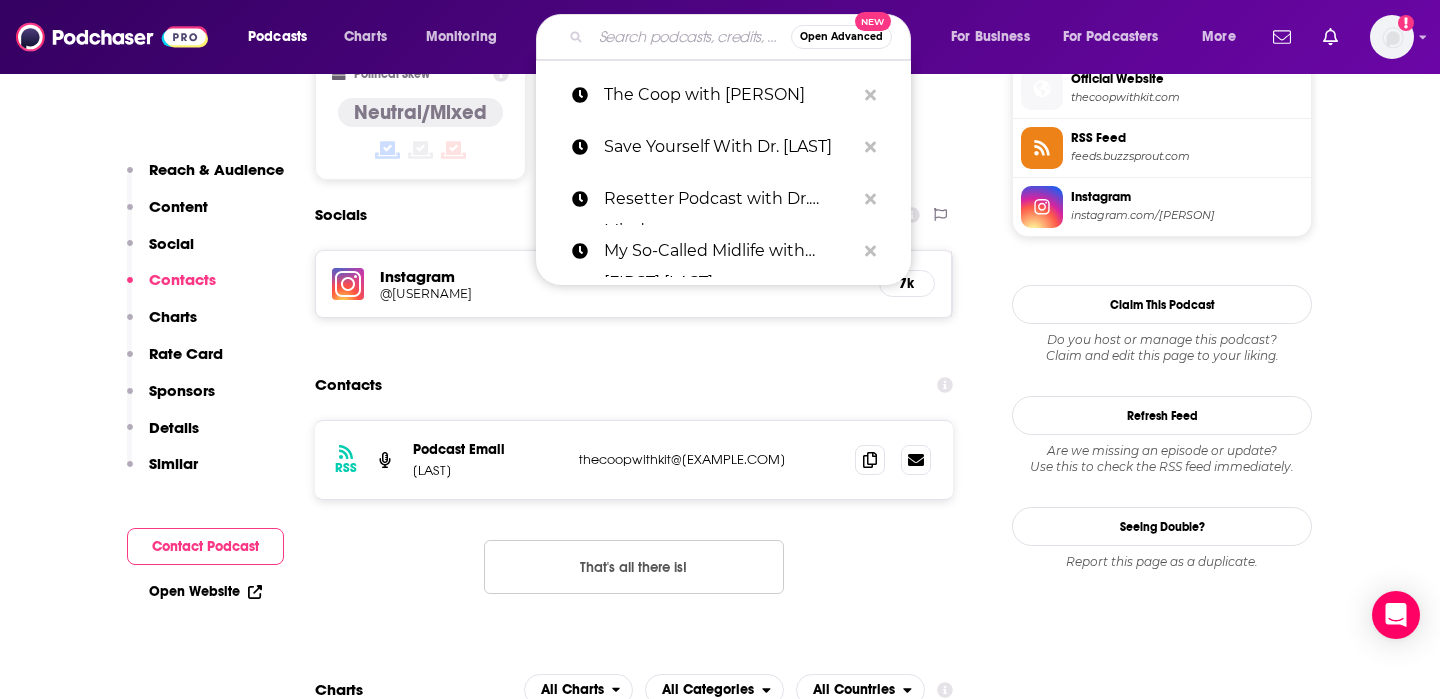 click at bounding box center [691, 37] 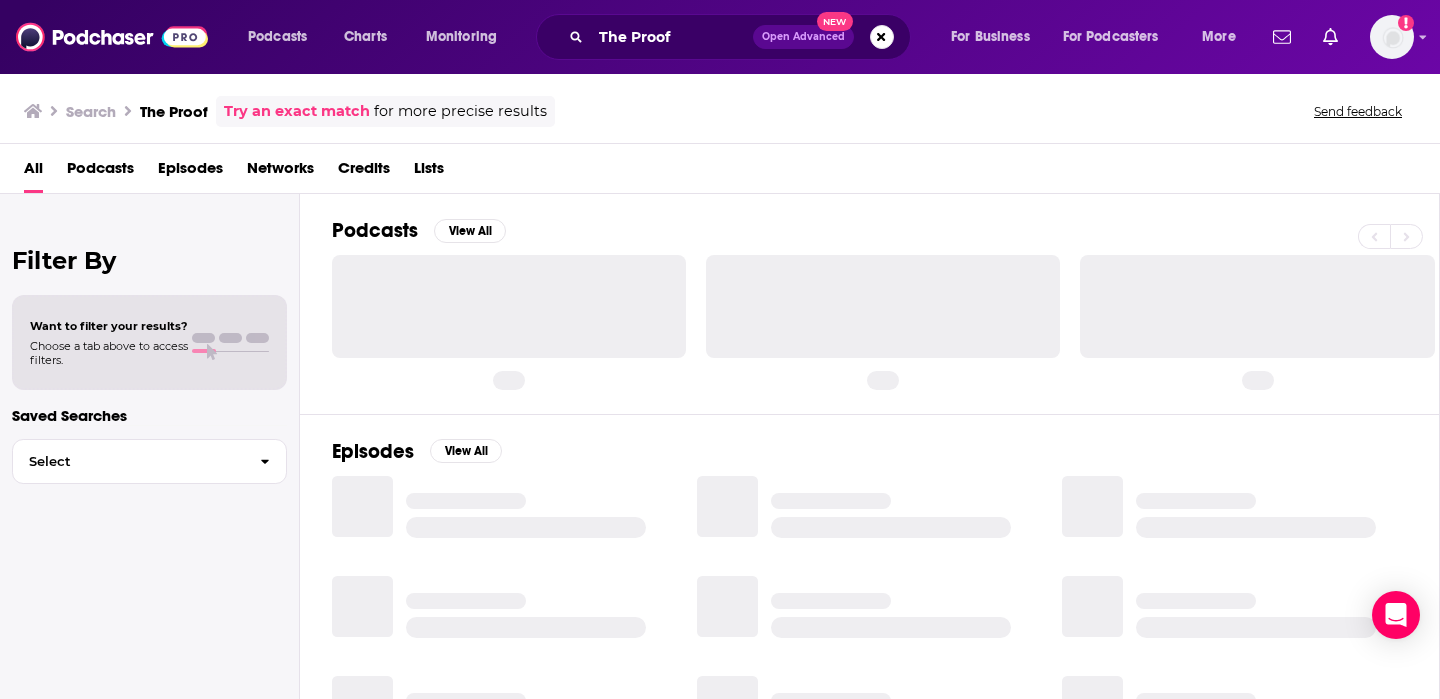scroll, scrollTop: 0, scrollLeft: 0, axis: both 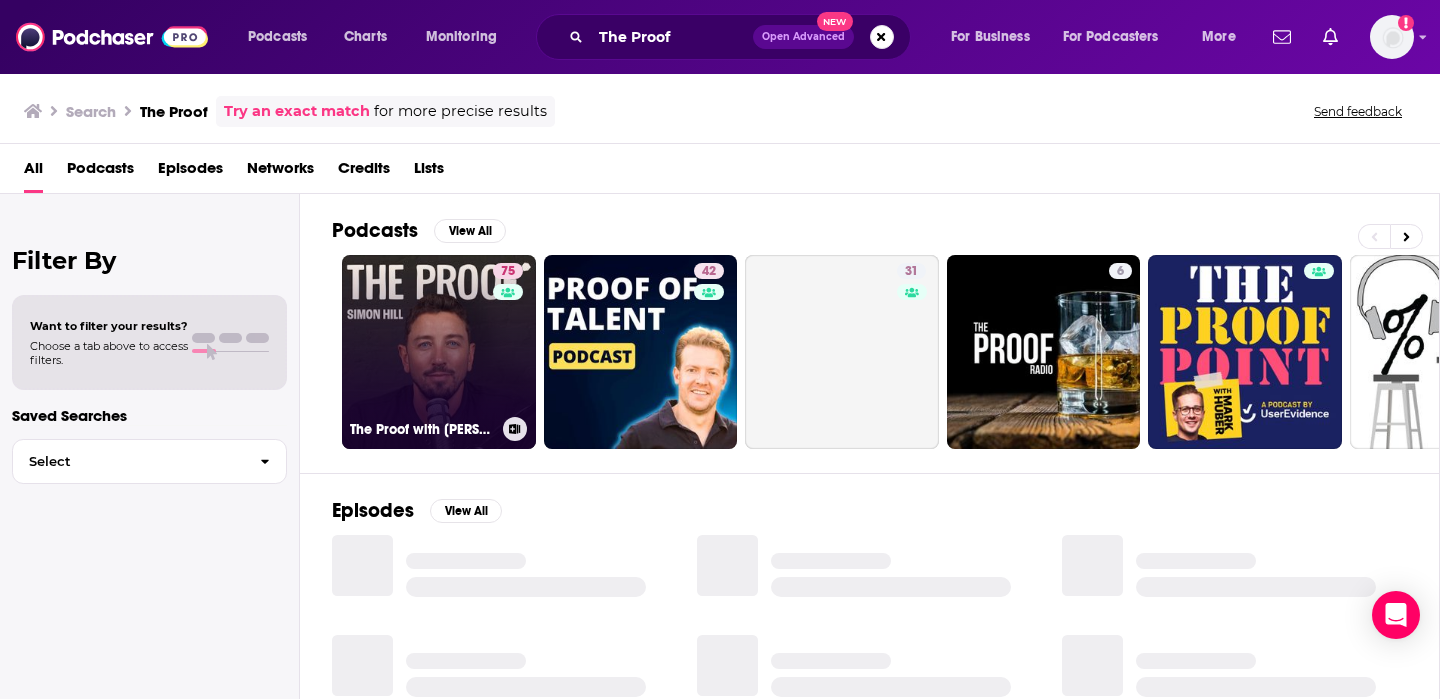 click on "75 The Proof with [PERSON]" at bounding box center (439, 352) 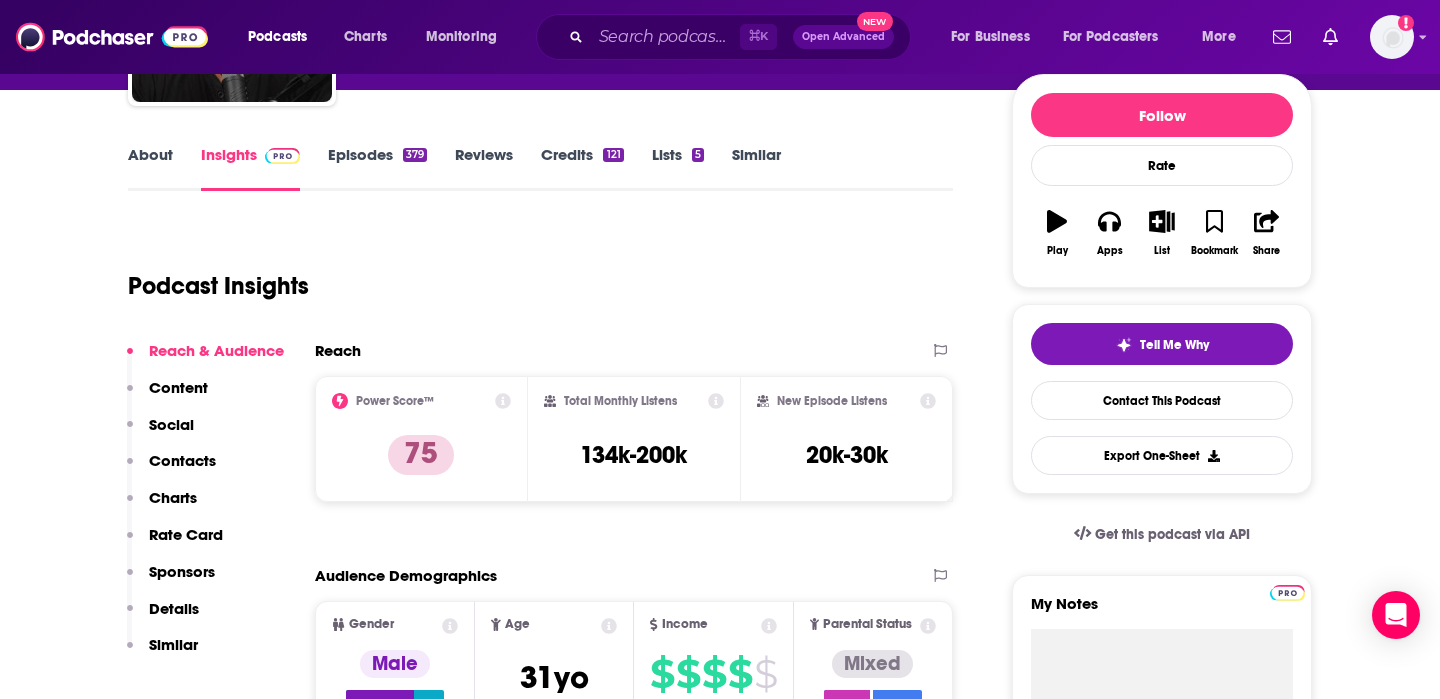 scroll, scrollTop: 242, scrollLeft: 0, axis: vertical 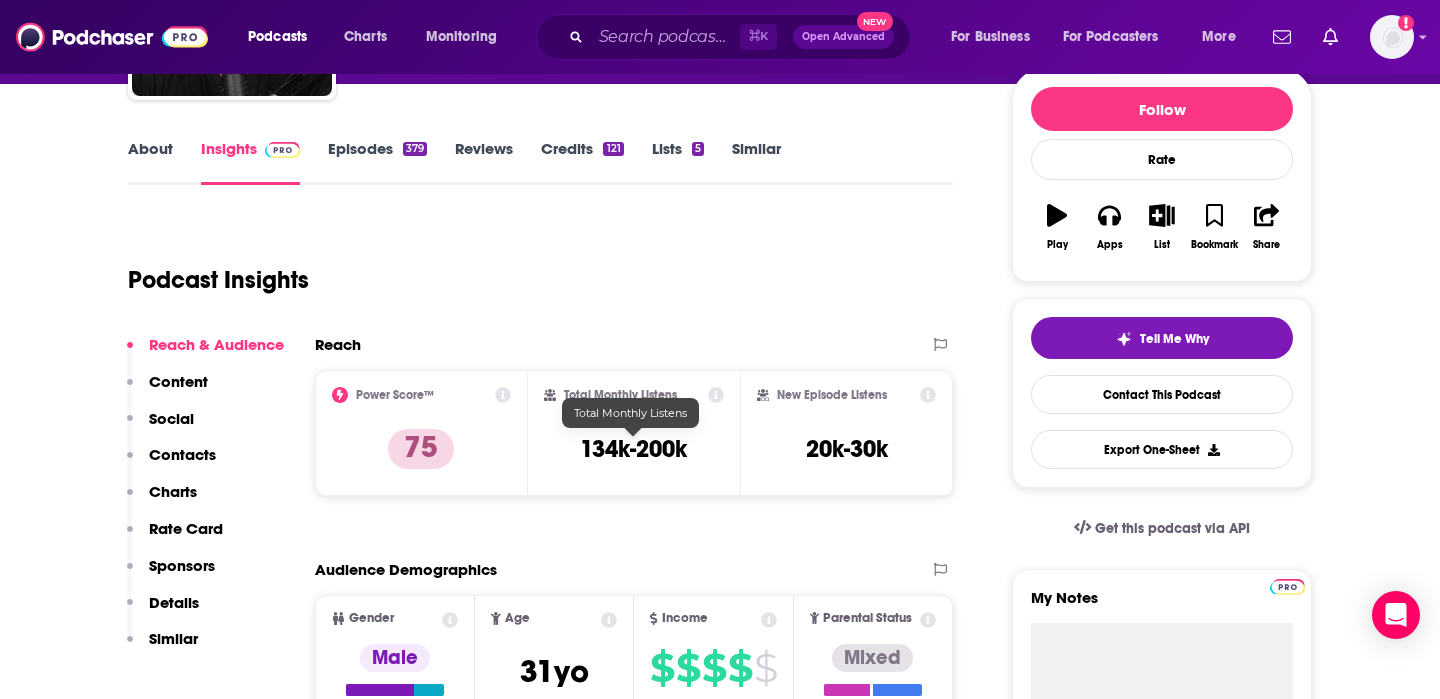 click on "134k-200k" at bounding box center (633, 449) 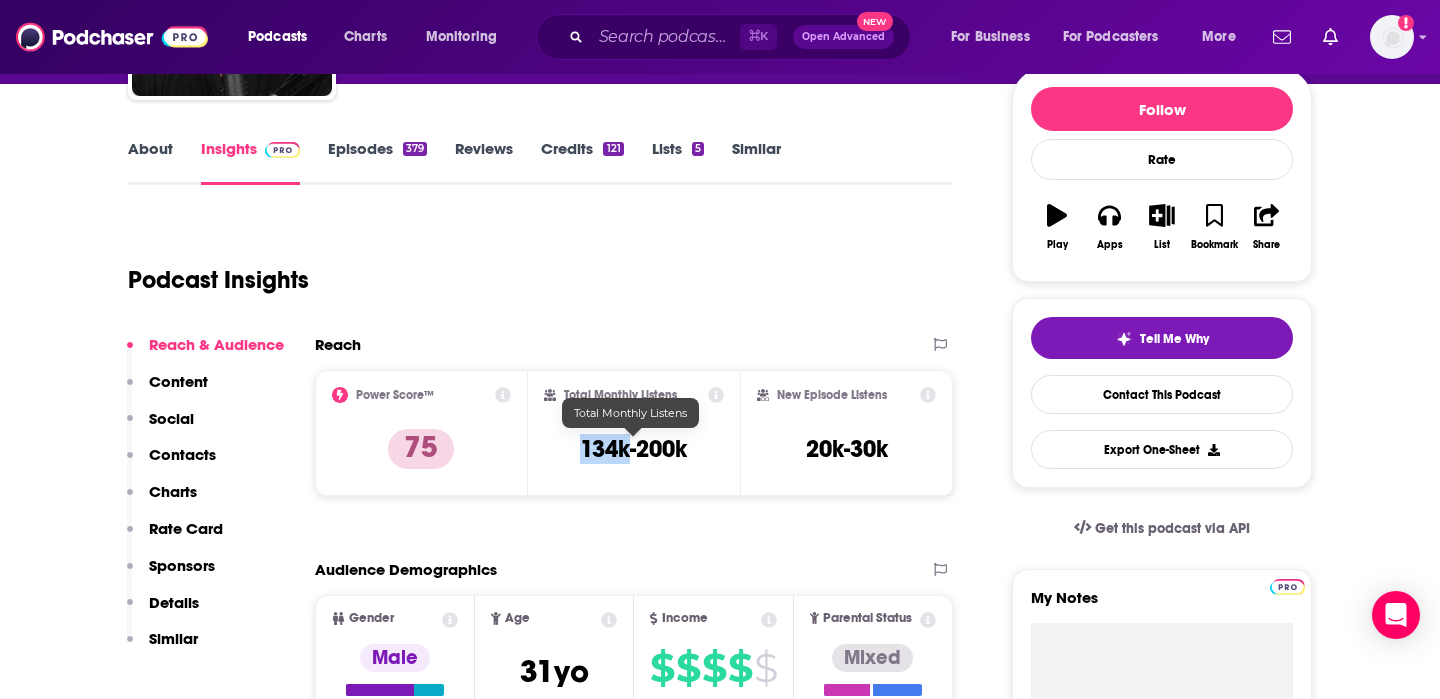 click on "134k-200k" at bounding box center (633, 449) 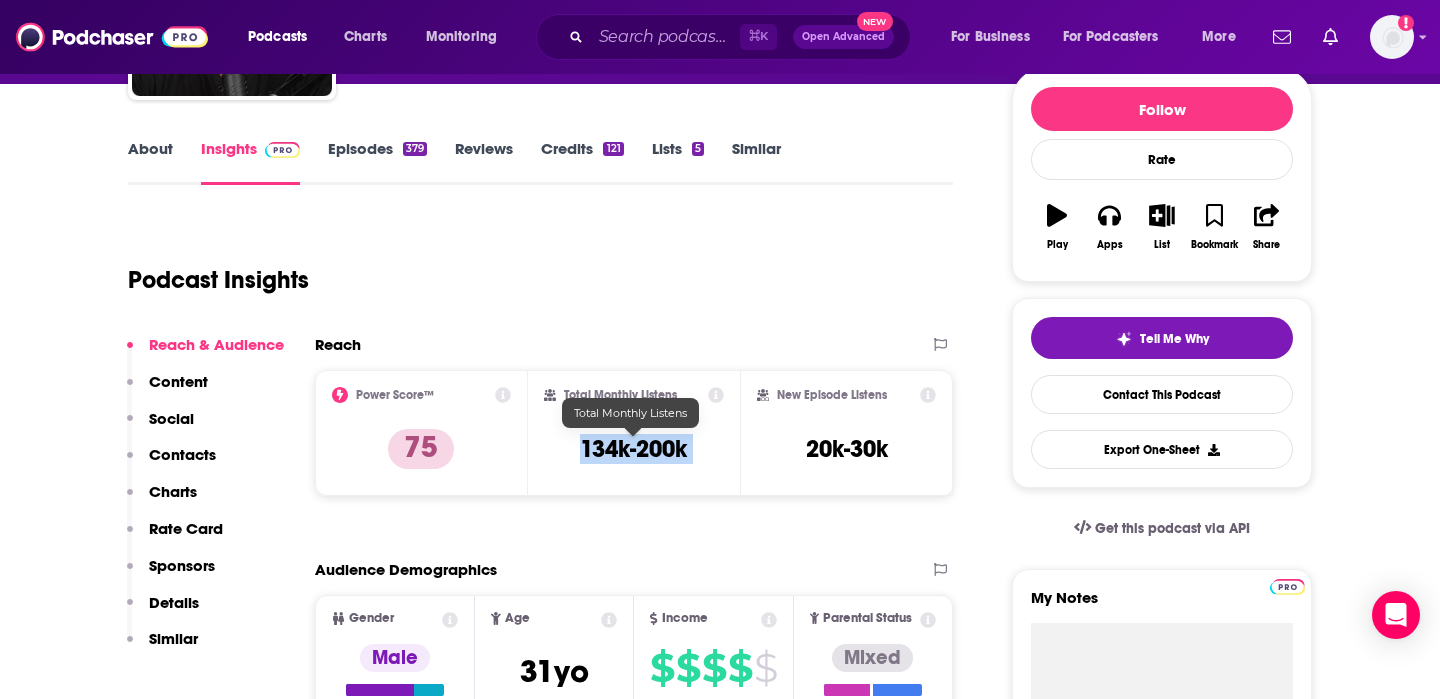 click on "134k-200k" at bounding box center (633, 449) 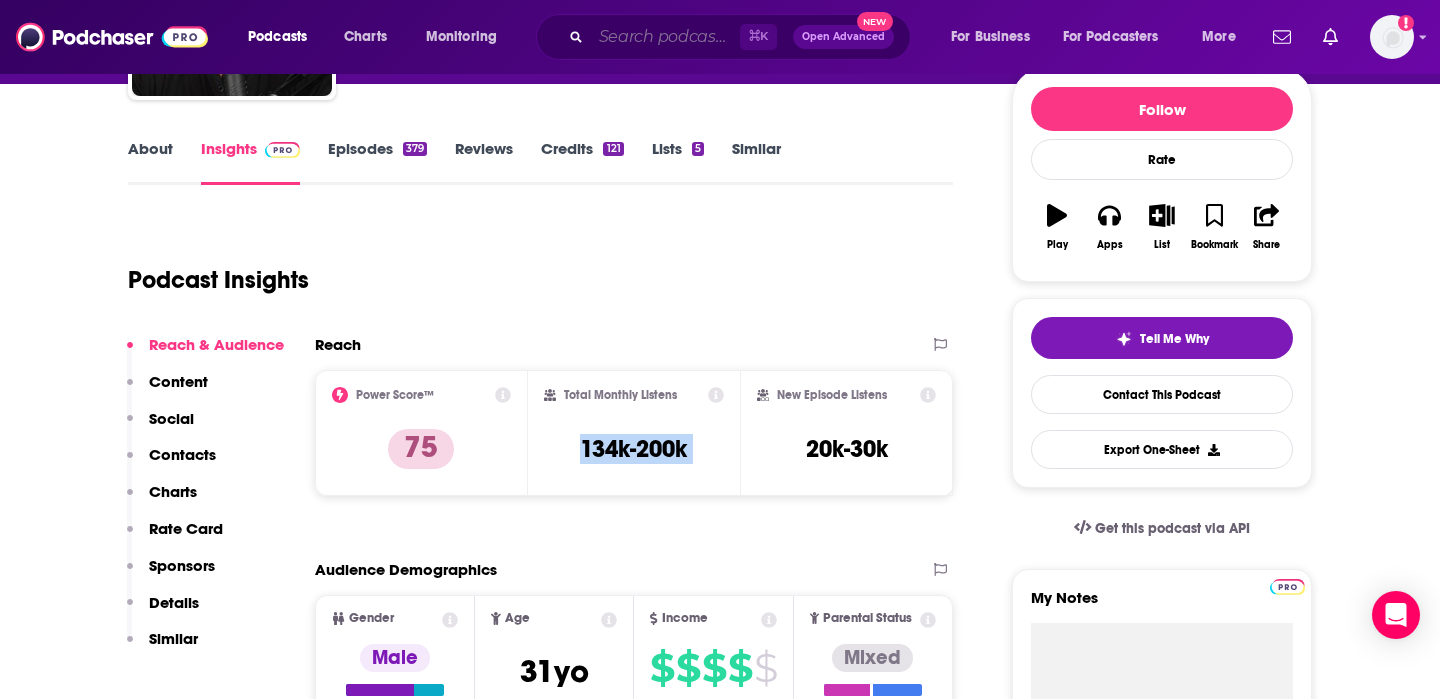 click at bounding box center (665, 37) 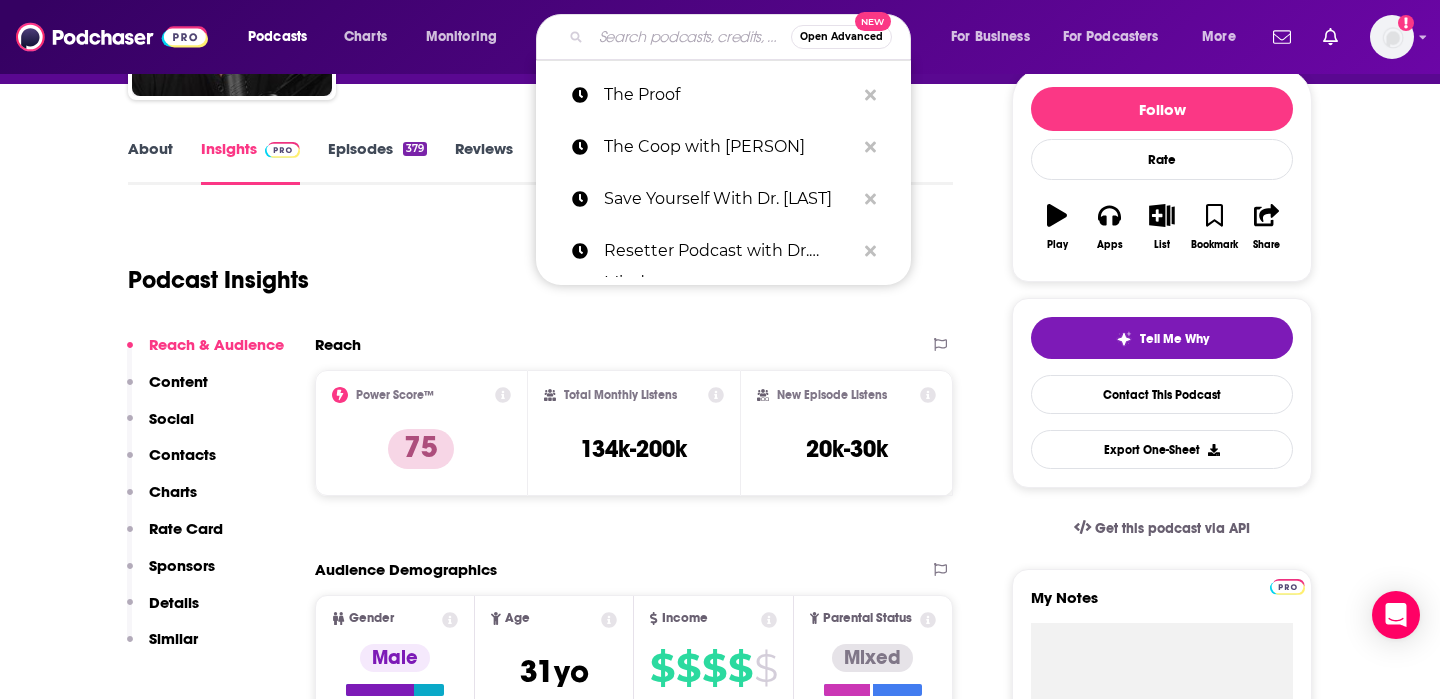 paste on "The Ready State Podcast" 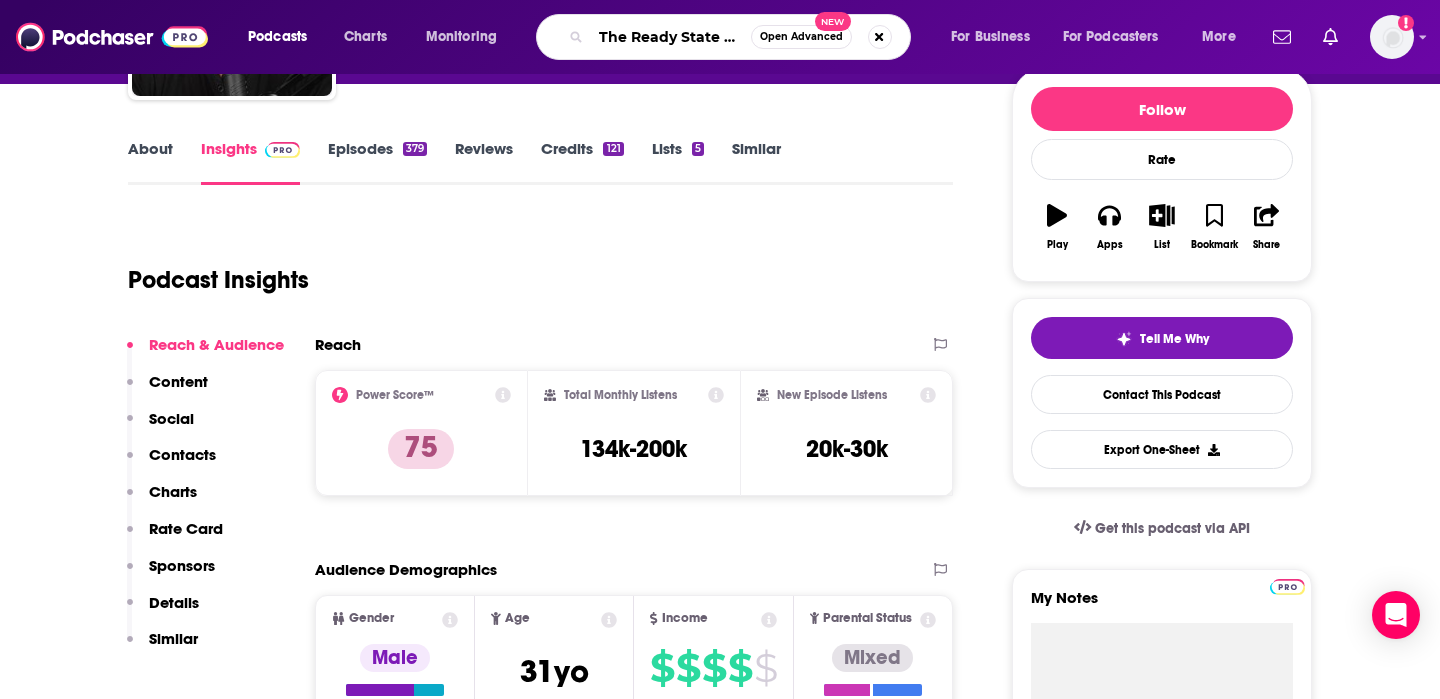 scroll, scrollTop: 0, scrollLeft: 40, axis: horizontal 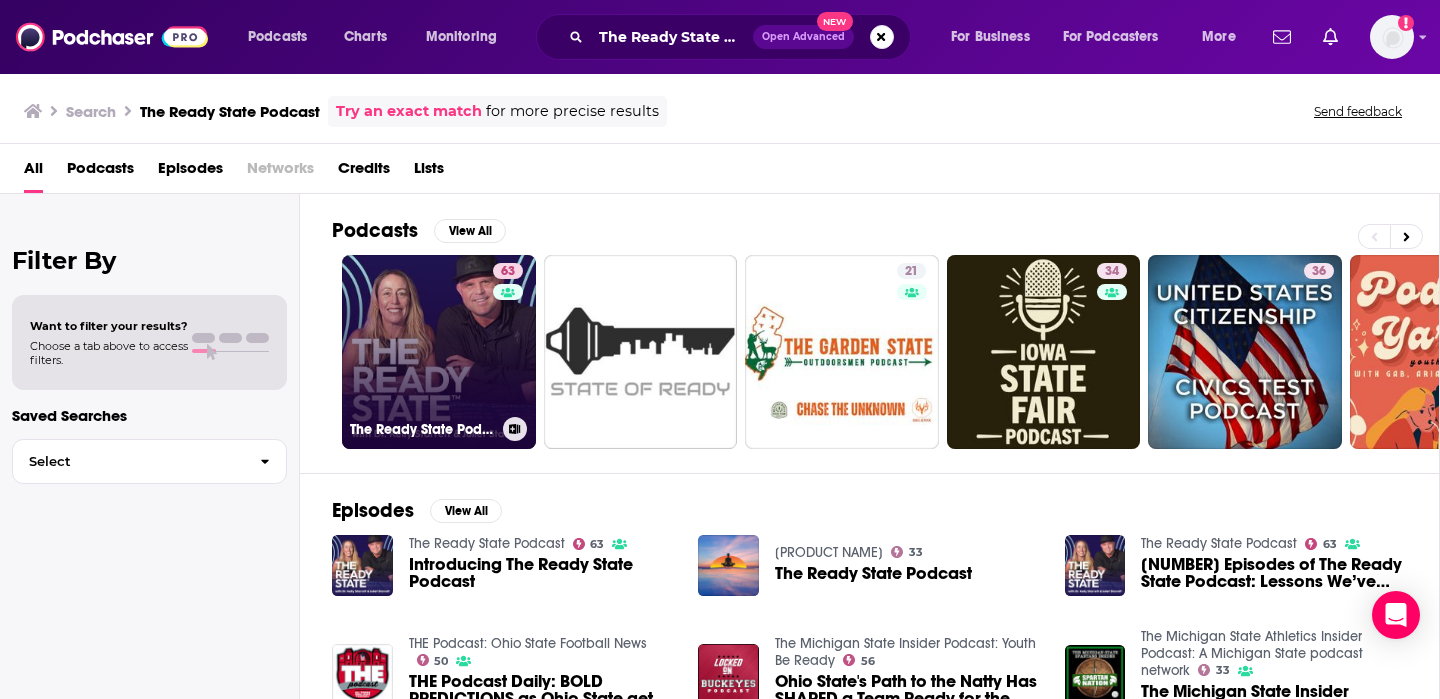 click on "[NUMBER] The Ready State Podcast" at bounding box center (439, 352) 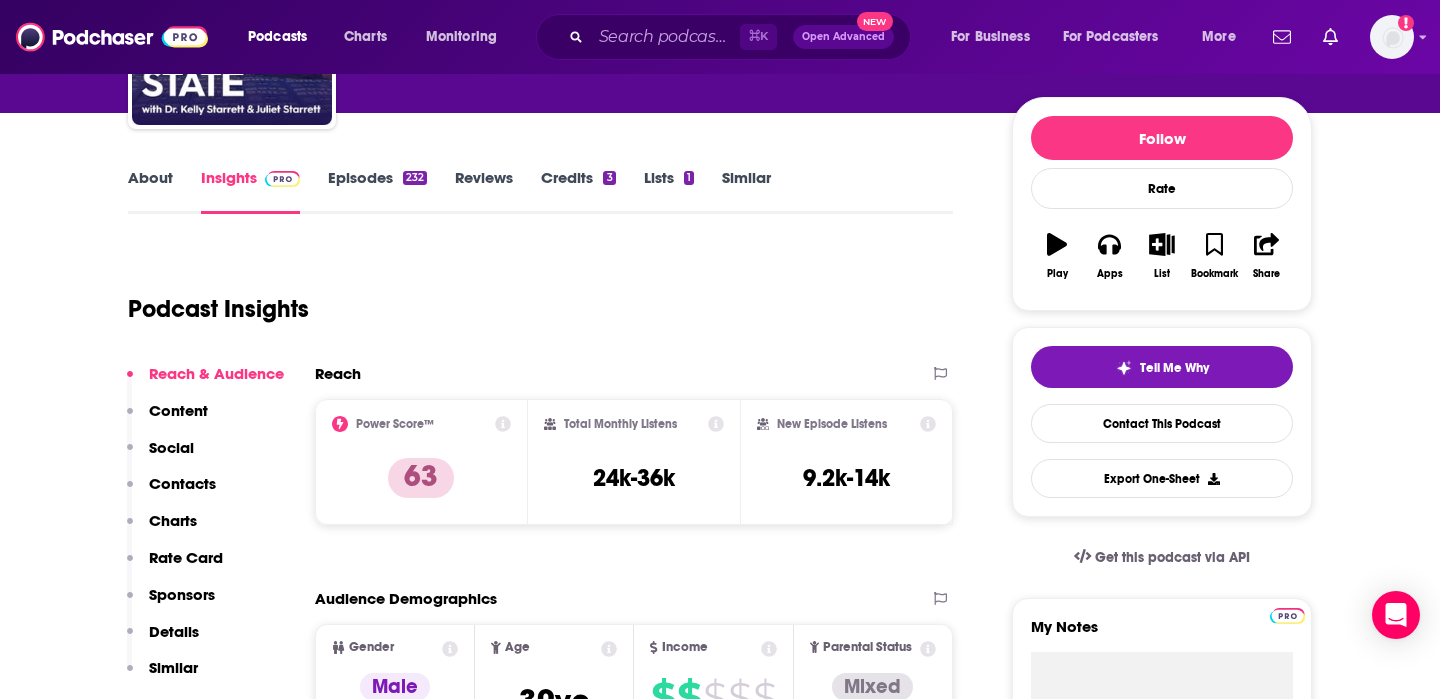 scroll, scrollTop: 218, scrollLeft: 0, axis: vertical 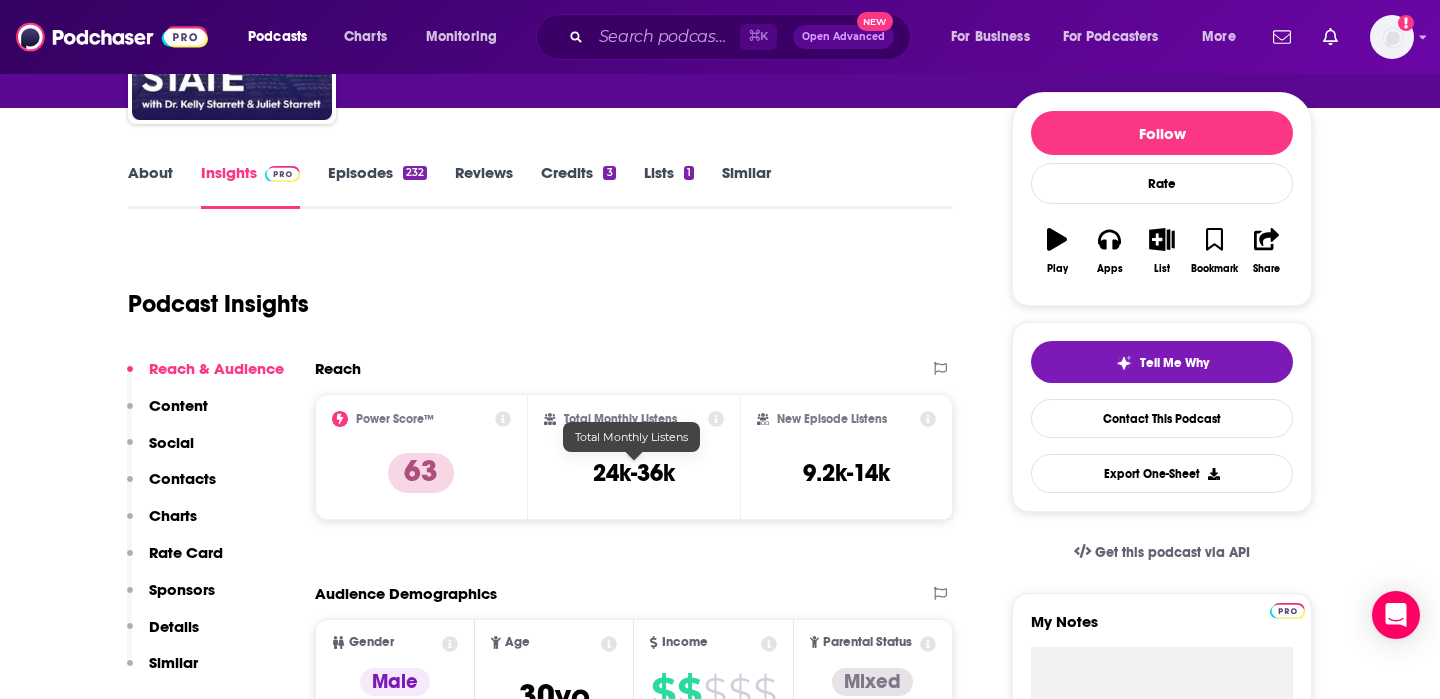 click on "24k-36k" at bounding box center [634, 473] 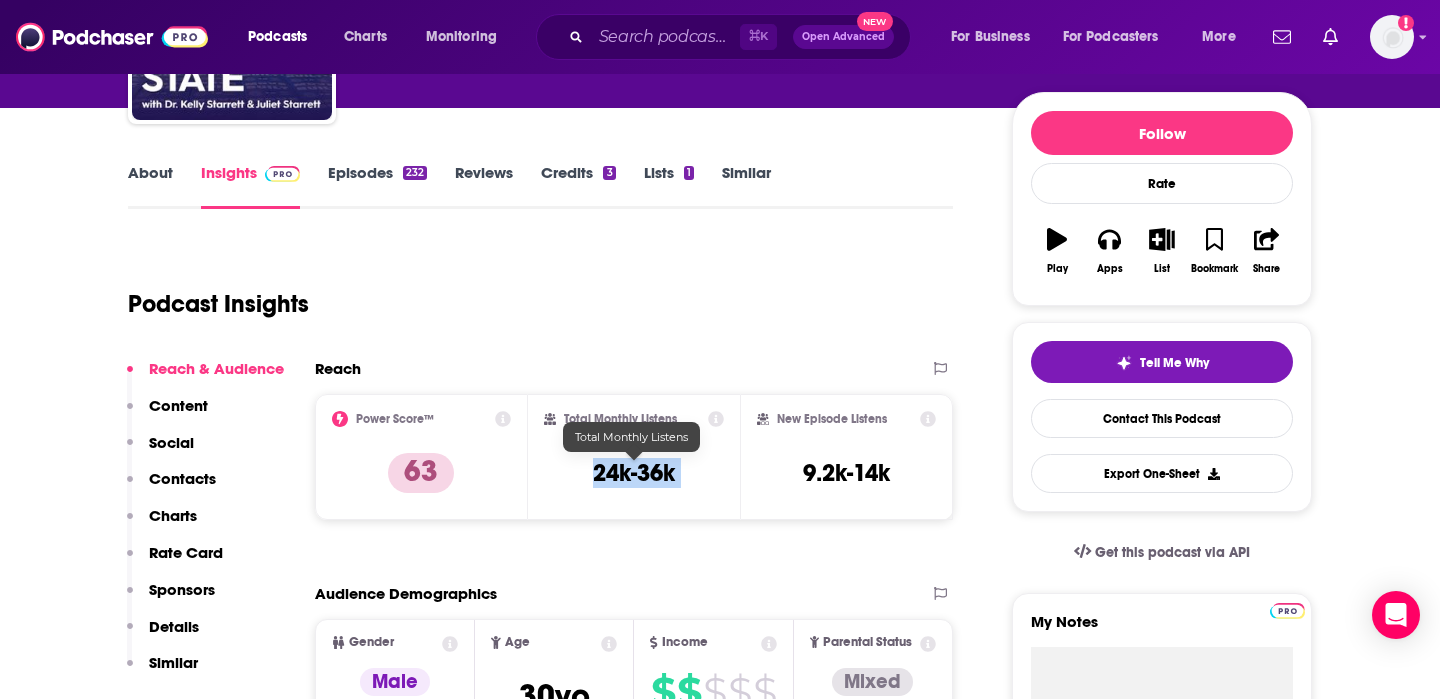 click on "24k-36k" at bounding box center [634, 473] 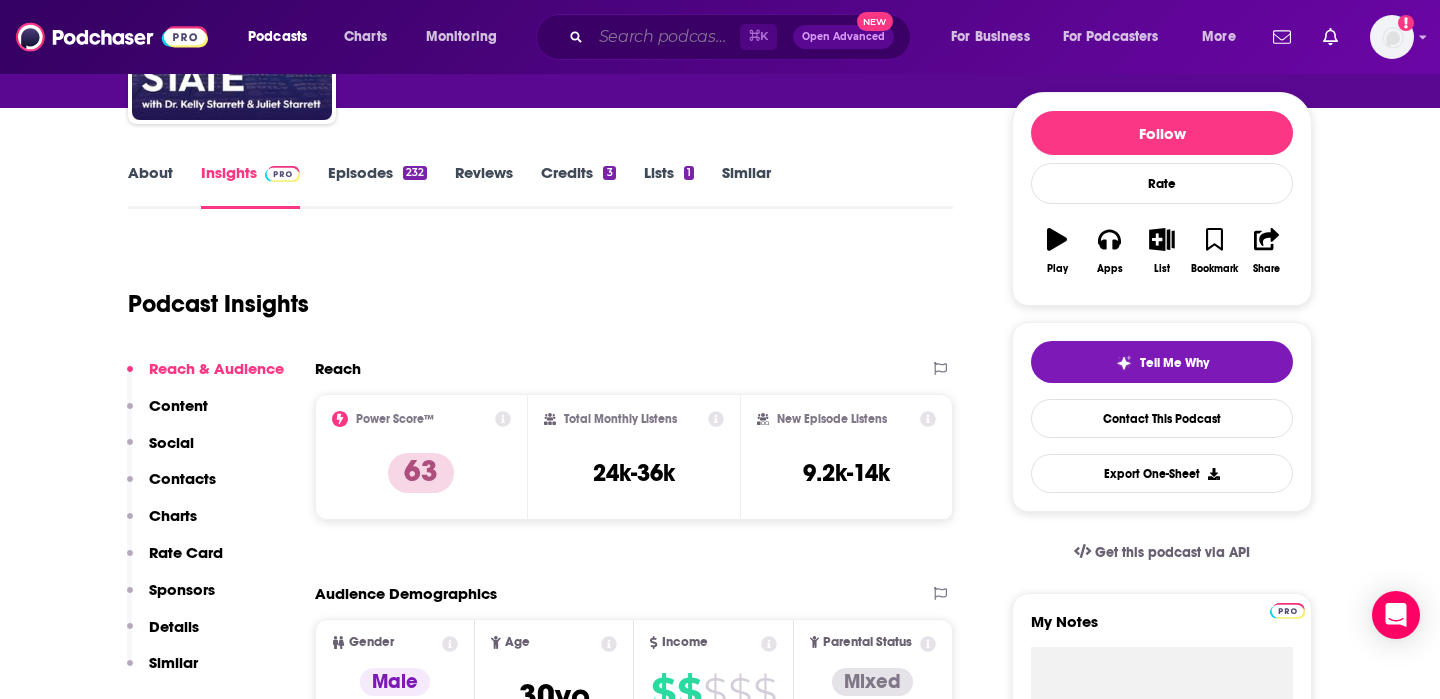 click at bounding box center (665, 37) 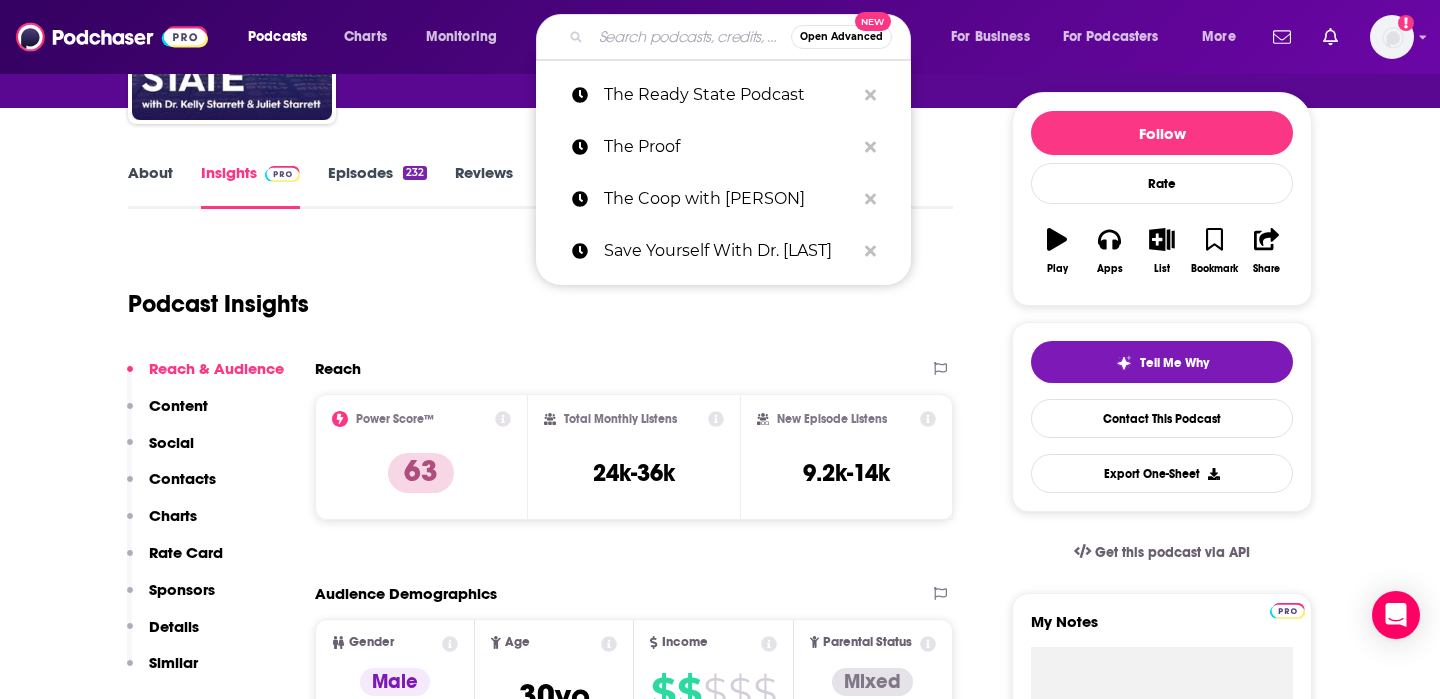 paste on "Well Beyond 40" 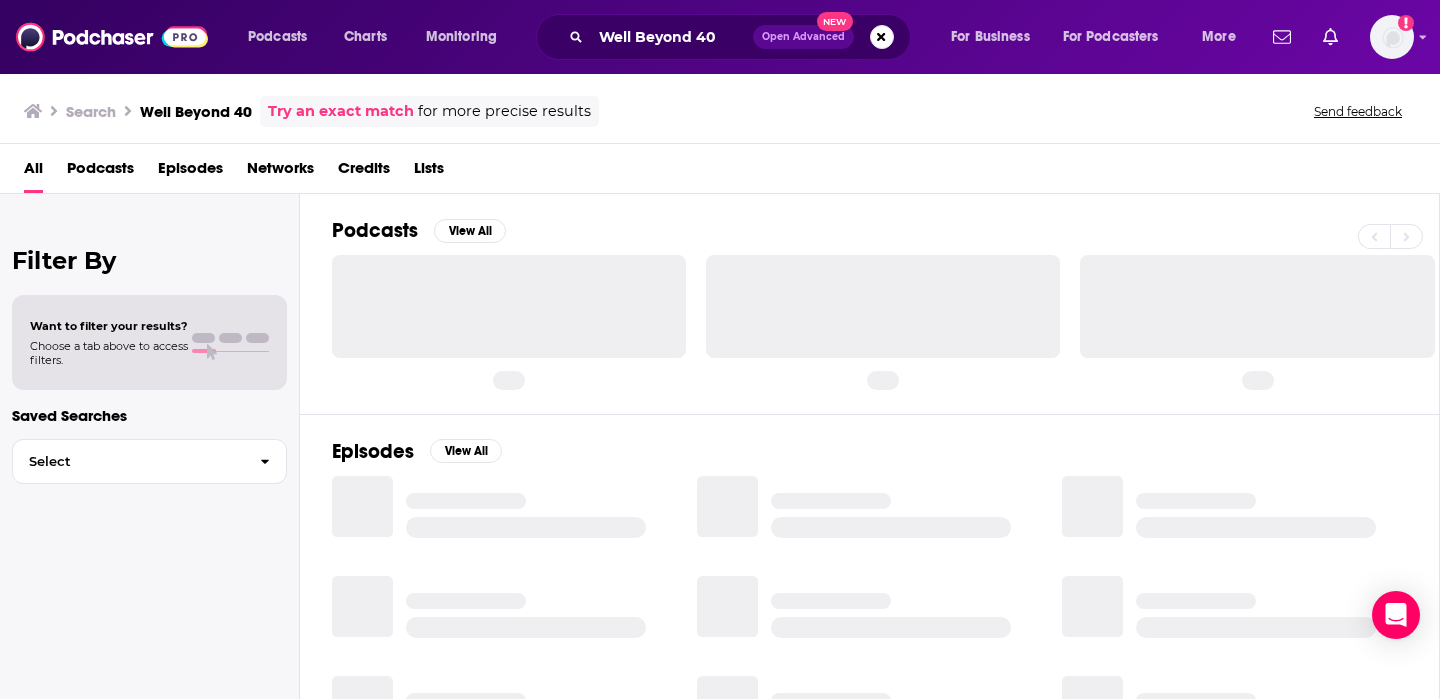 scroll, scrollTop: 0, scrollLeft: 0, axis: both 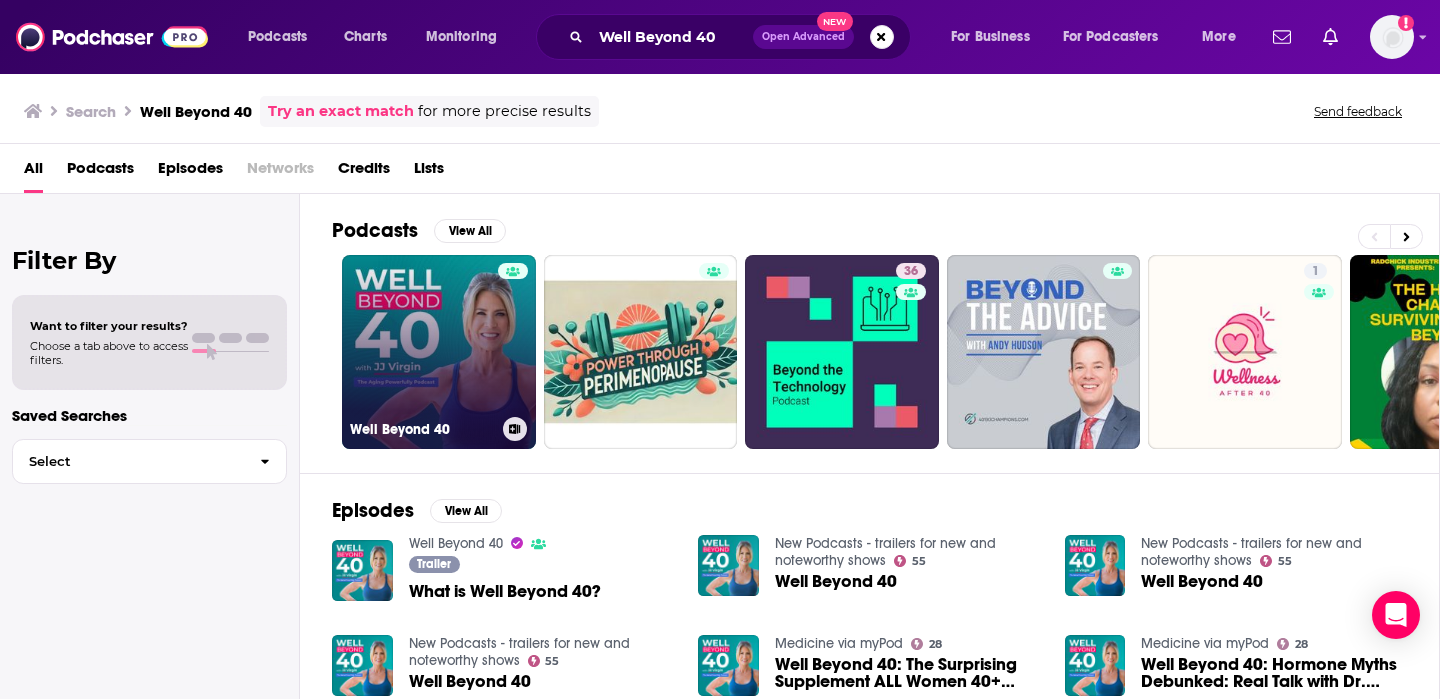 click on "Well Beyond 40" at bounding box center (439, 352) 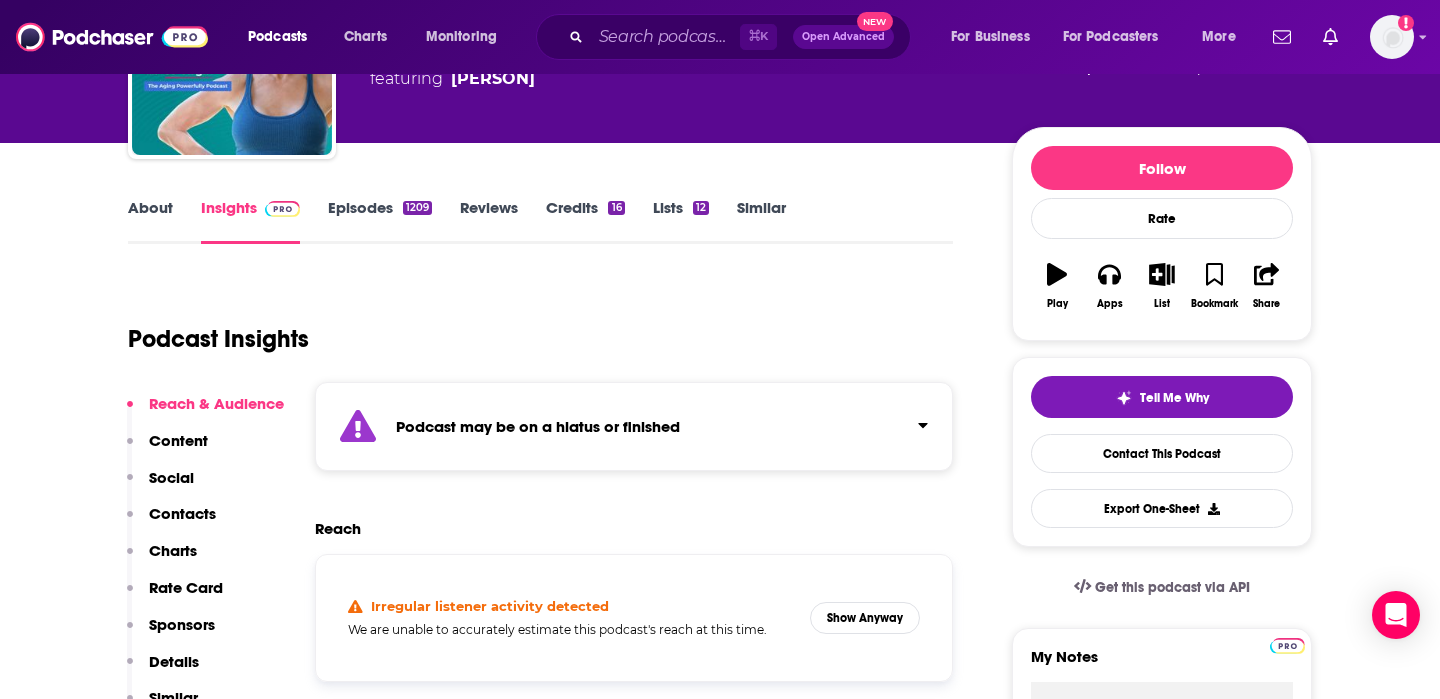 scroll, scrollTop: 190, scrollLeft: 0, axis: vertical 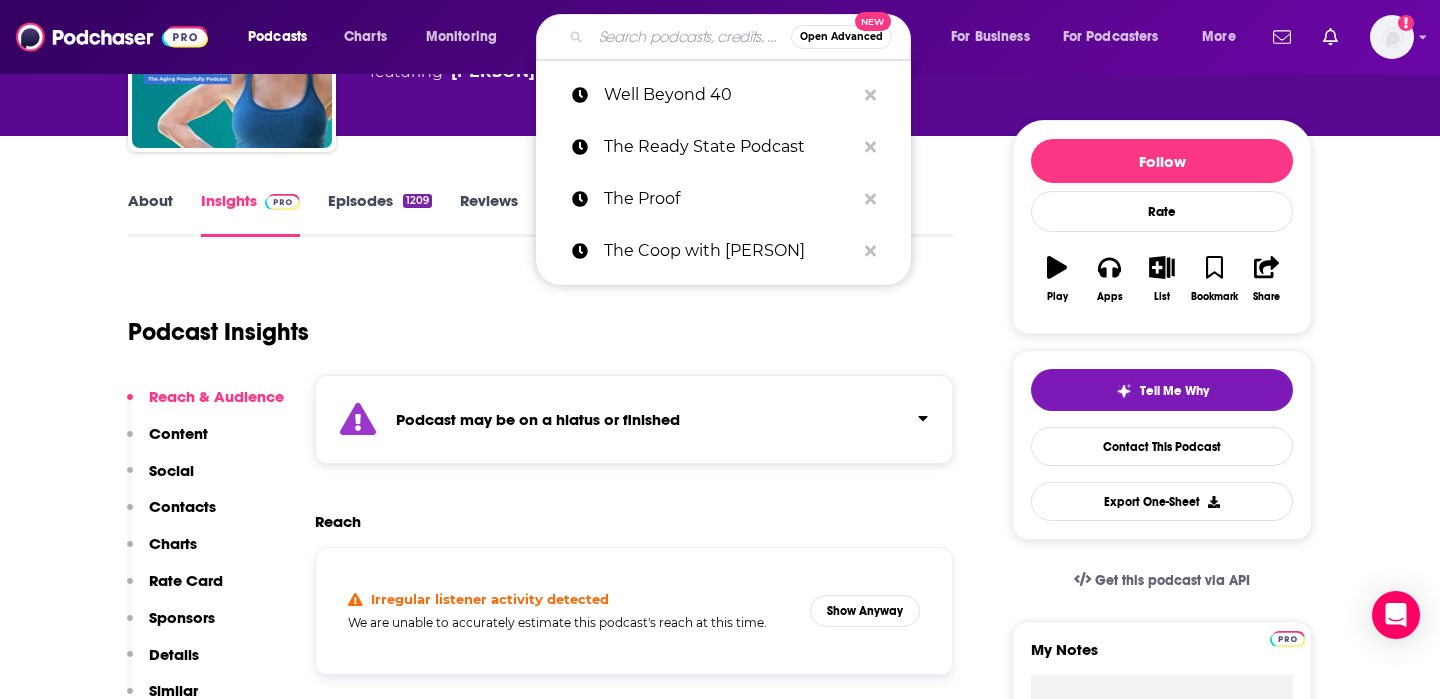 click at bounding box center [691, 37] 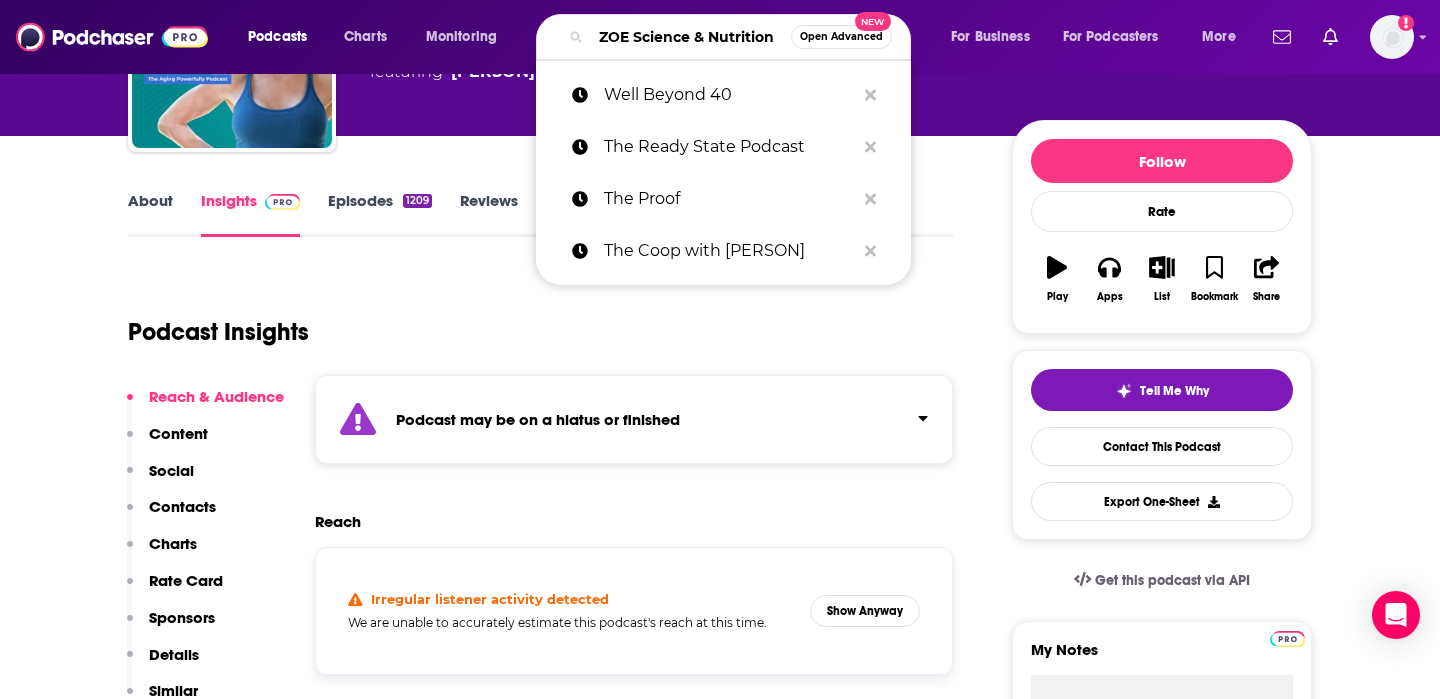 scroll, scrollTop: 0, scrollLeft: 34, axis: horizontal 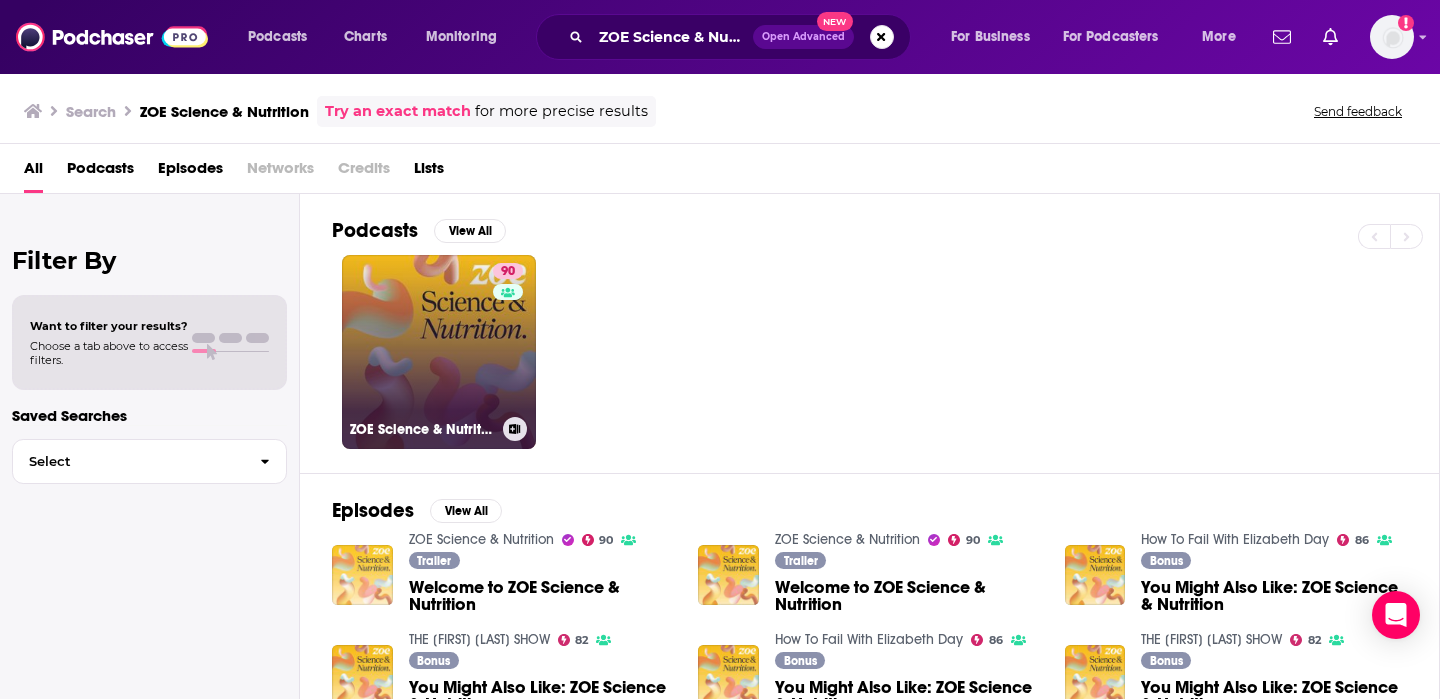 click on "90 ZOE Science & Nutrition" at bounding box center (439, 352) 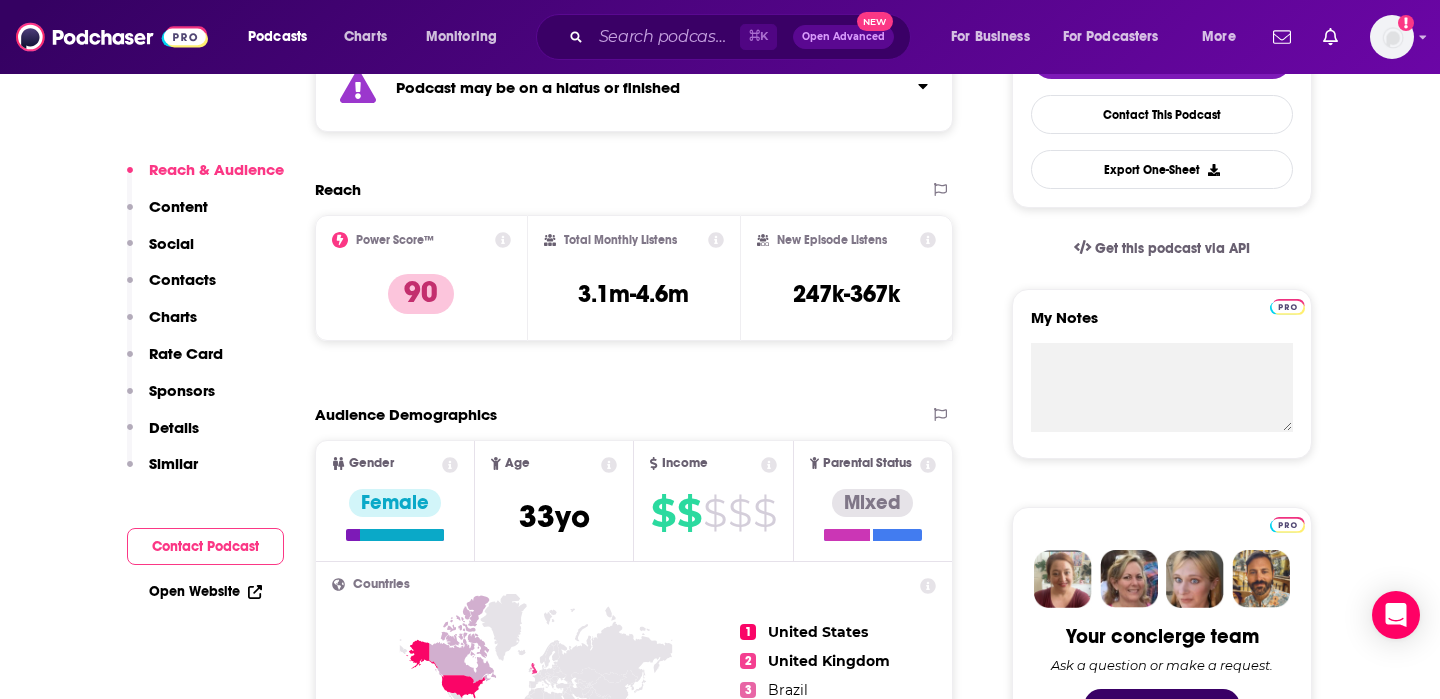 scroll, scrollTop: 517, scrollLeft: 0, axis: vertical 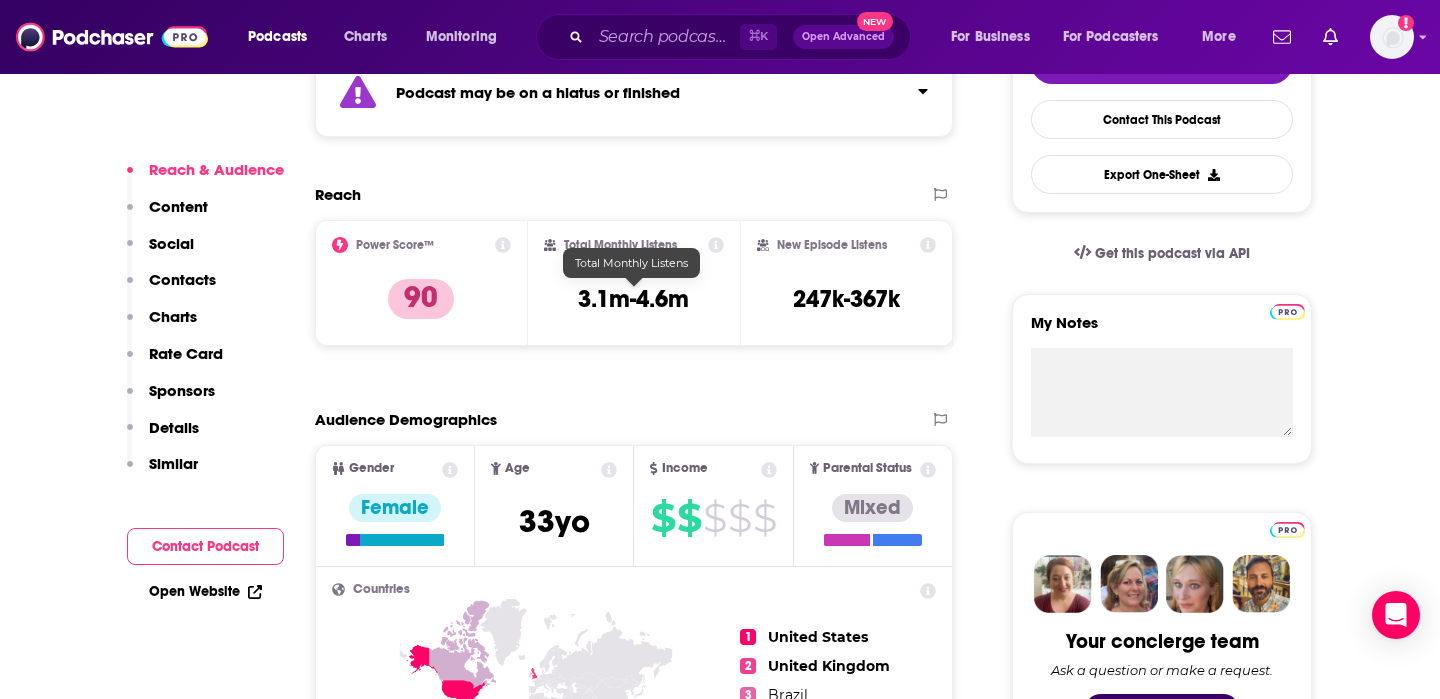 click on "3.1m-4.6m" at bounding box center [633, 299] 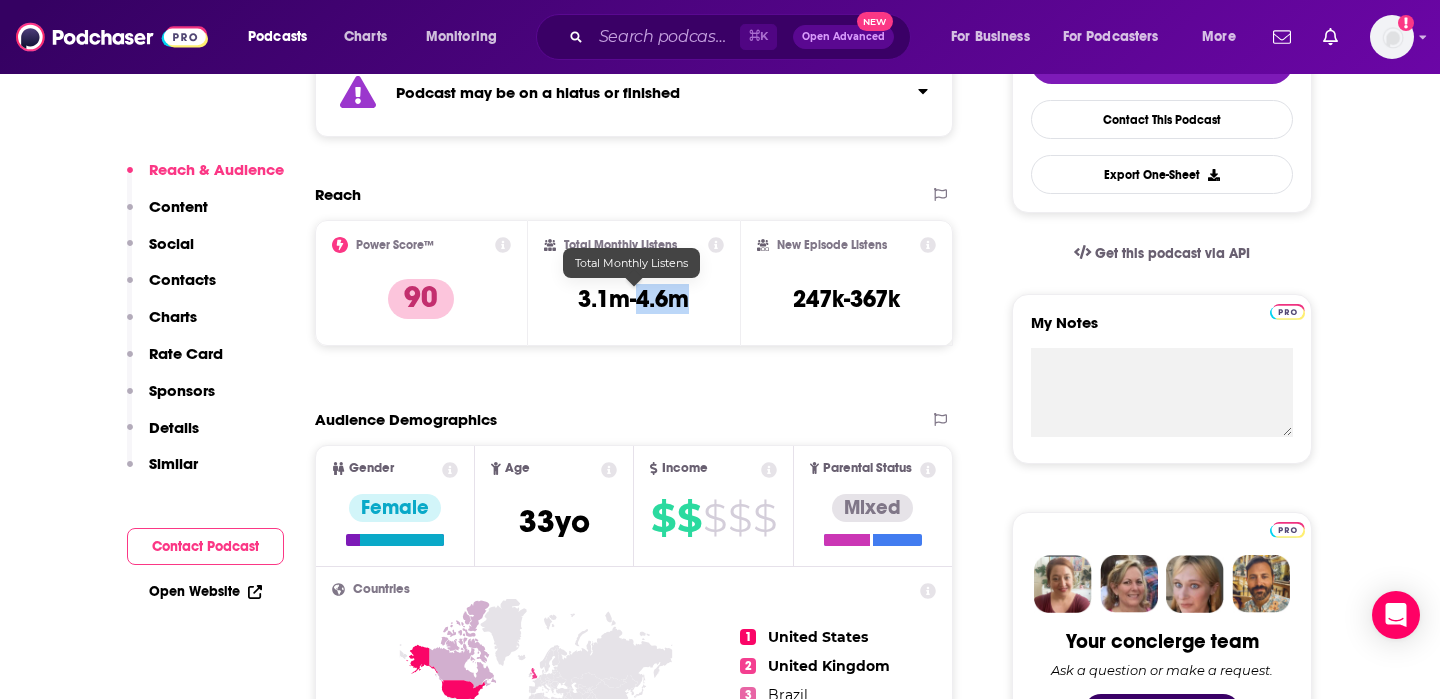 click on "3.1m-4.6m" at bounding box center (633, 299) 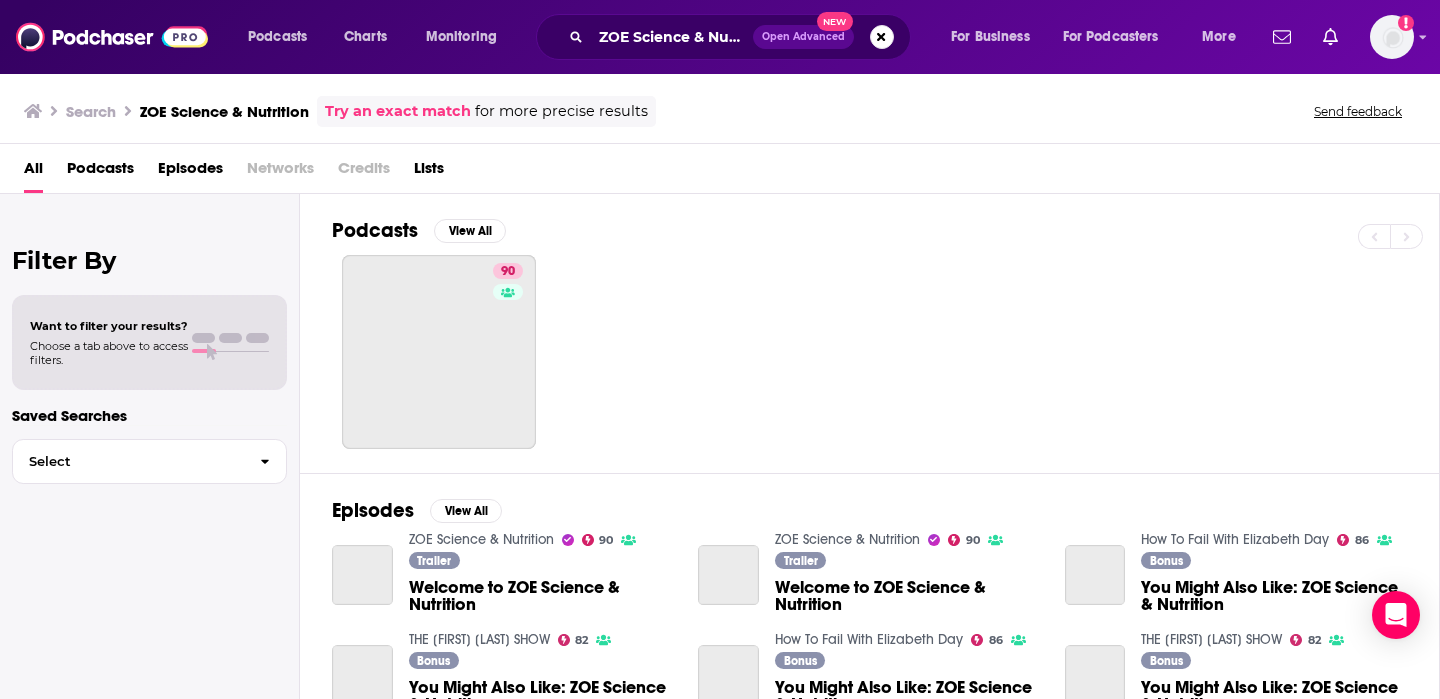 scroll, scrollTop: 0, scrollLeft: 0, axis: both 